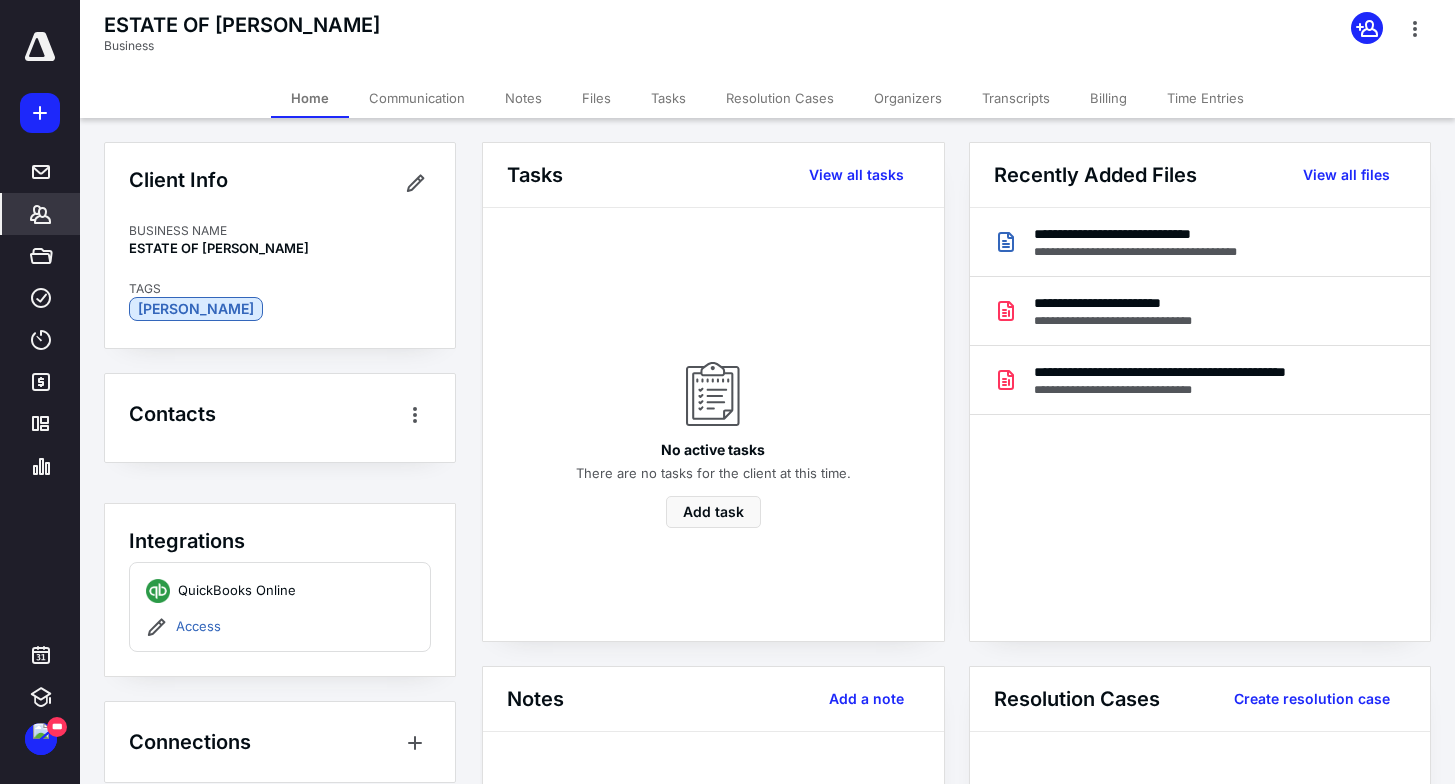 scroll, scrollTop: 0, scrollLeft: 0, axis: both 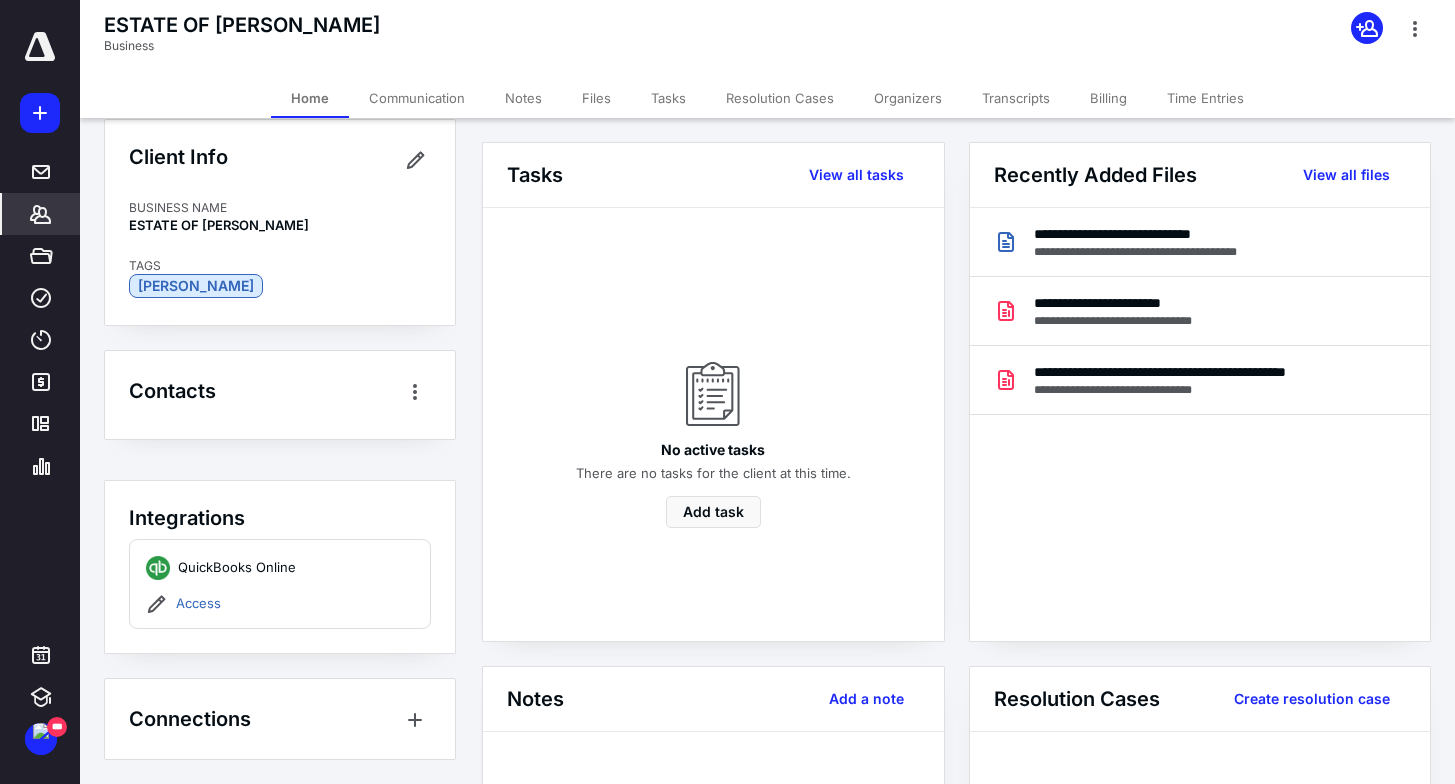 click 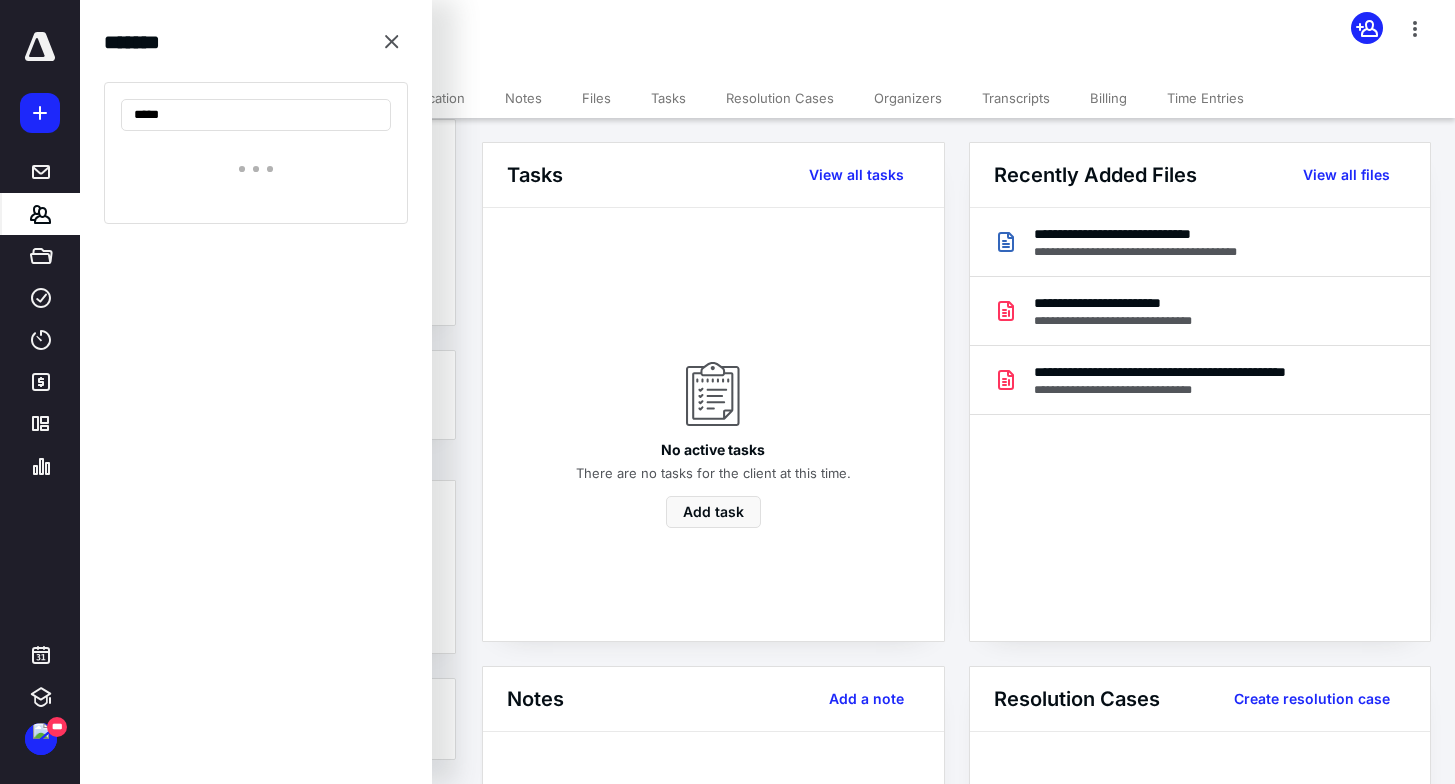 type on "******" 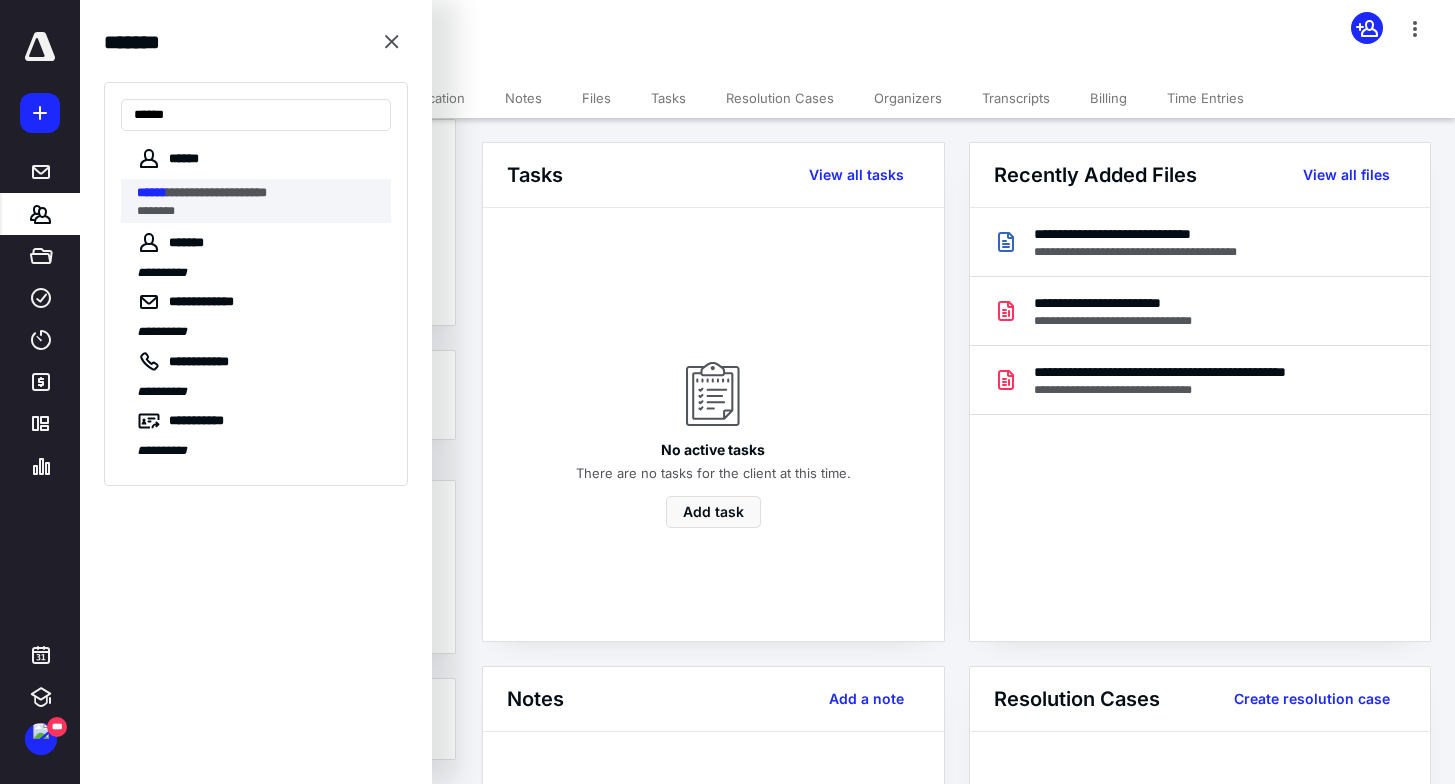 click on "**********" at bounding box center (217, 192) 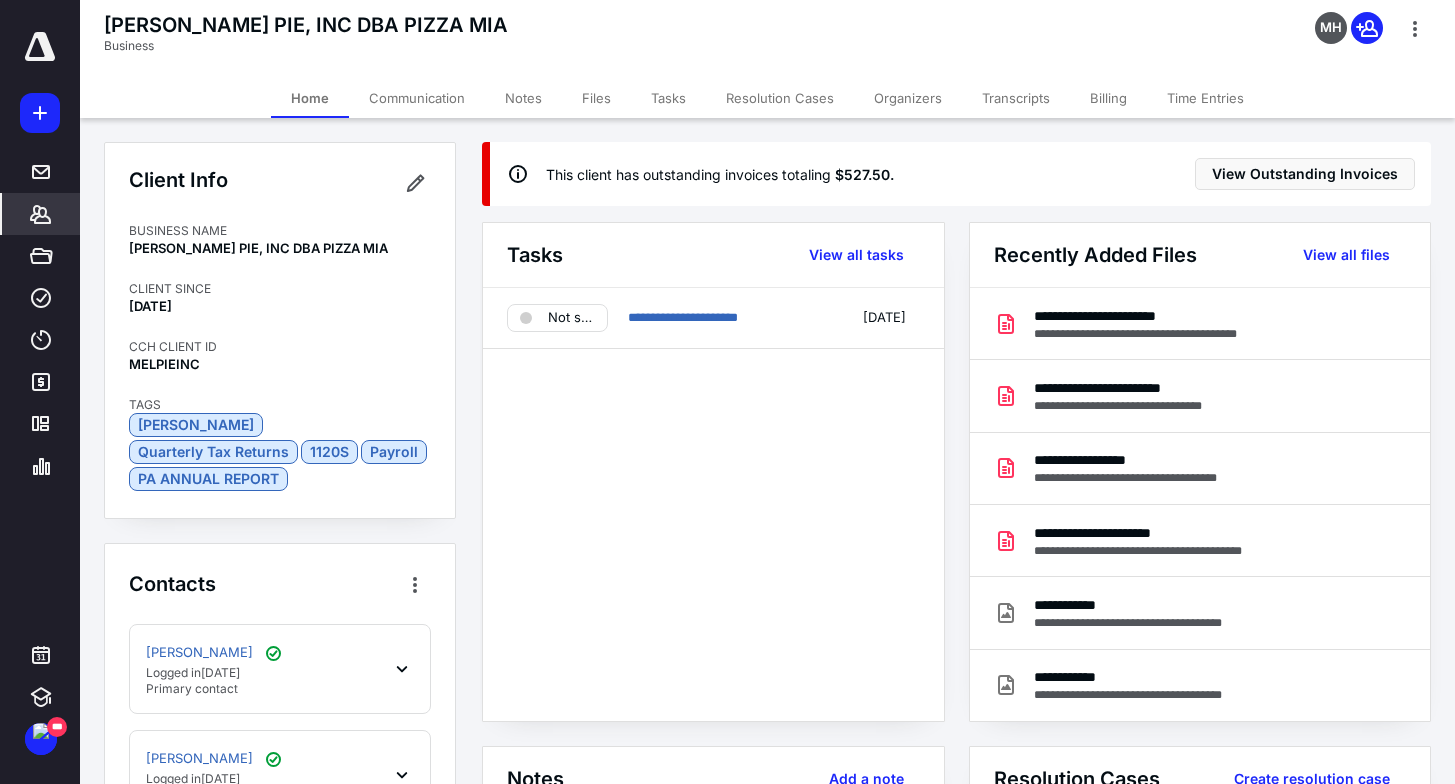 click on "**********" at bounding box center [713, 504] 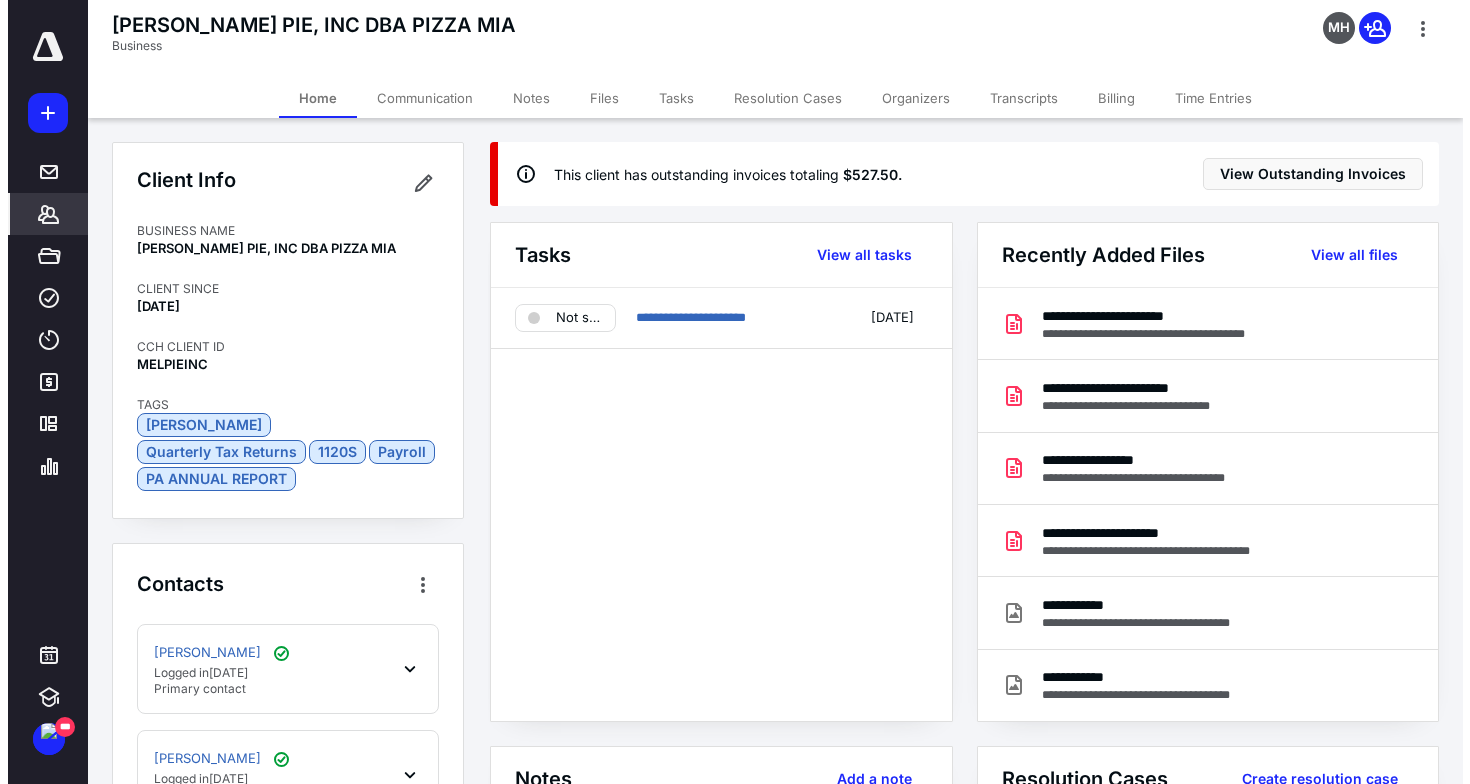scroll, scrollTop: 87, scrollLeft: 0, axis: vertical 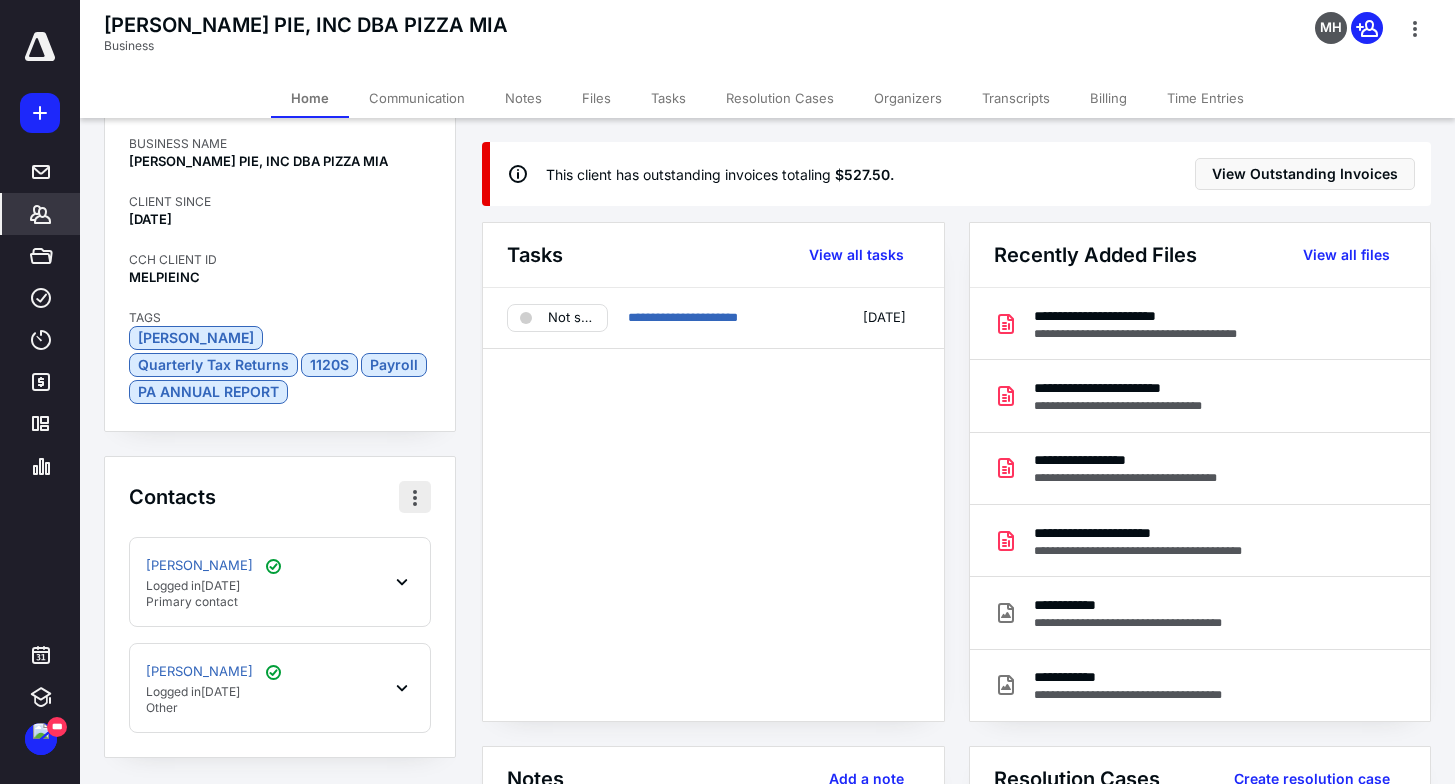 click at bounding box center (415, 497) 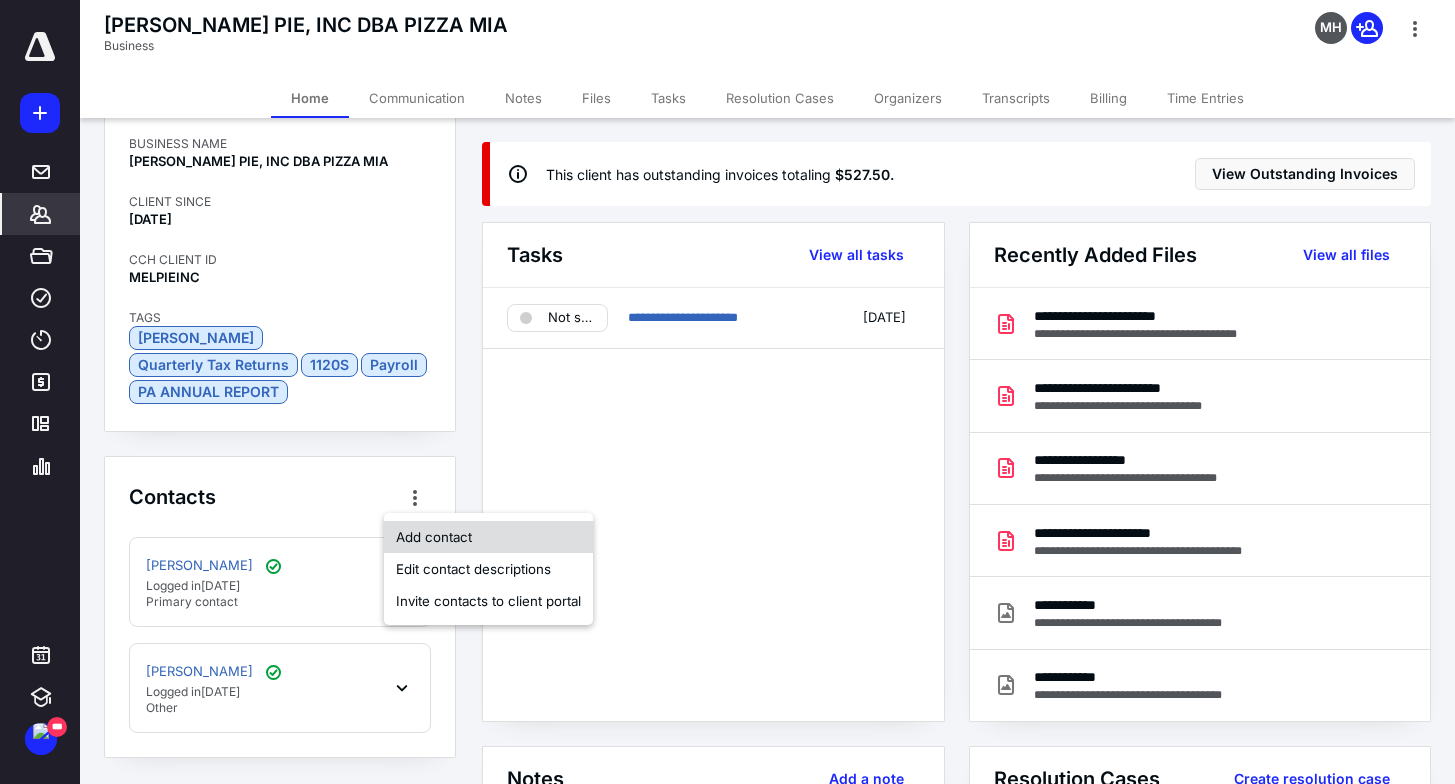 click on "Add contact" at bounding box center [488, 537] 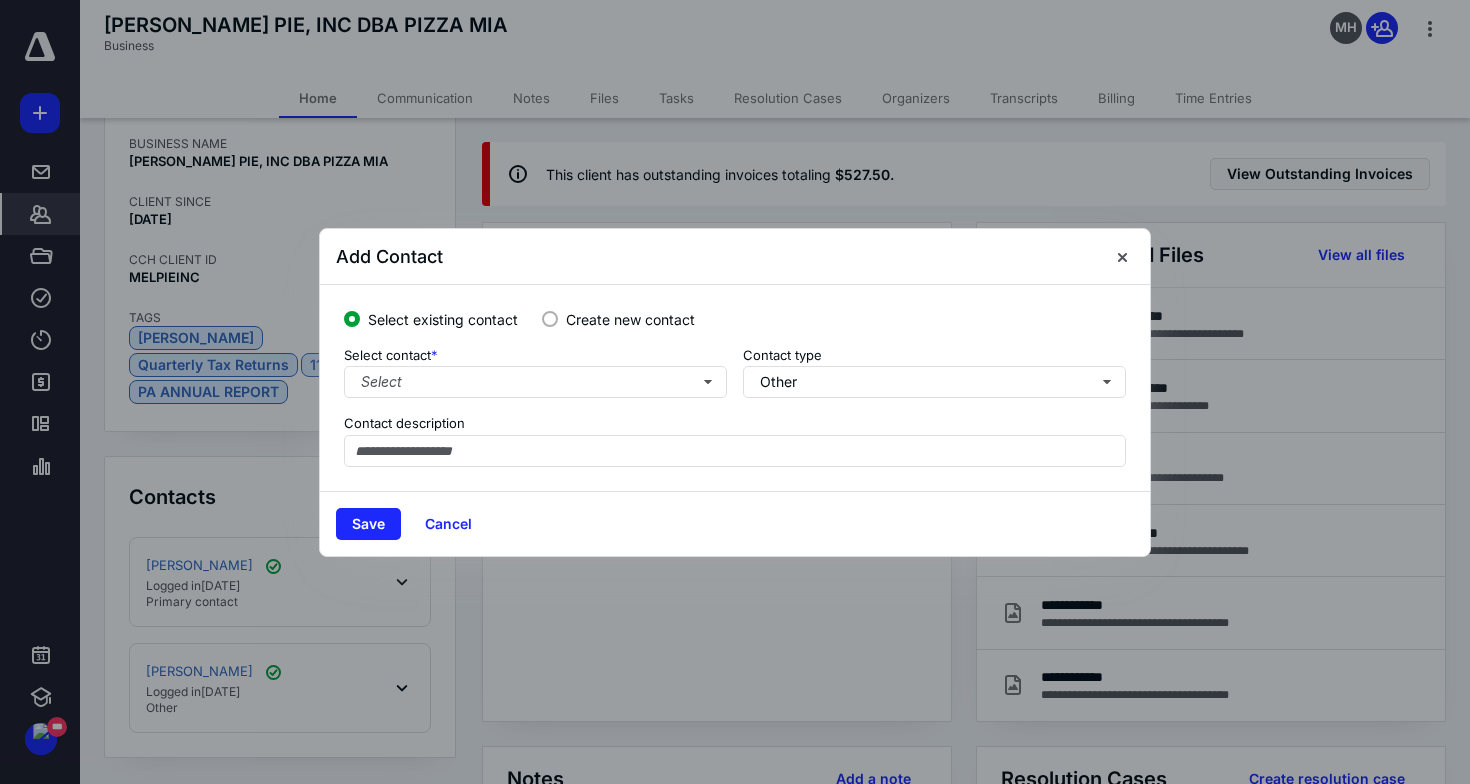 click on "Create new contact" at bounding box center (630, 319) 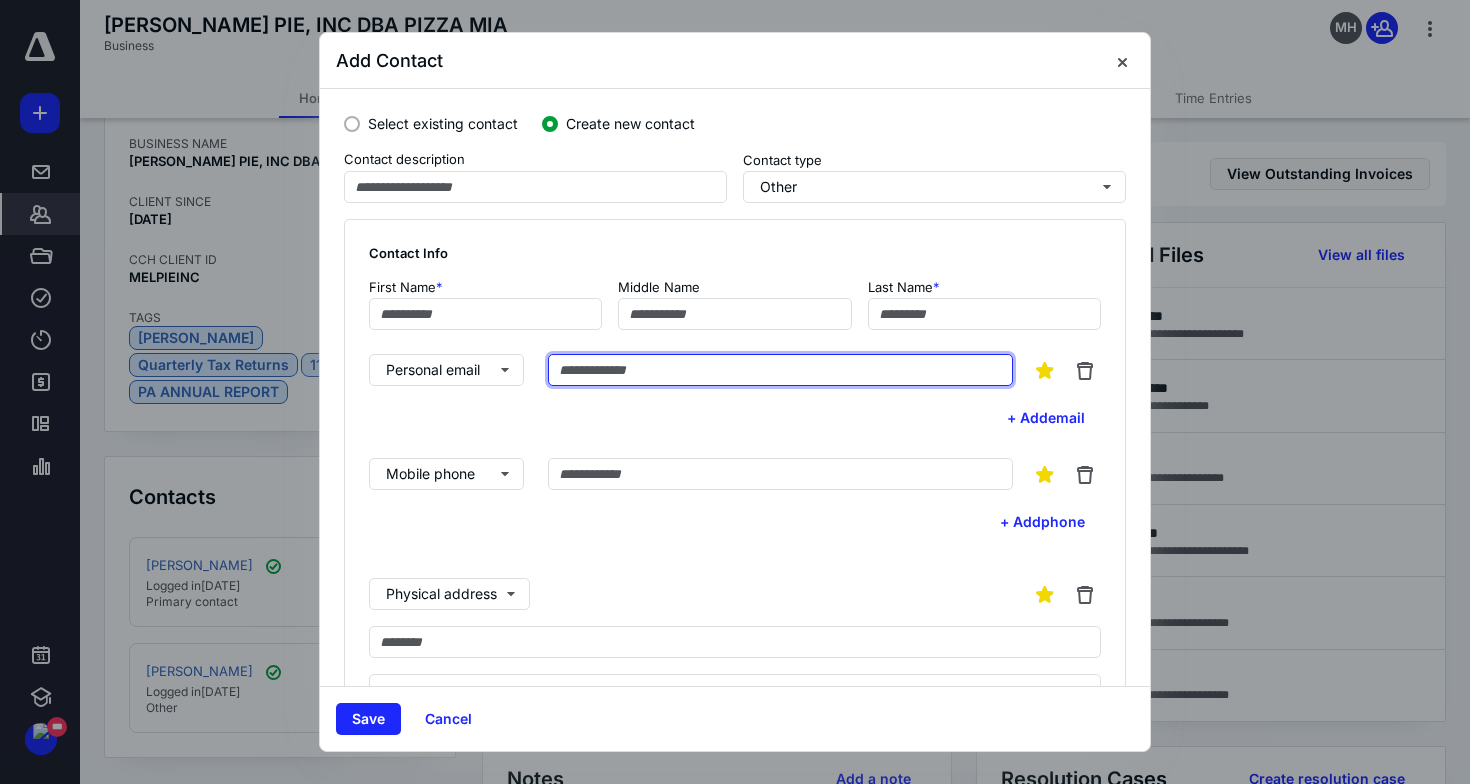 click at bounding box center [780, 370] 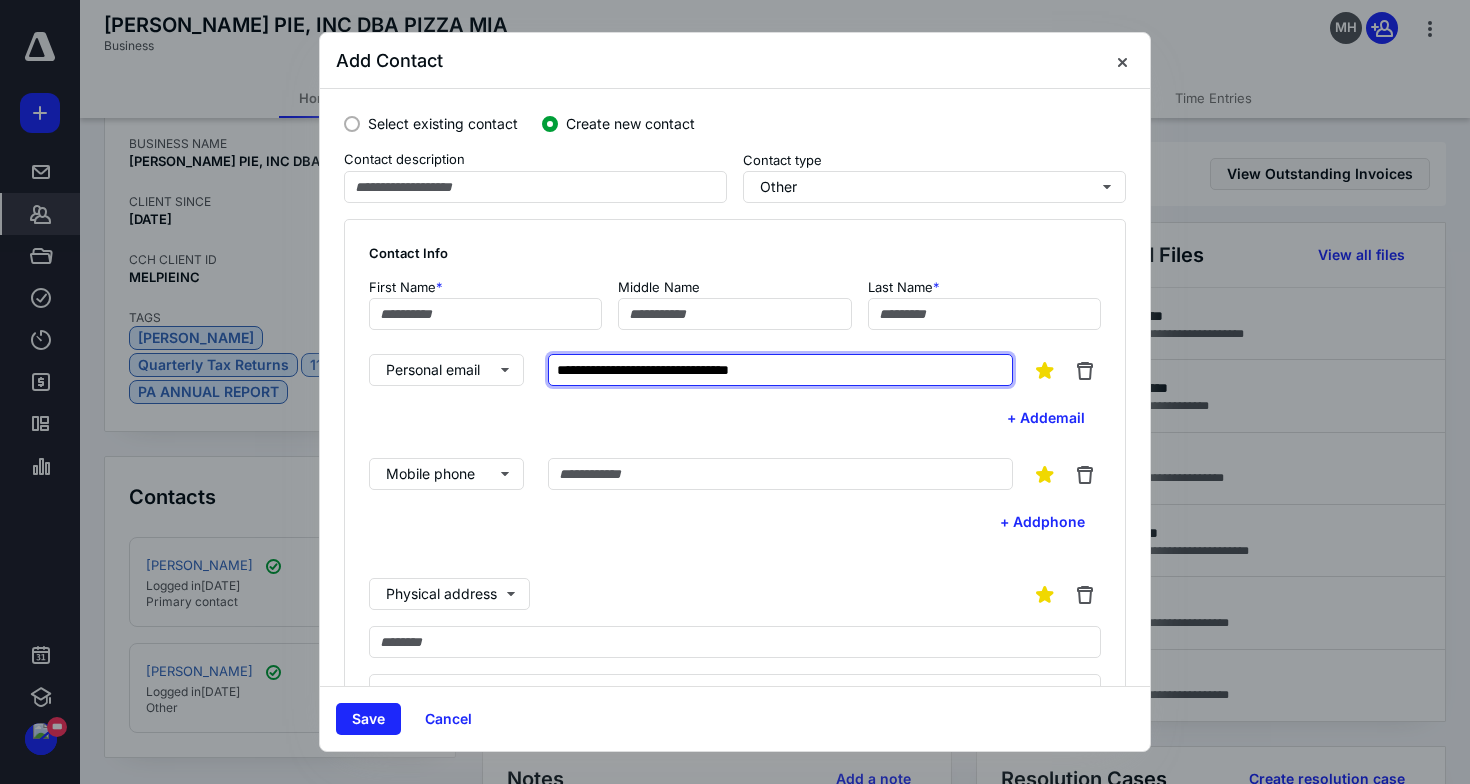 type on "**********" 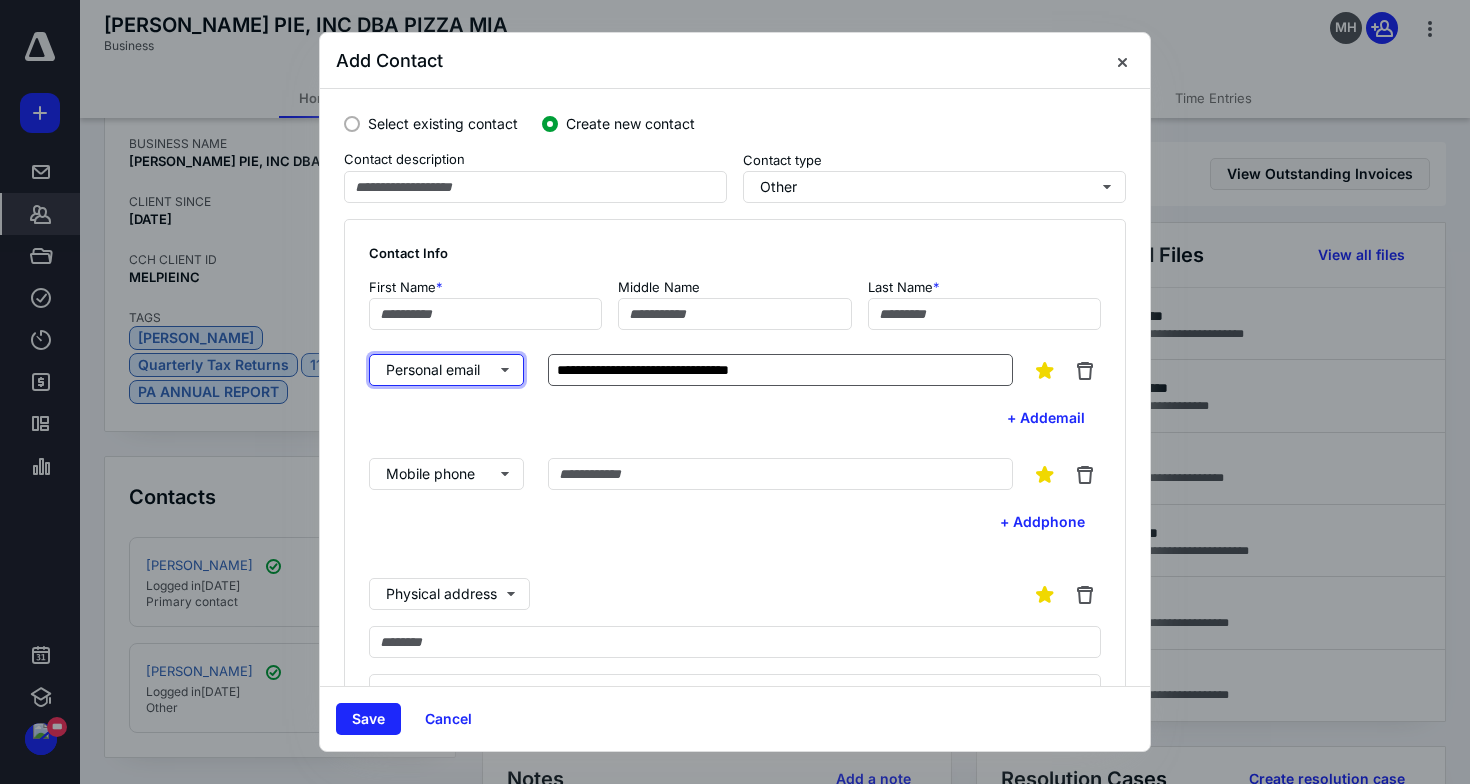 type 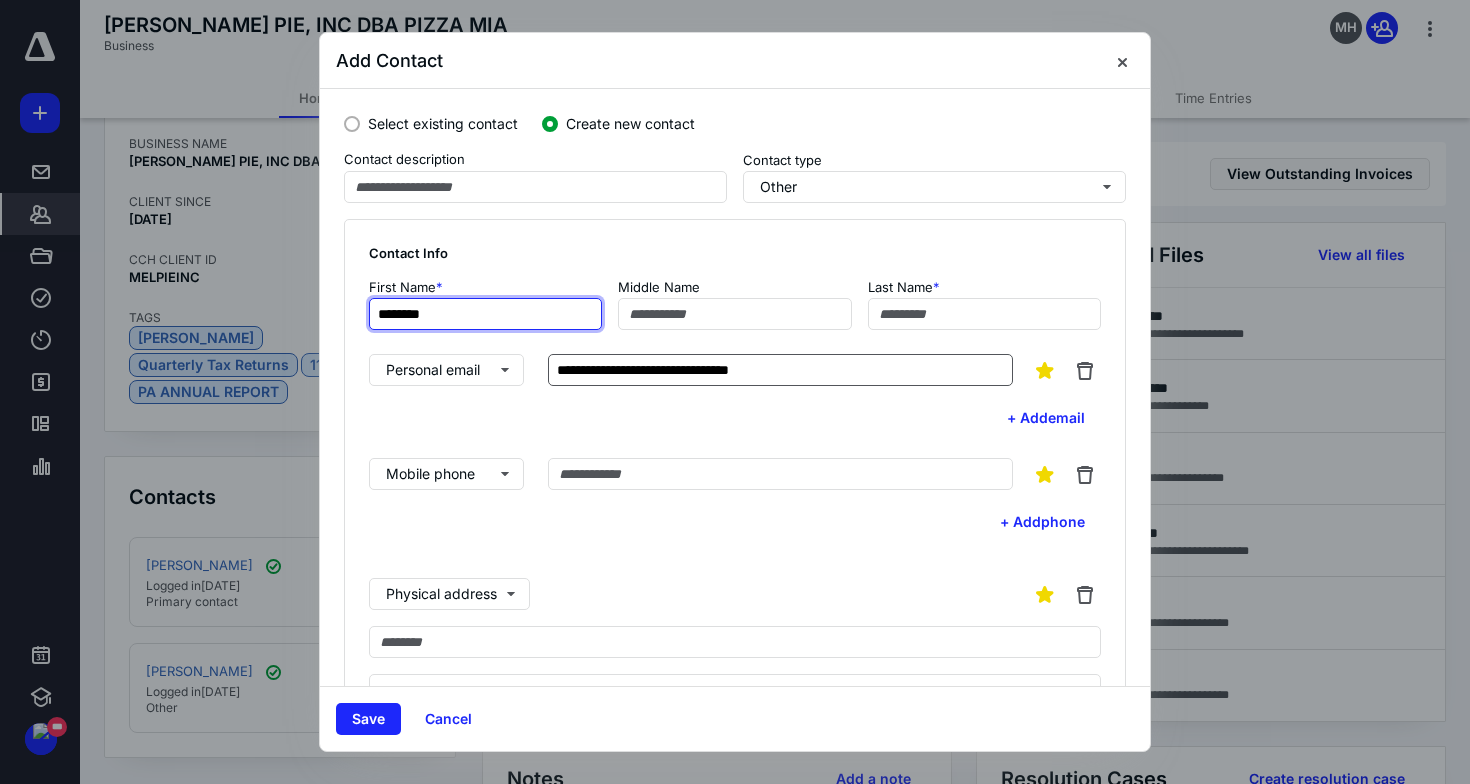 type on "********" 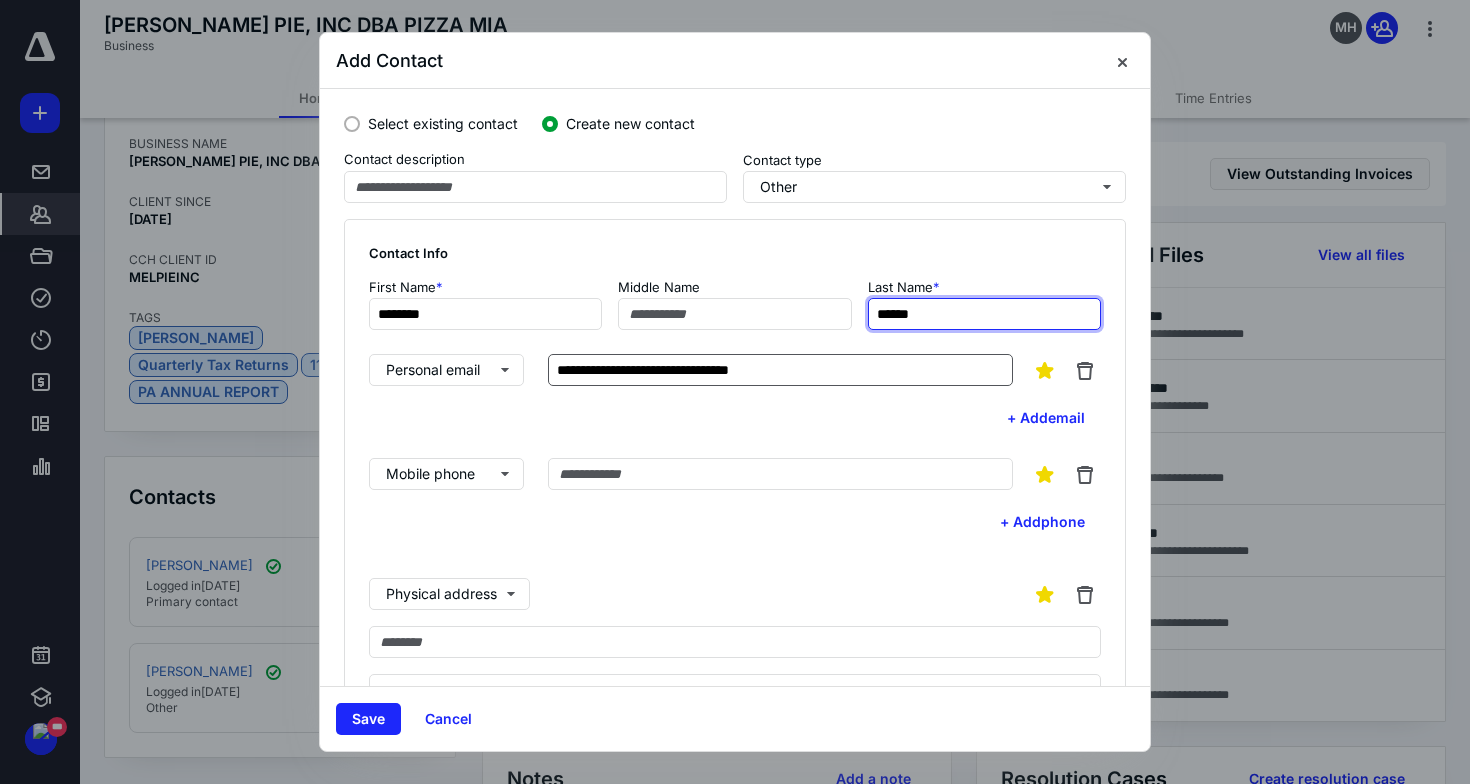 type on "******" 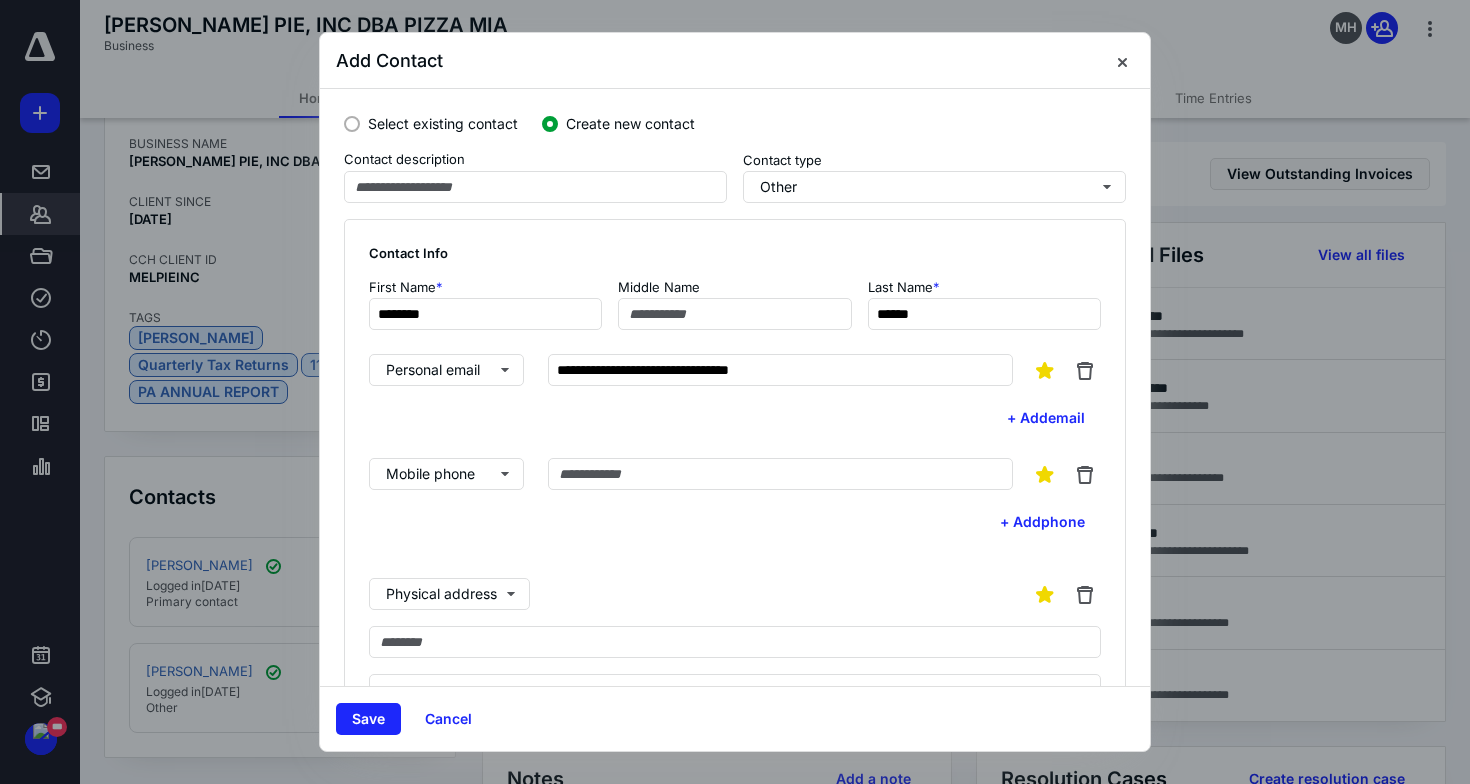 click on "Physical address" at bounding box center [735, 594] 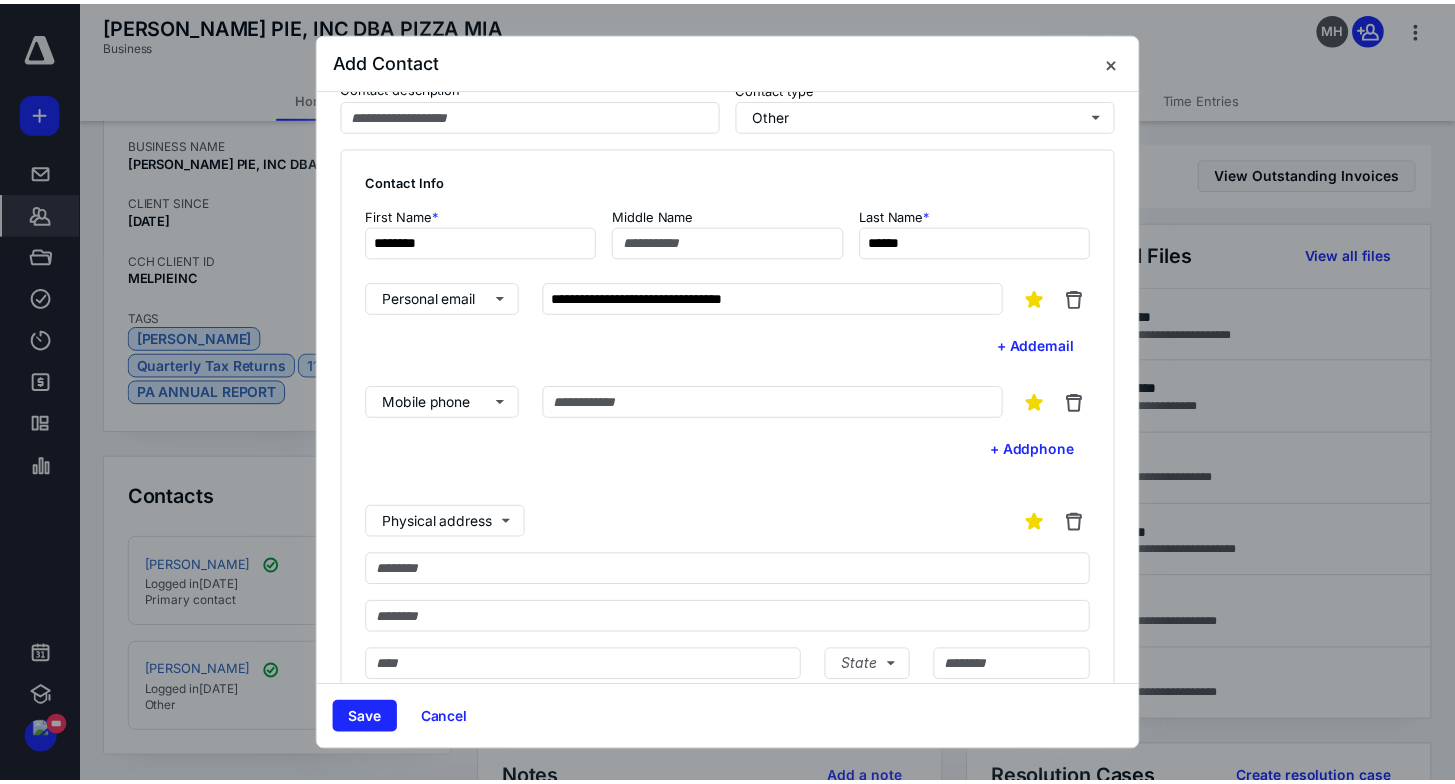 scroll, scrollTop: 0, scrollLeft: 0, axis: both 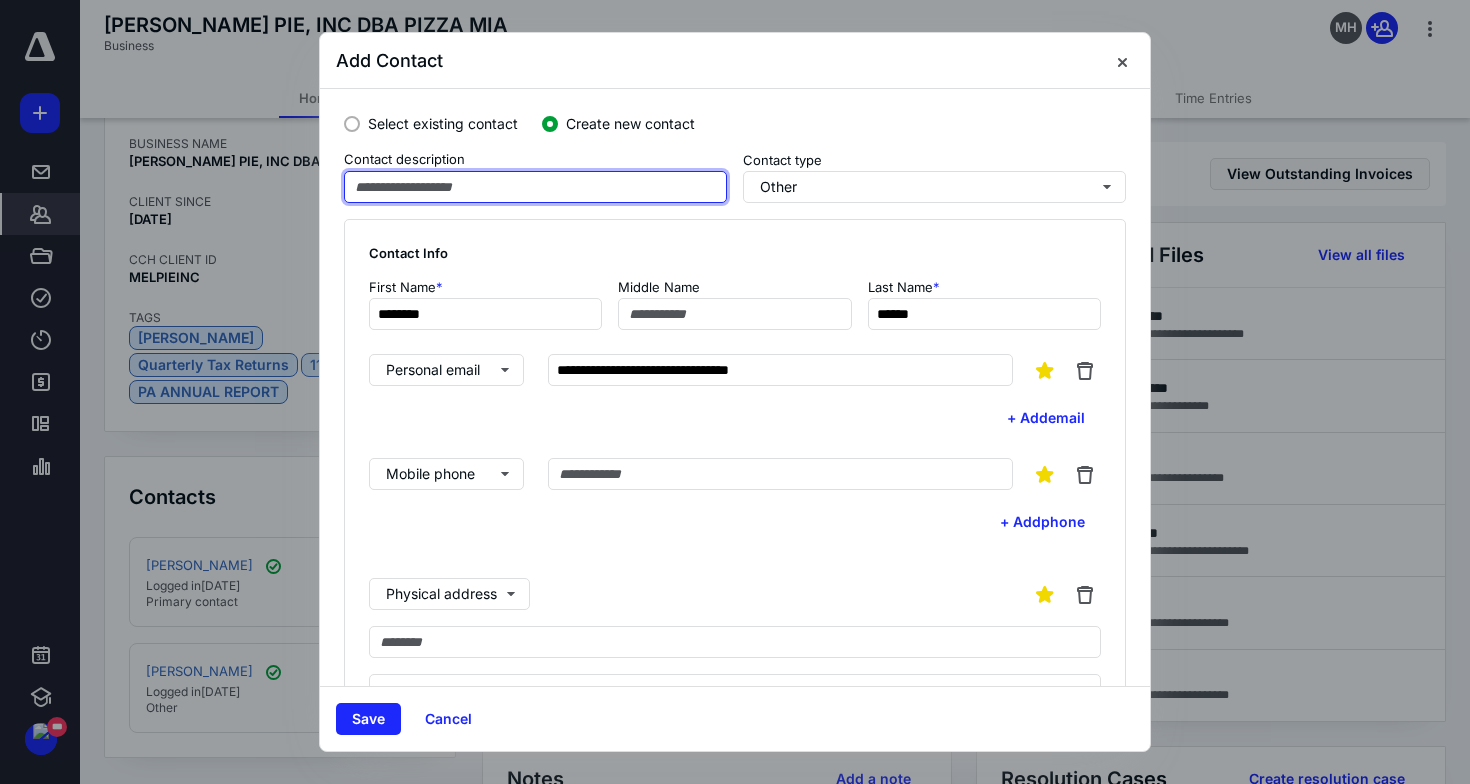 click at bounding box center [535, 187] 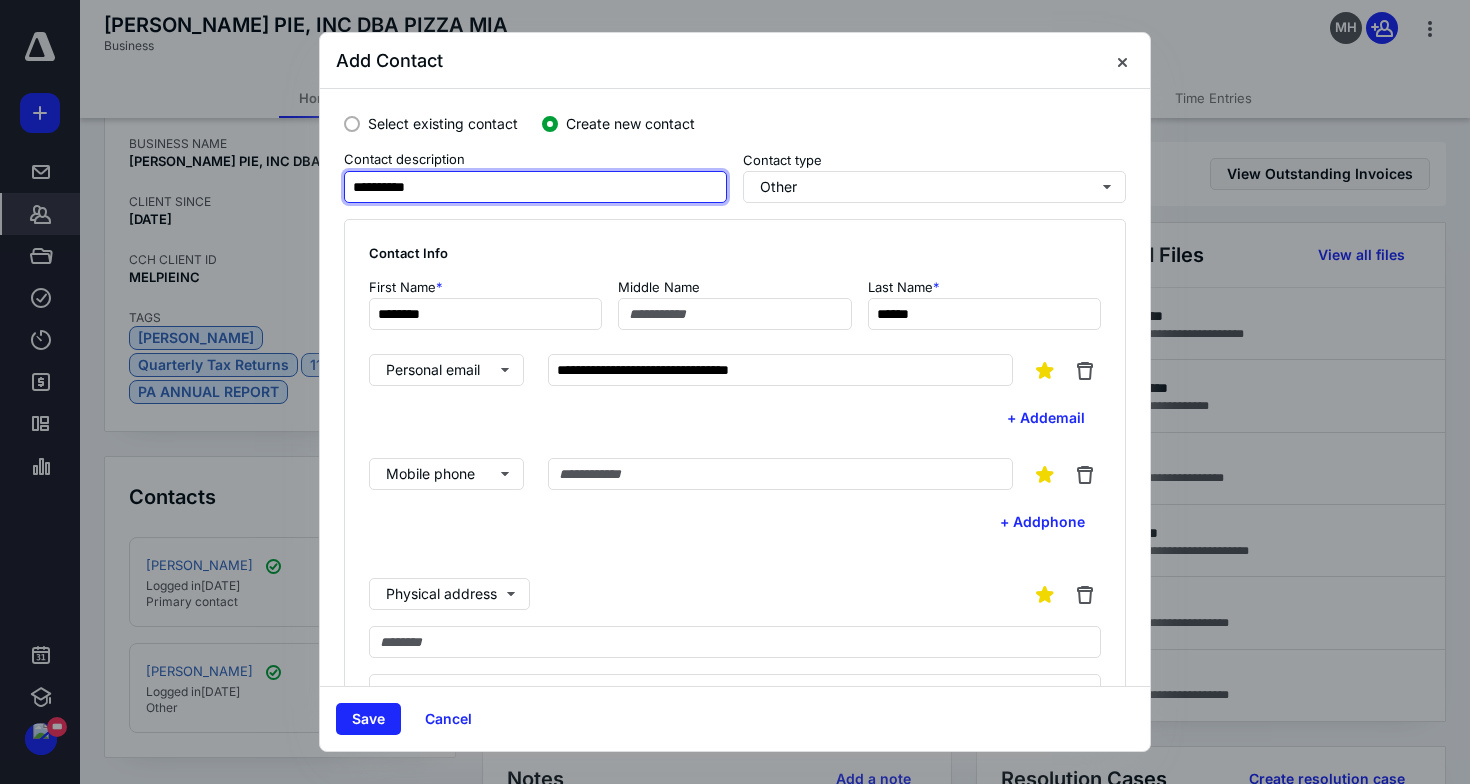 type on "**********" 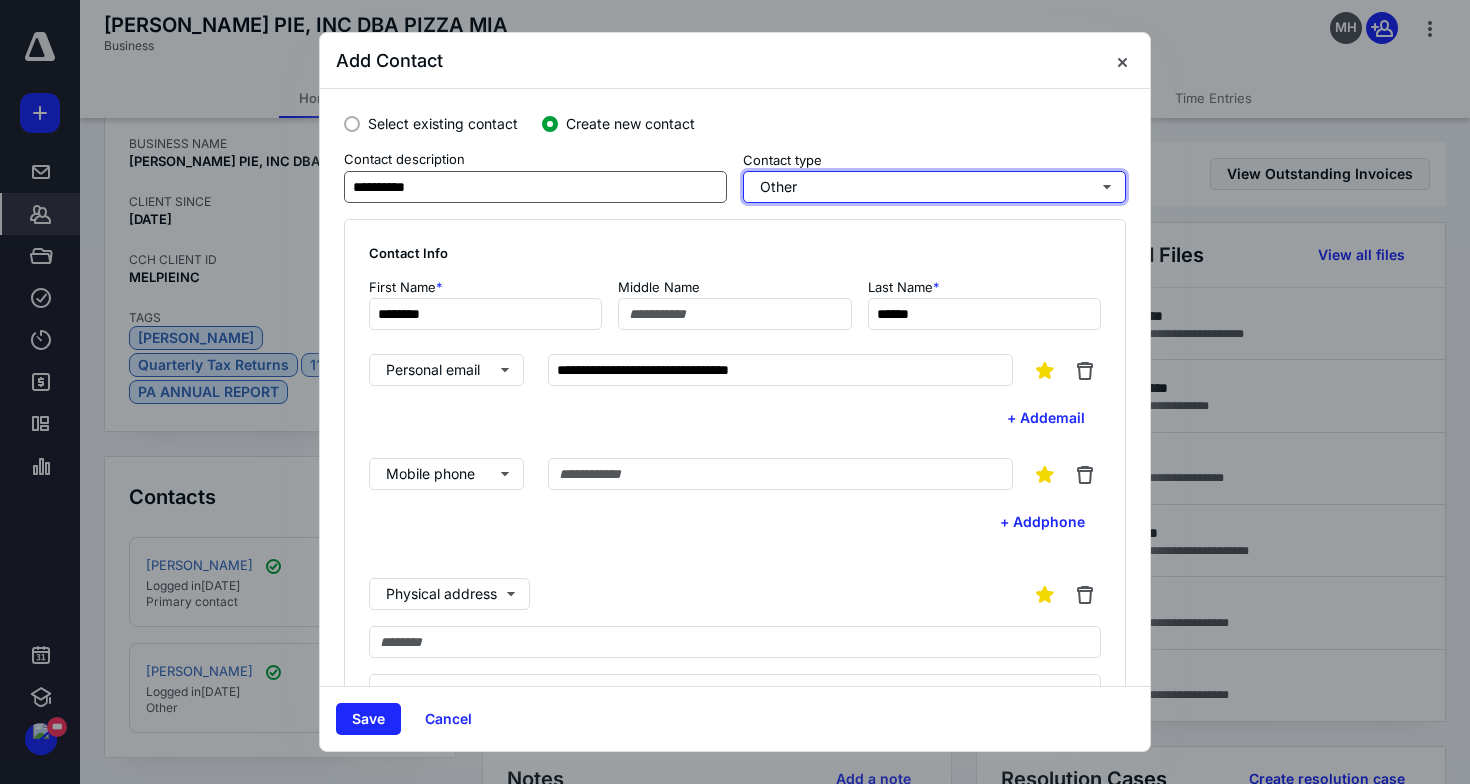 type 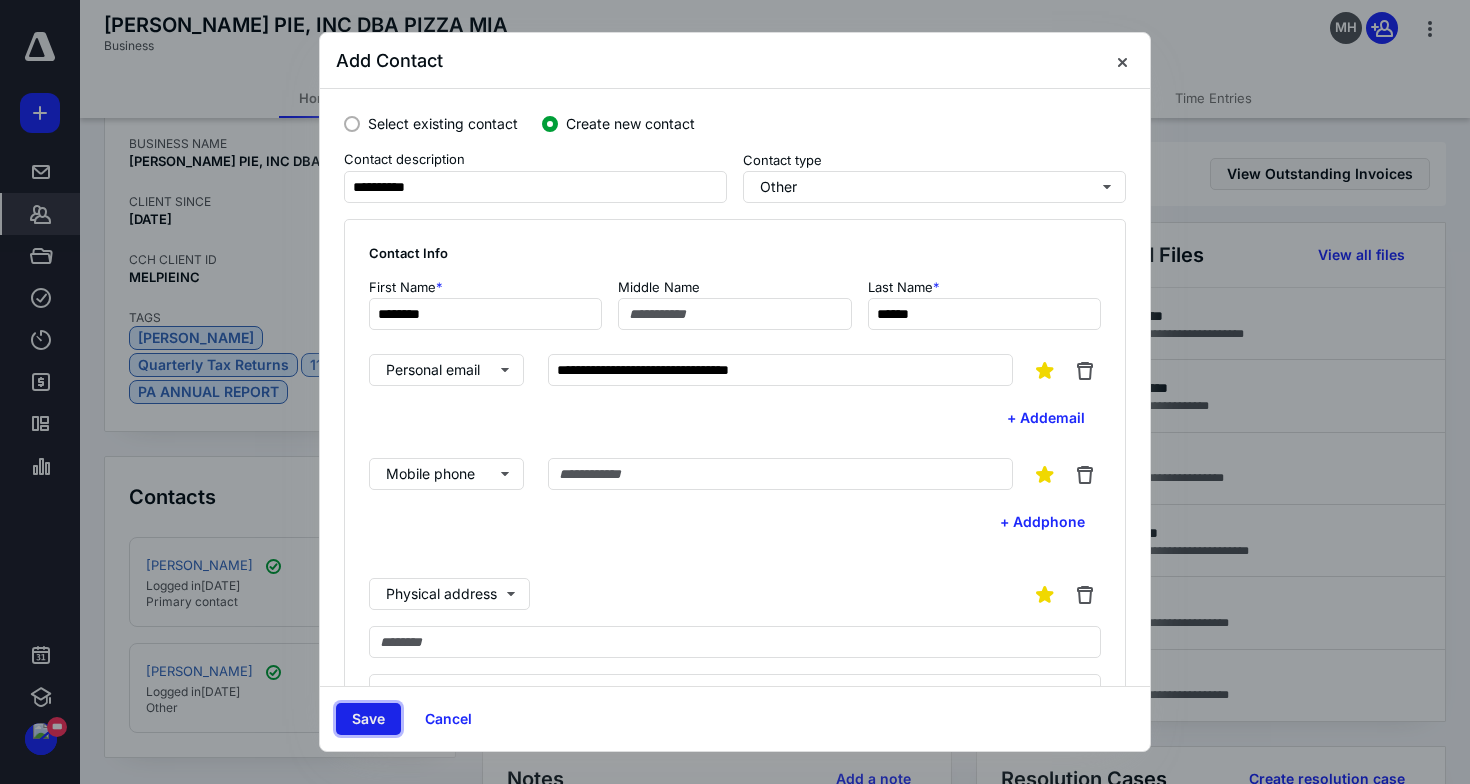 click on "Save" at bounding box center (368, 719) 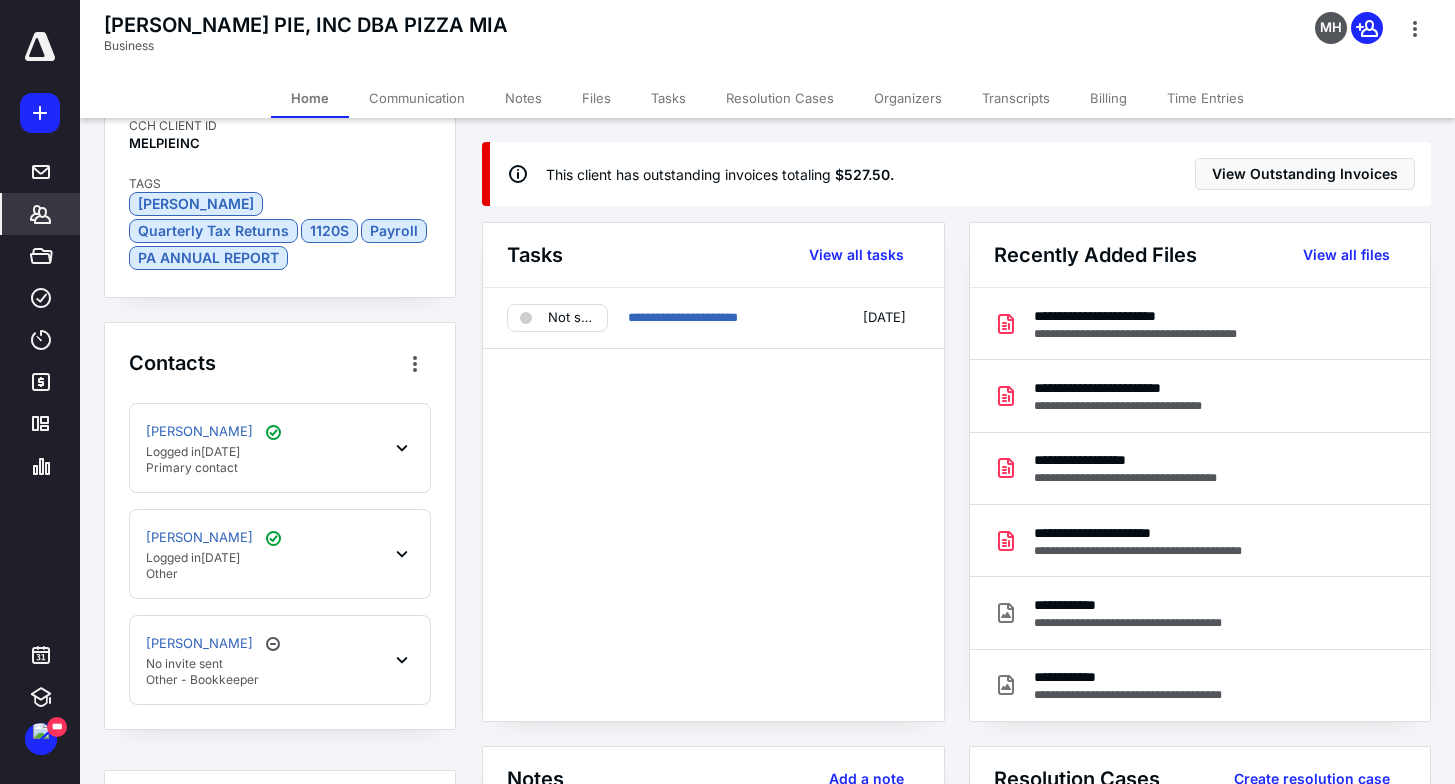 scroll, scrollTop: 265, scrollLeft: 0, axis: vertical 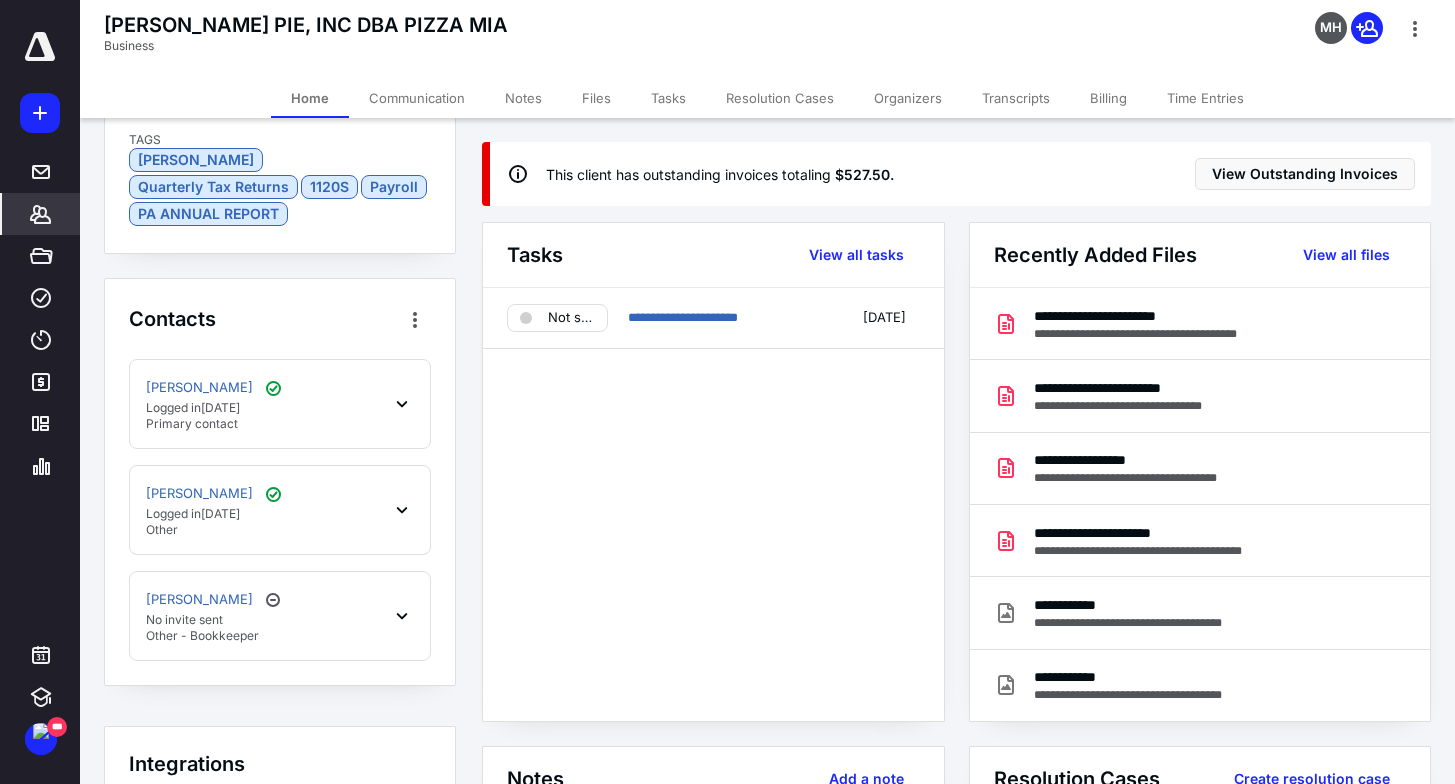 click 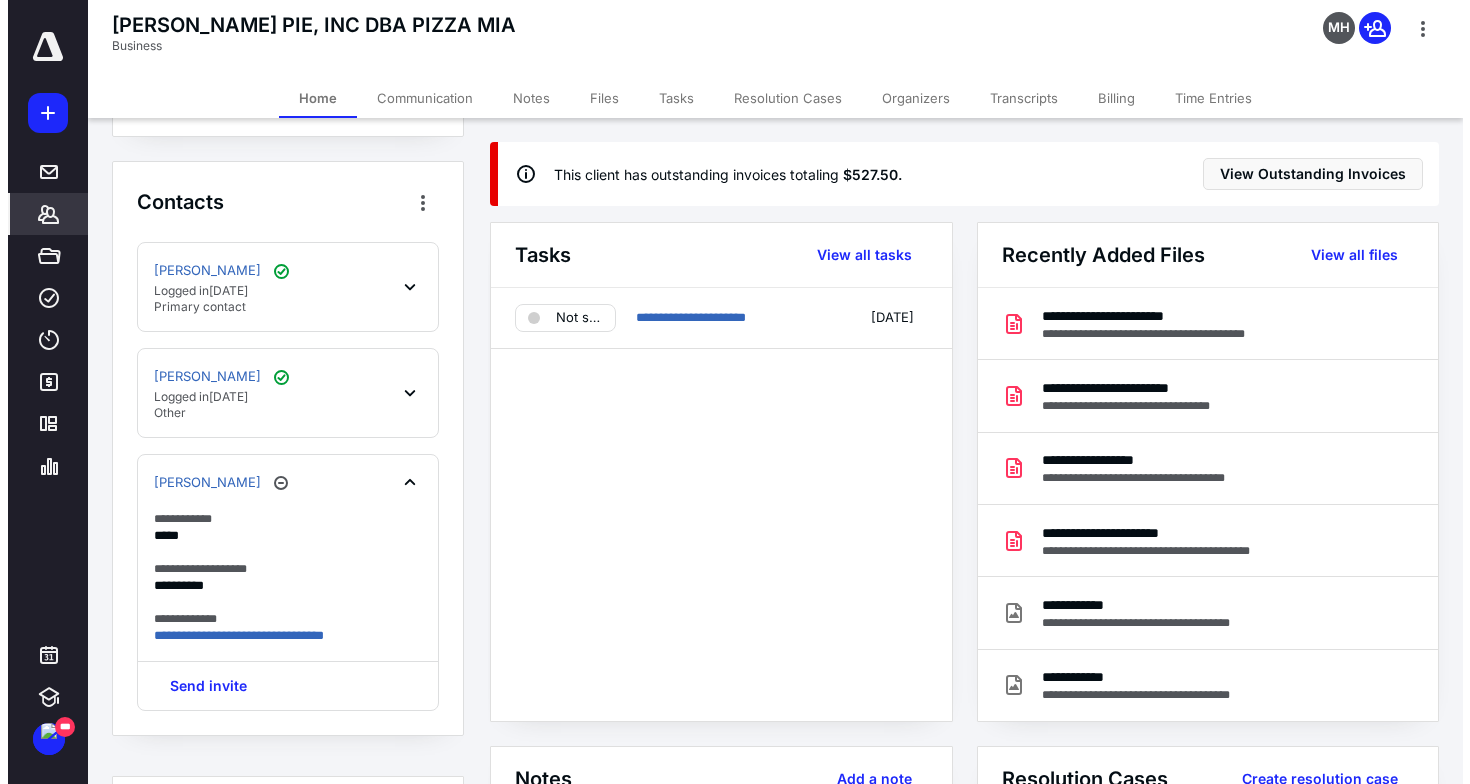 scroll, scrollTop: 388, scrollLeft: 0, axis: vertical 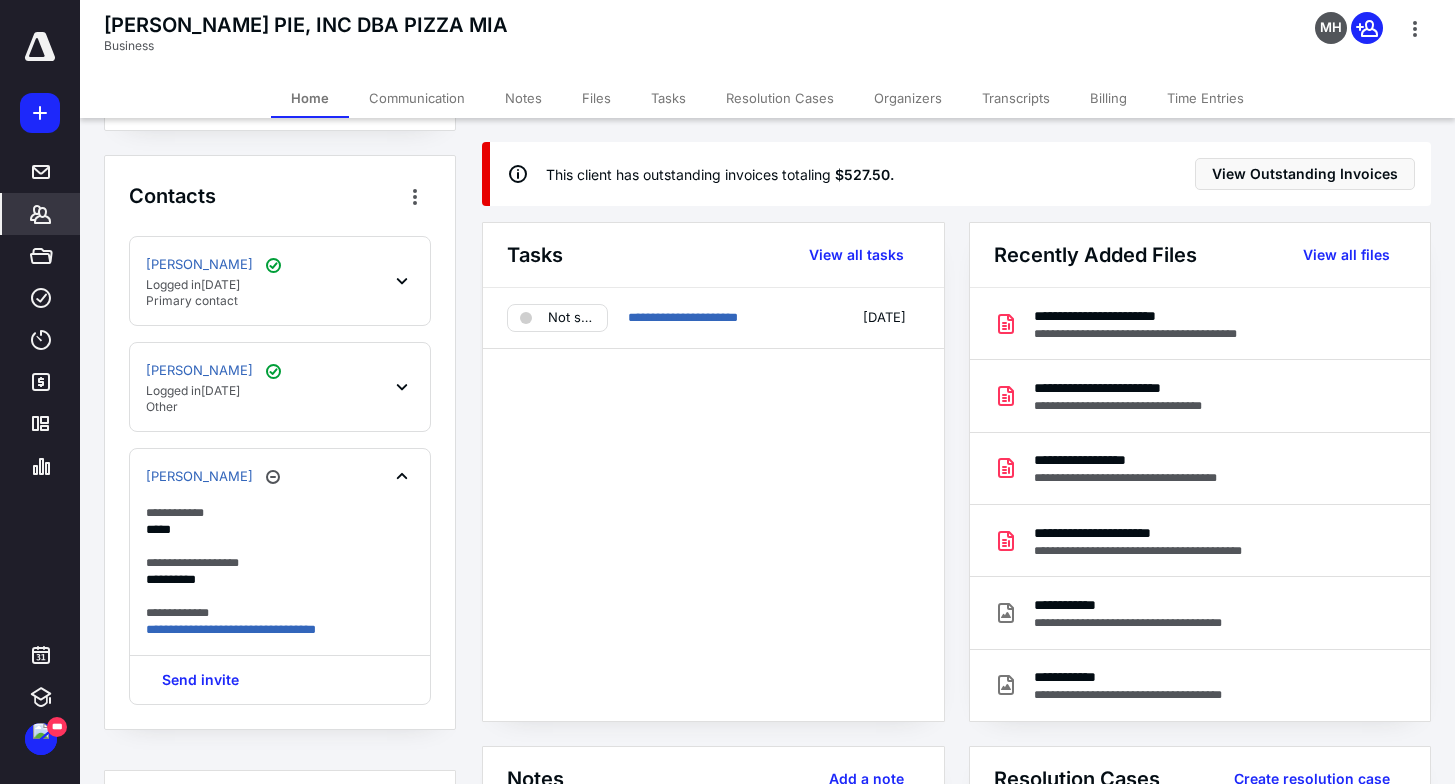 click 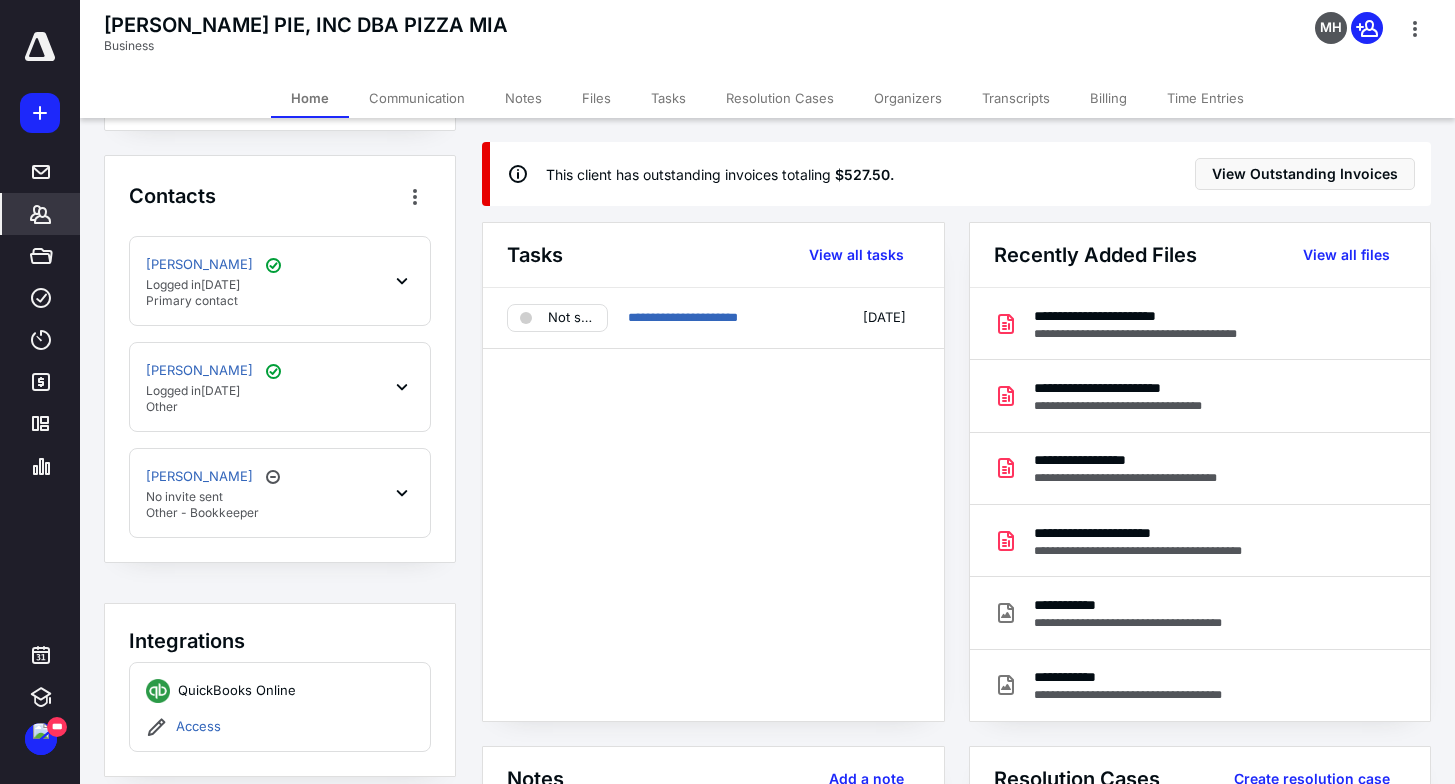 click on "**********" at bounding box center (713, 504) 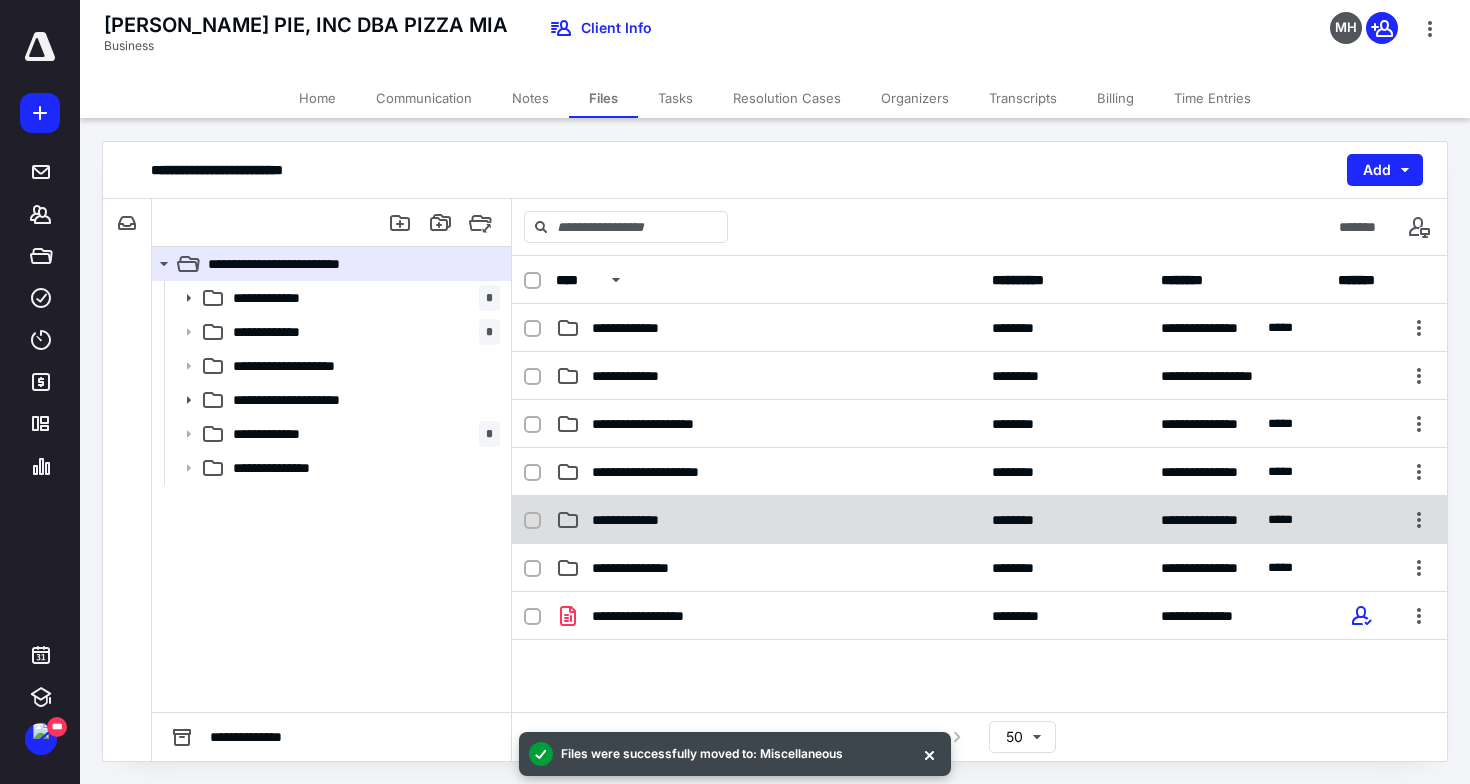 click on "**********" at bounding box center [768, 520] 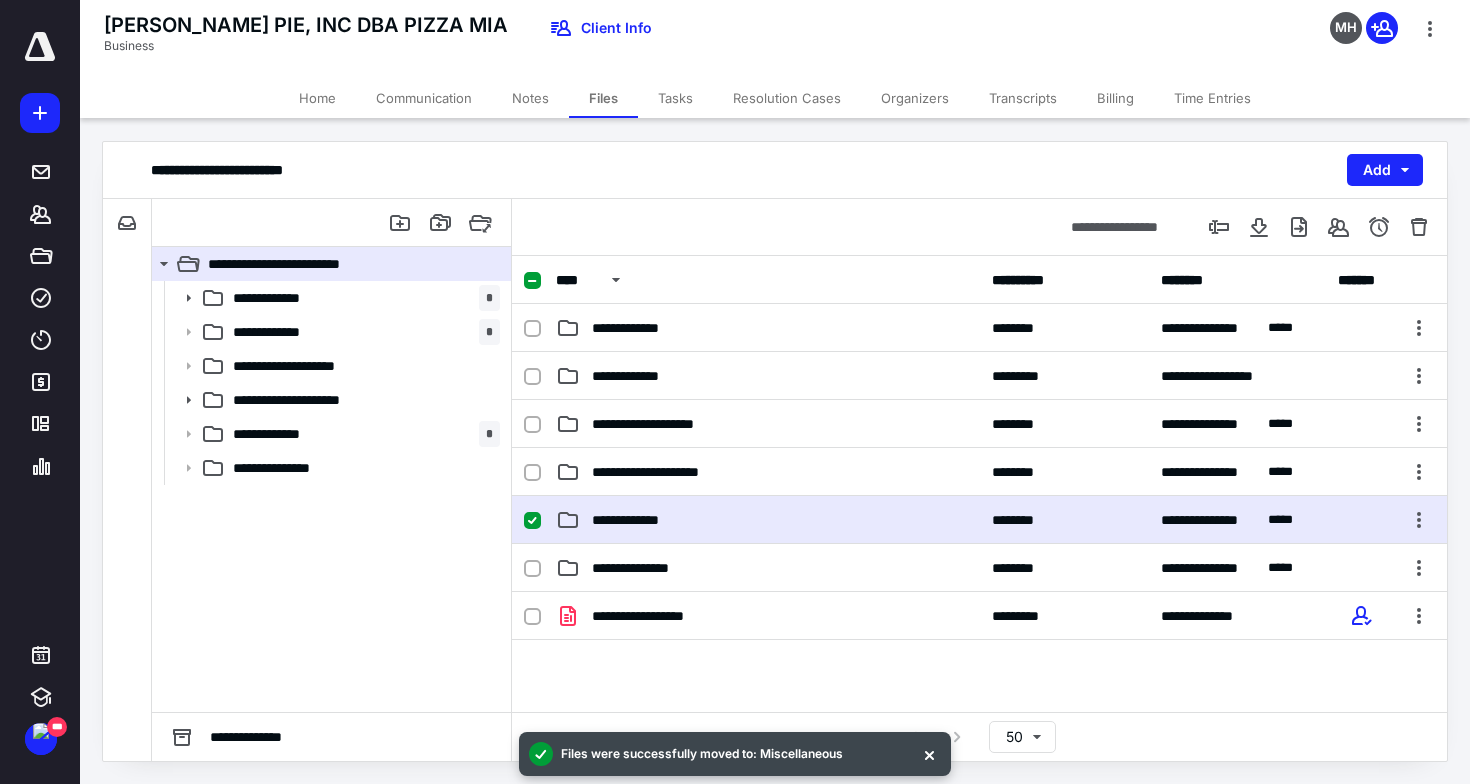 click on "**********" at bounding box center (768, 520) 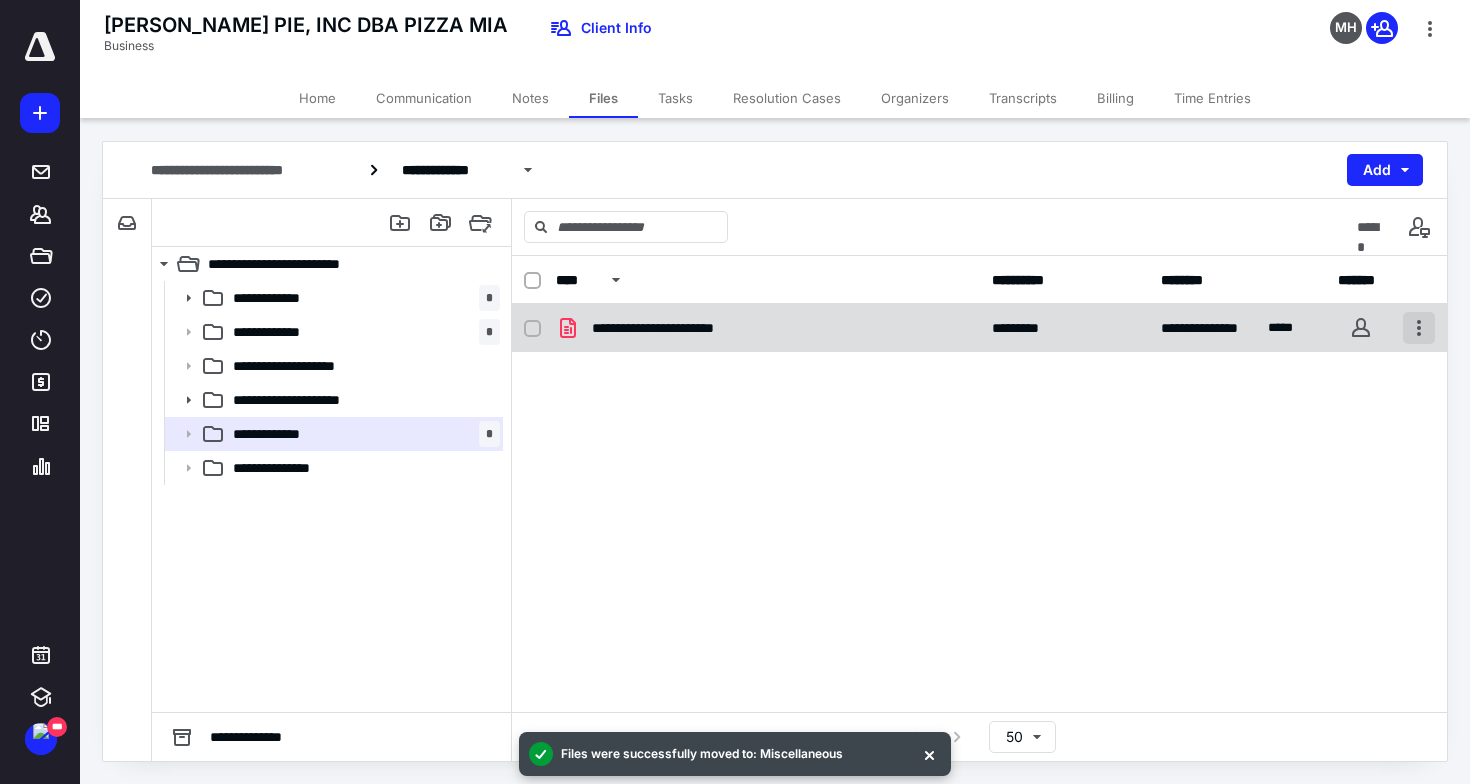 click at bounding box center [1419, 328] 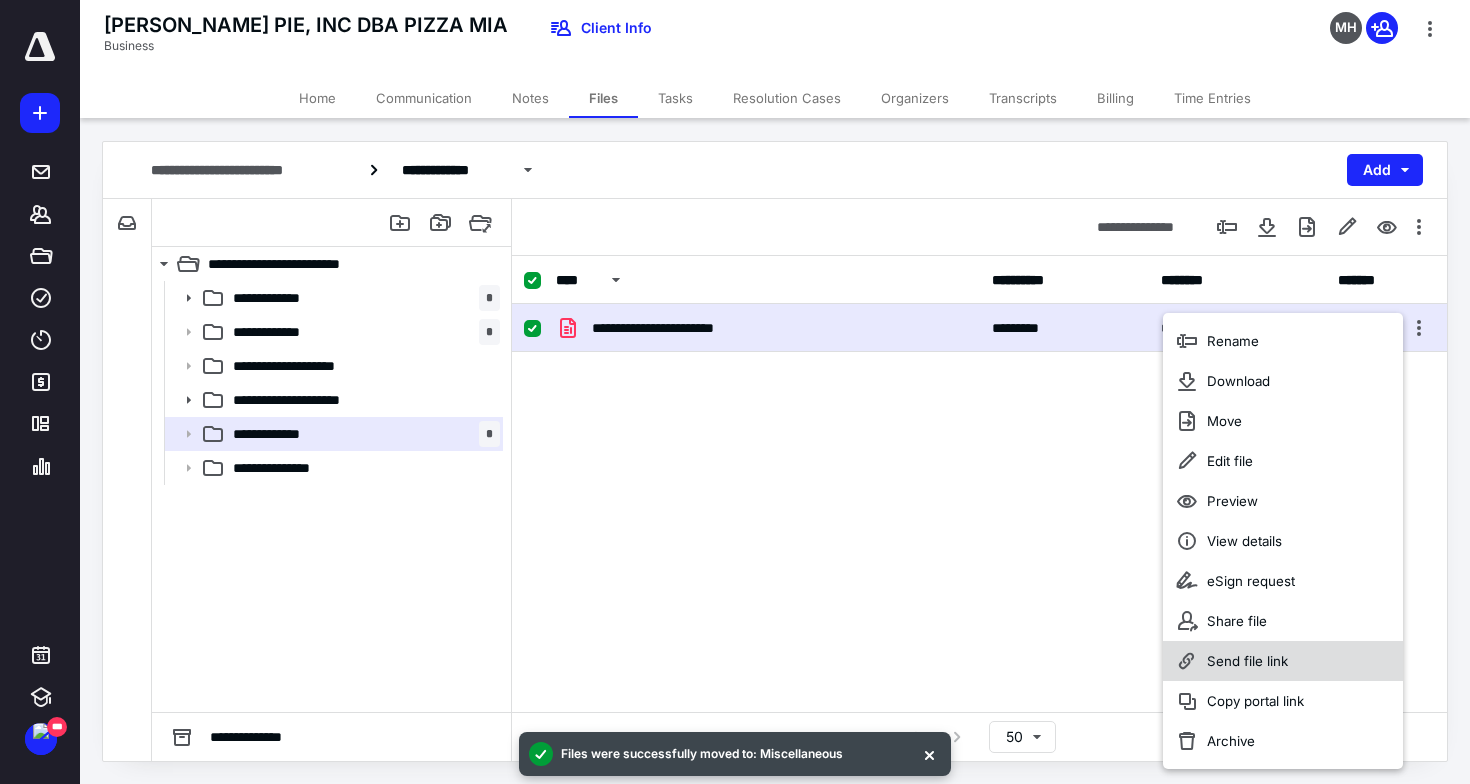 click on "Send file link" at bounding box center (1283, 661) 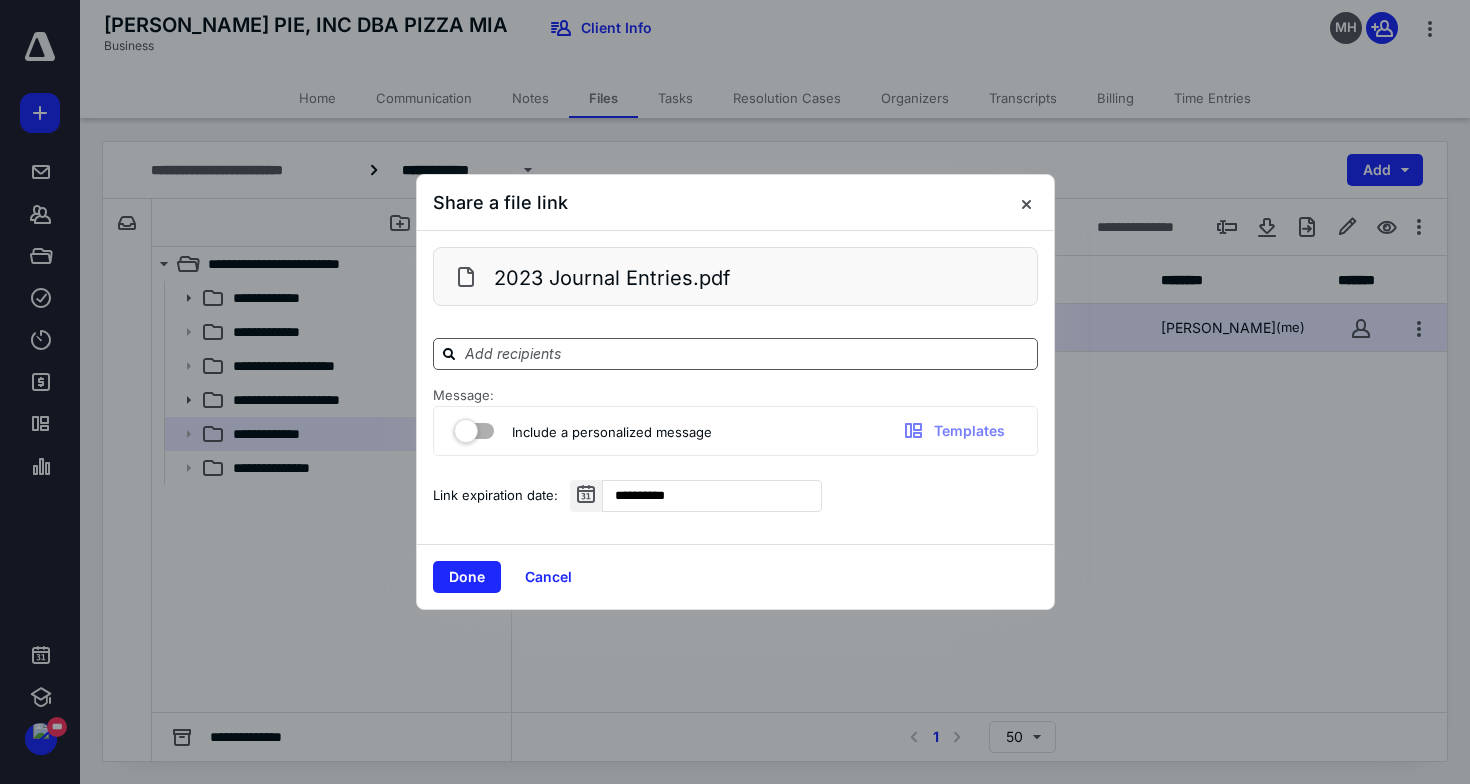 click at bounding box center (747, 353) 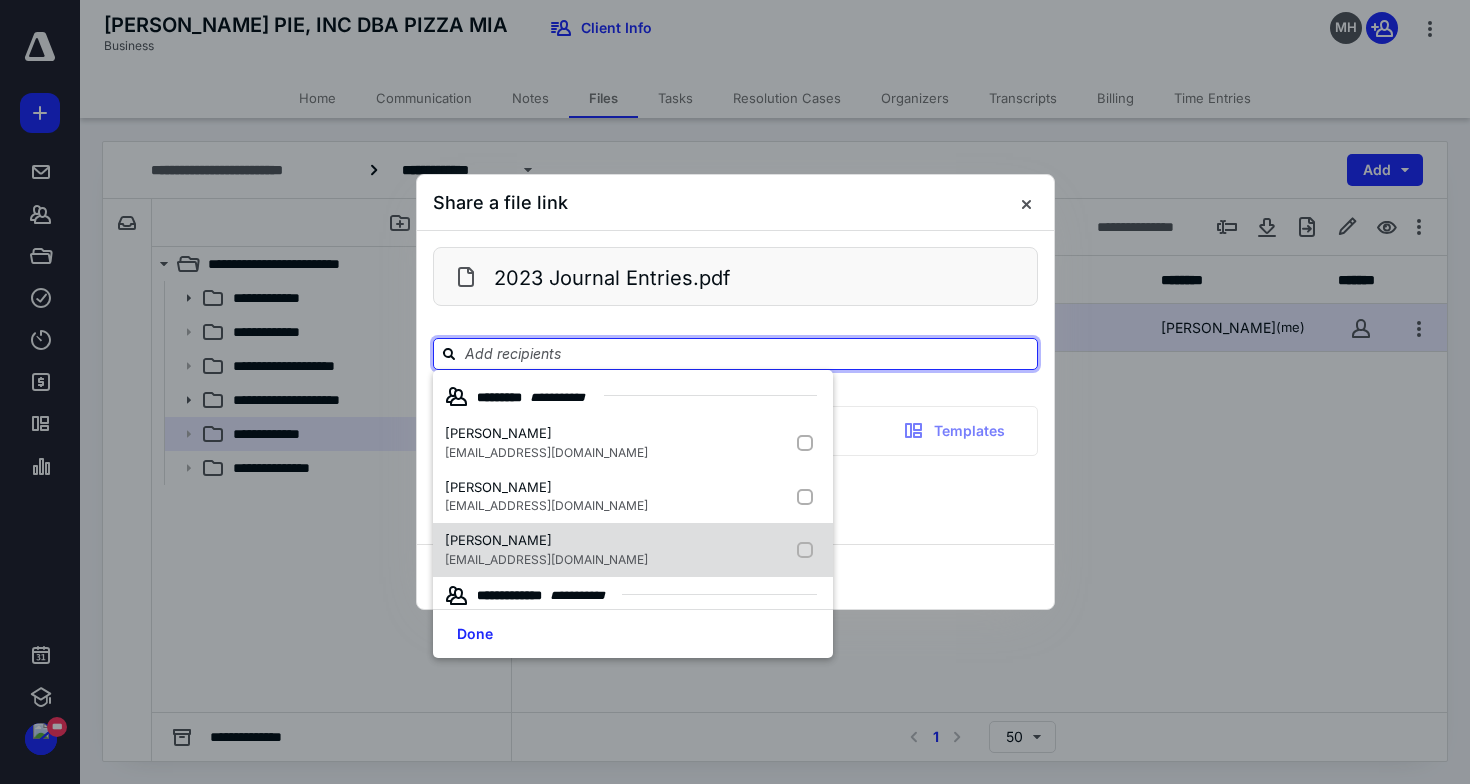 click on "Katelynn Martin" at bounding box center [546, 541] 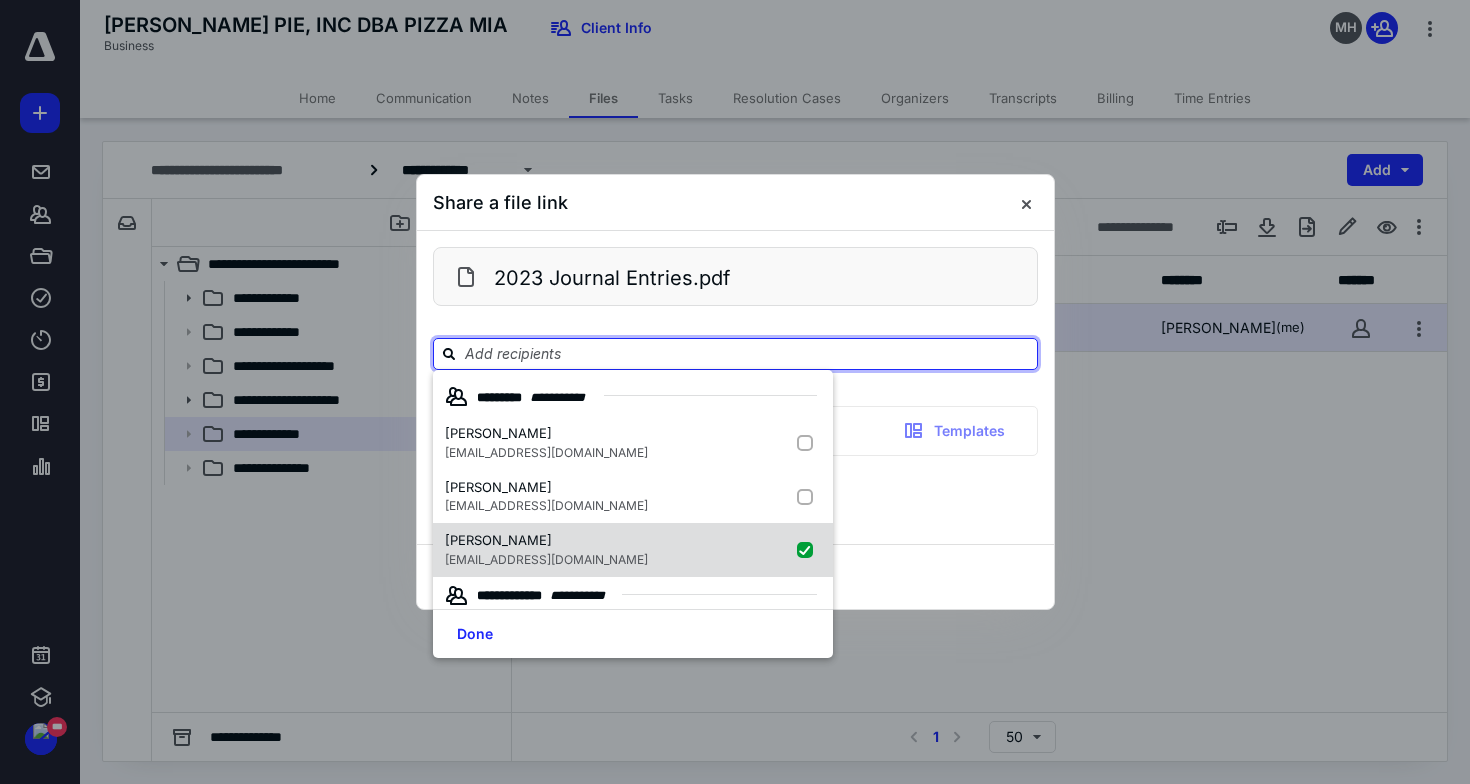 checkbox on "true" 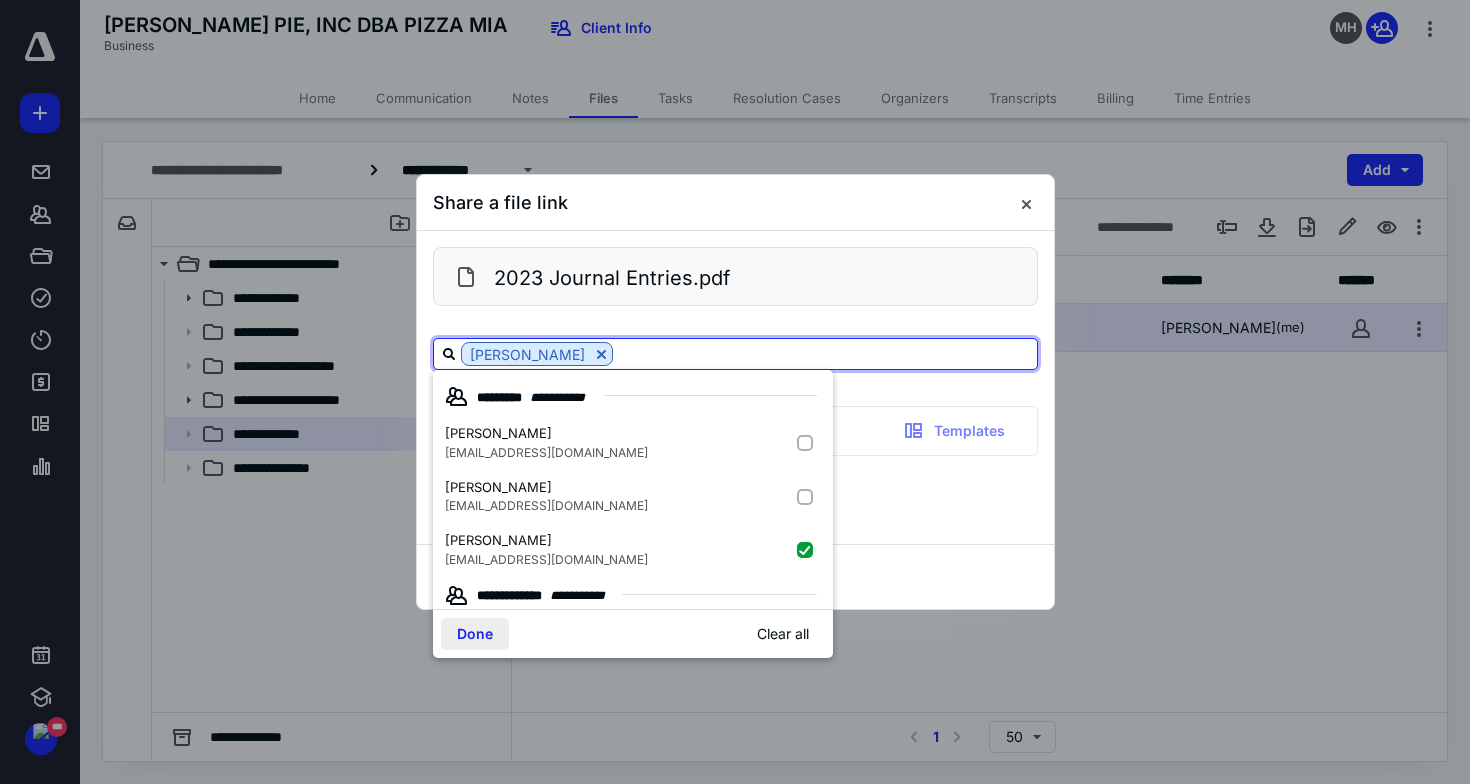 click on "Done" at bounding box center [475, 634] 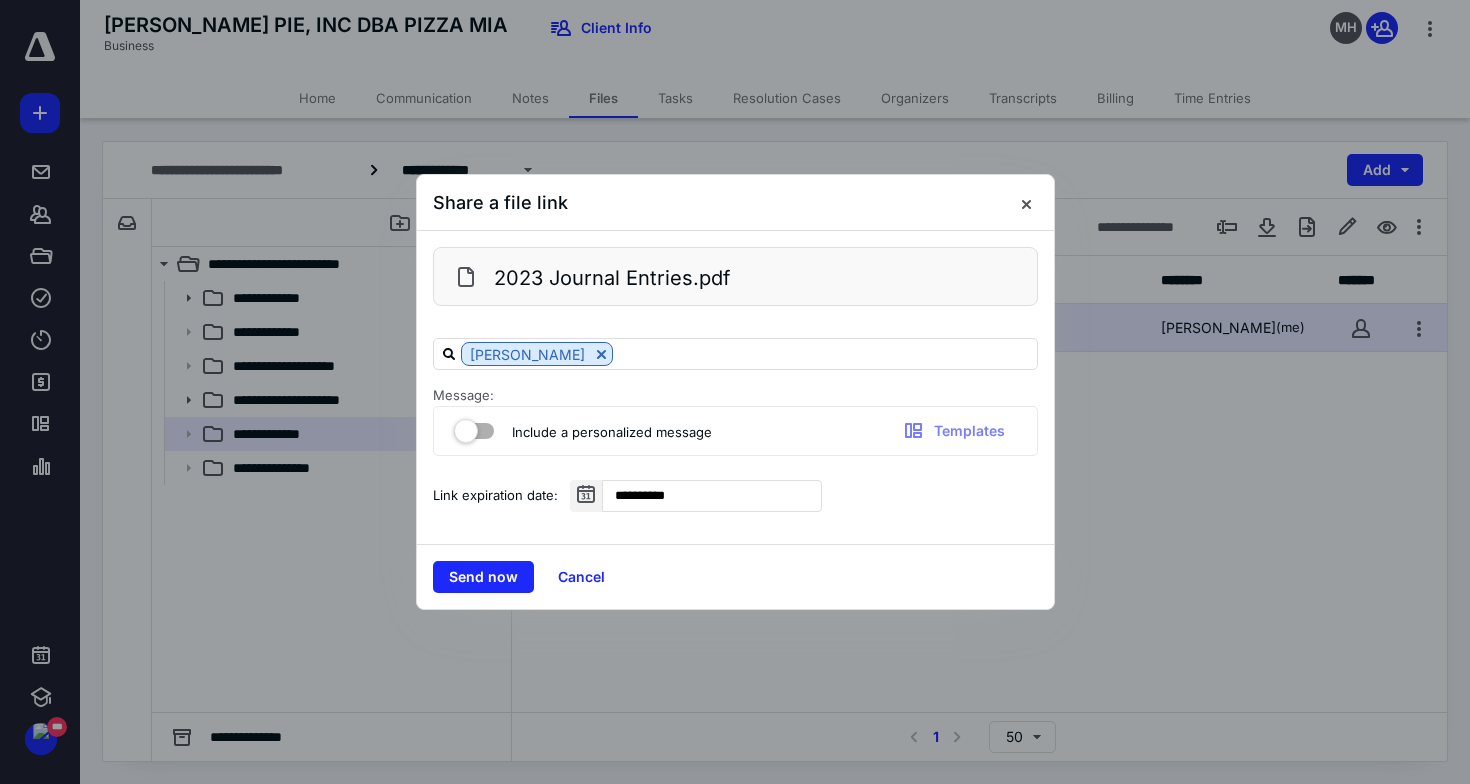 click at bounding box center (474, 427) 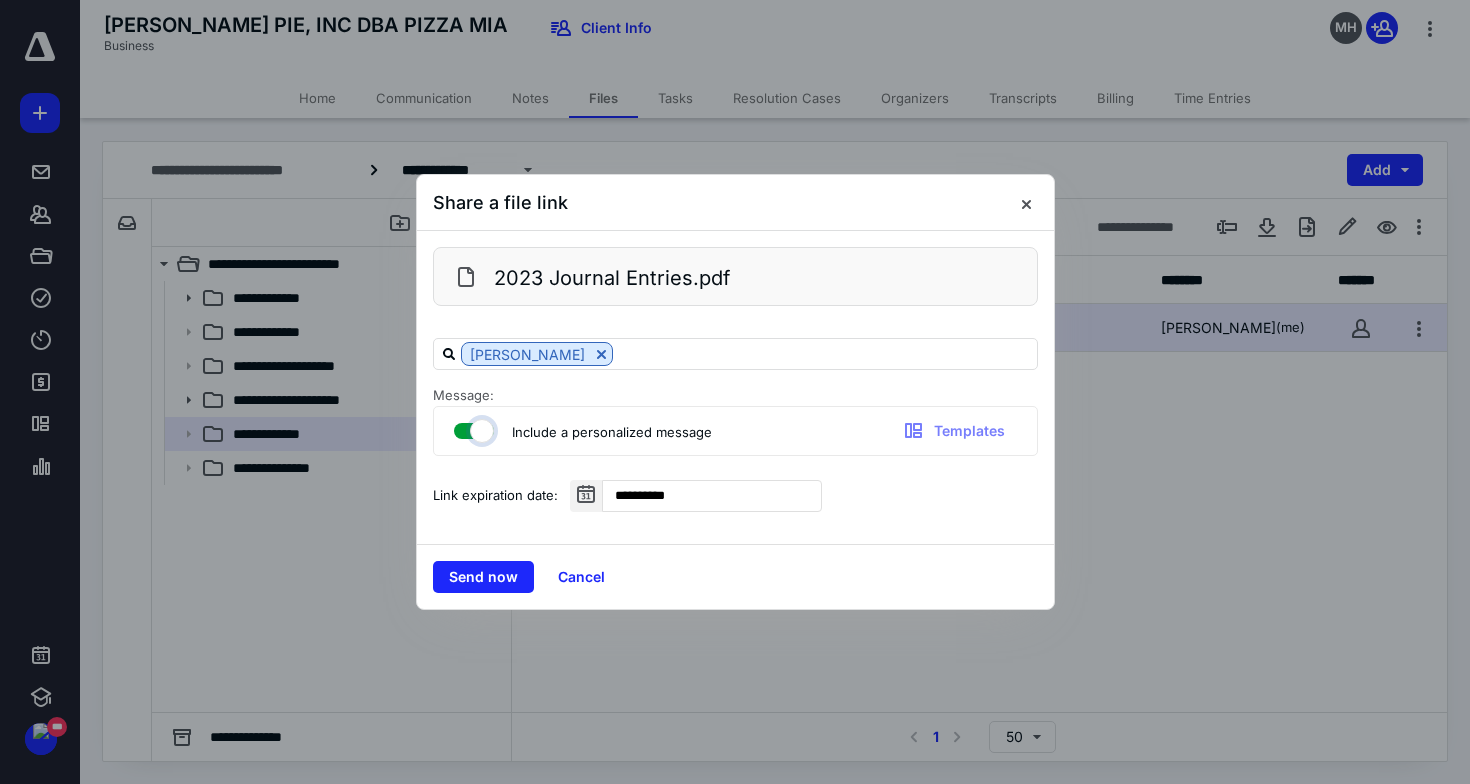 checkbox on "true" 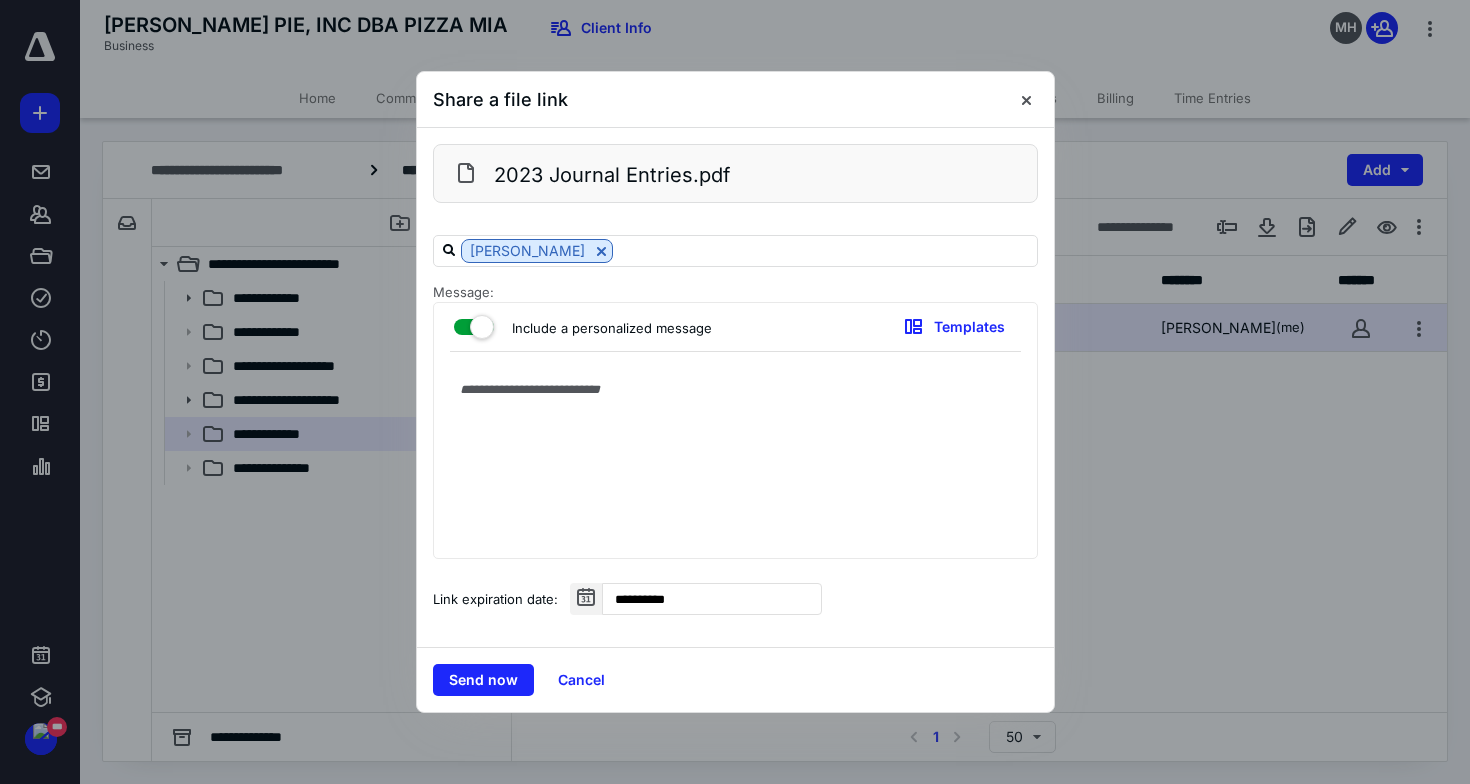 click at bounding box center [735, 460] 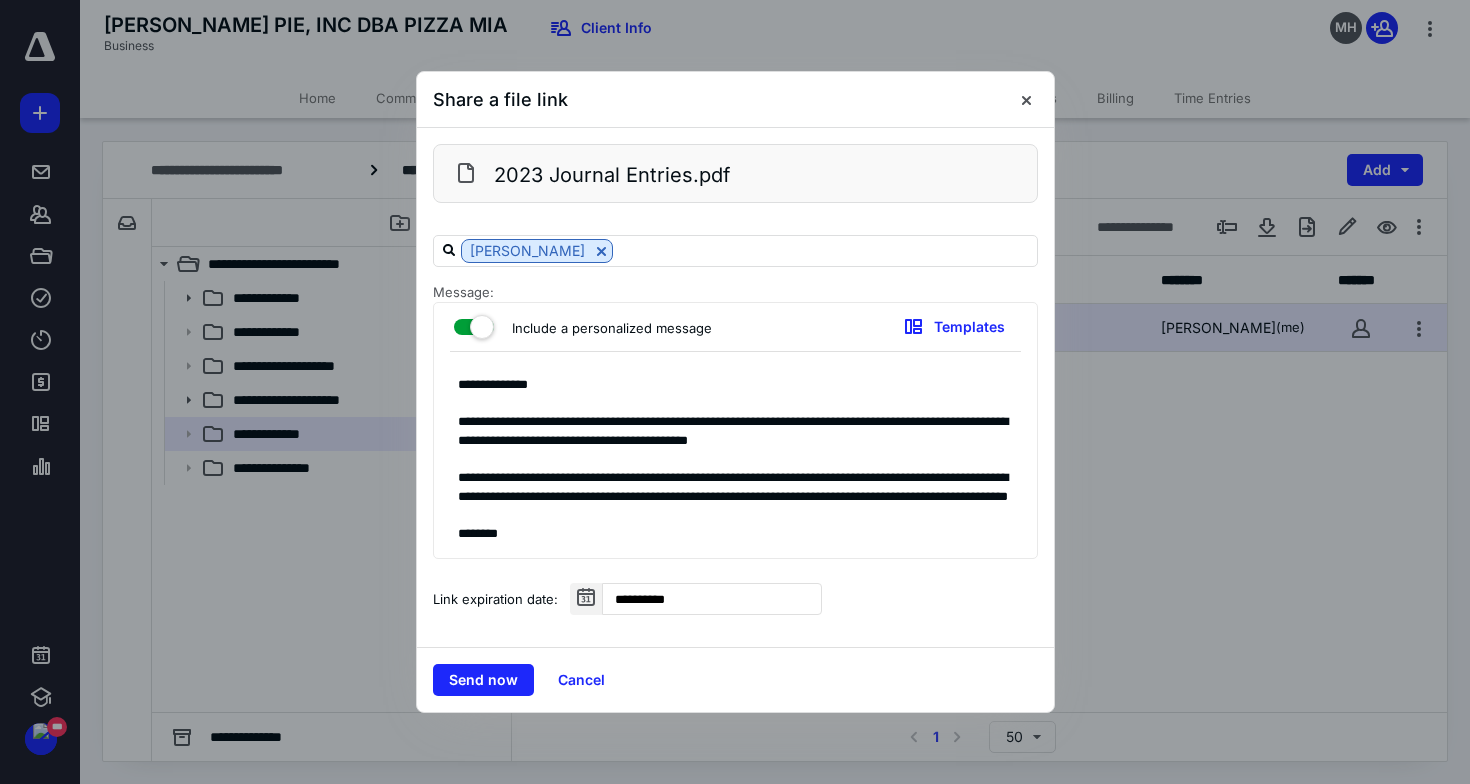 scroll, scrollTop: 40, scrollLeft: 0, axis: vertical 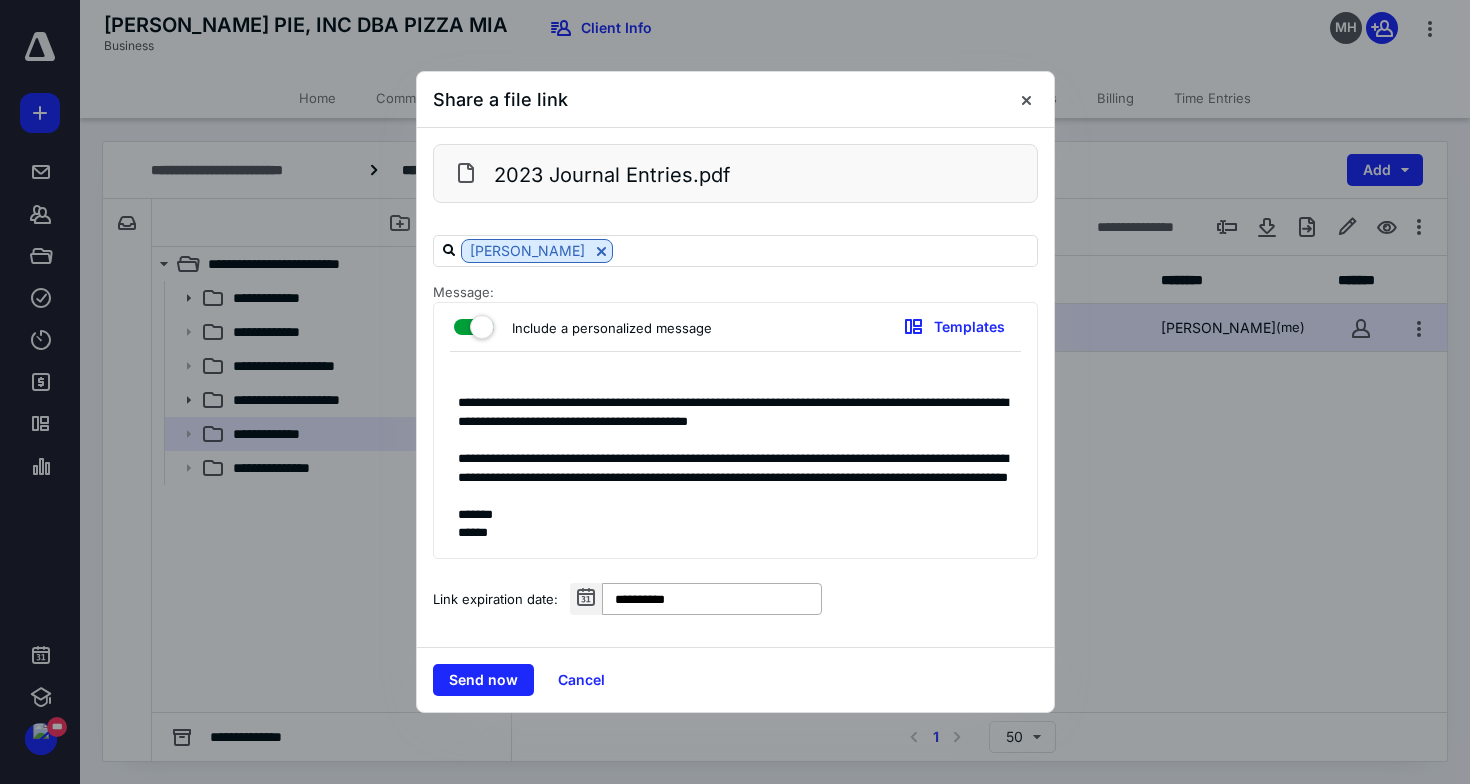 type on "**********" 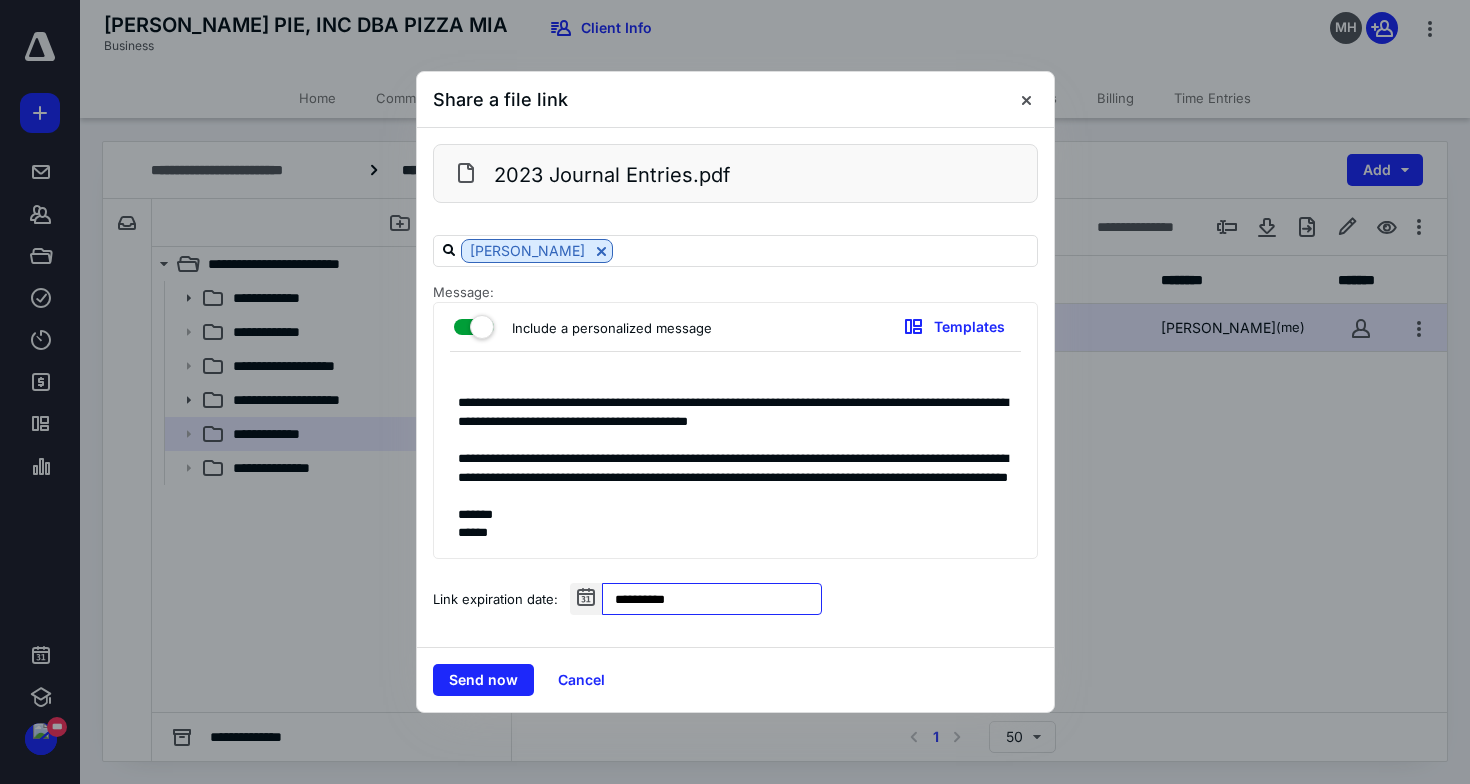 click on "**********" at bounding box center (712, 599) 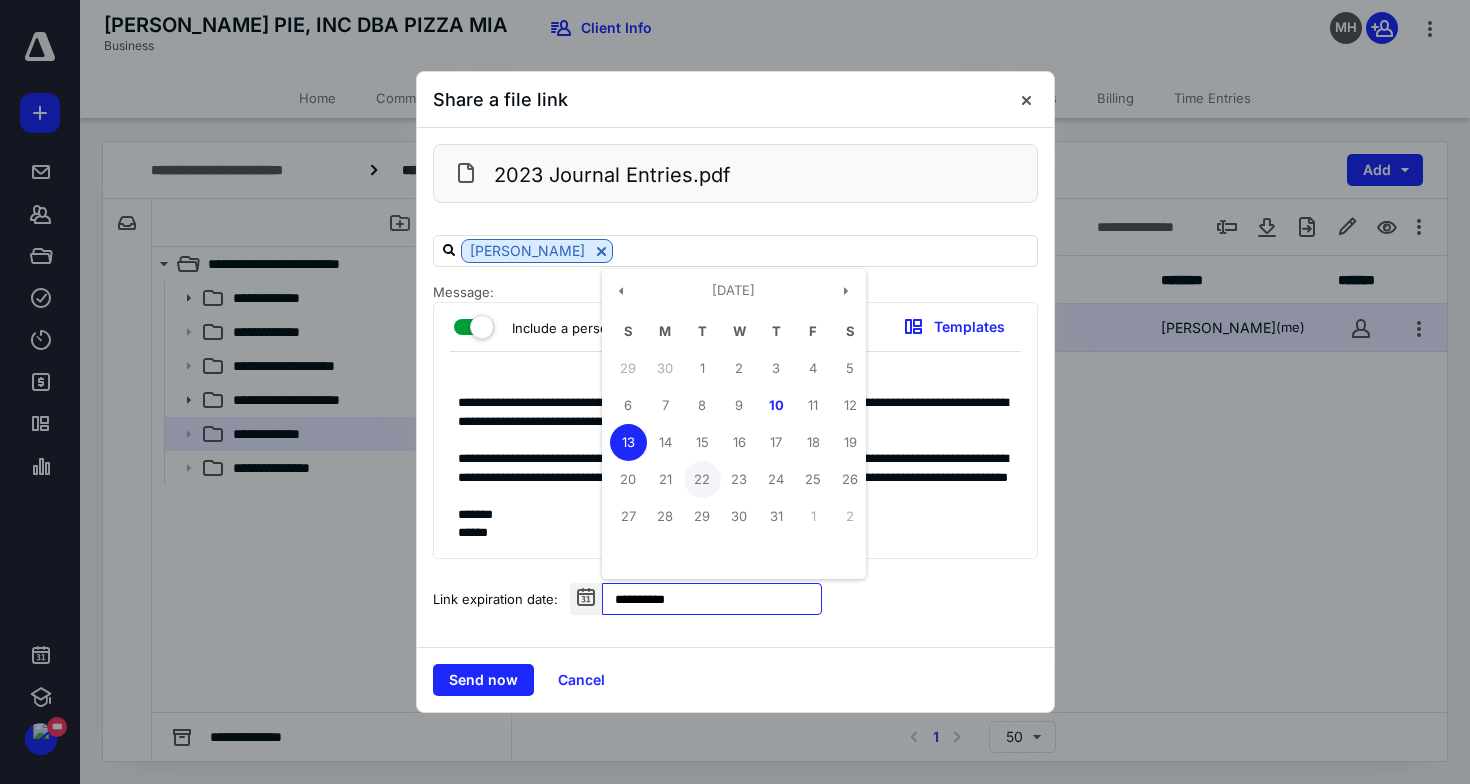 click on "22" at bounding box center (702, 479) 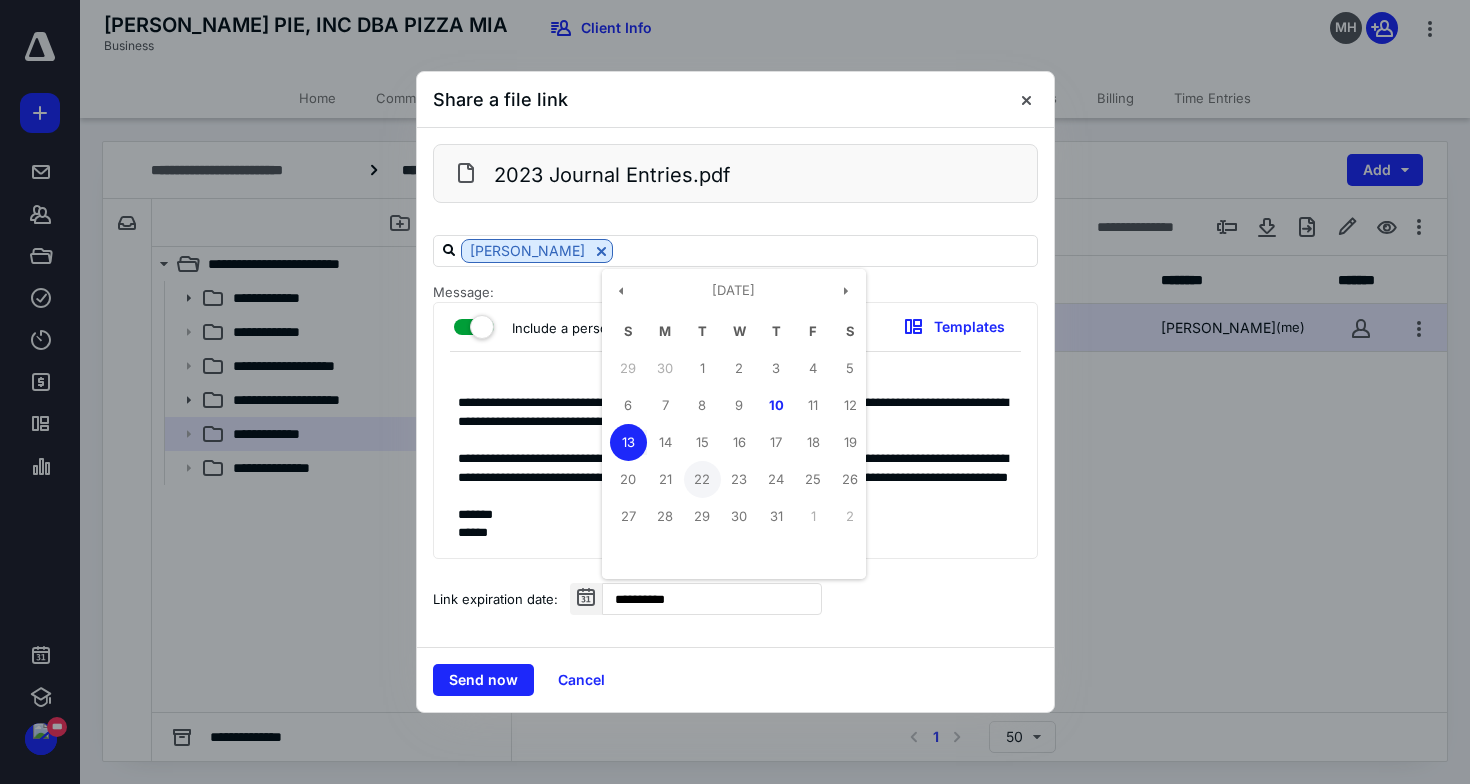 type on "**********" 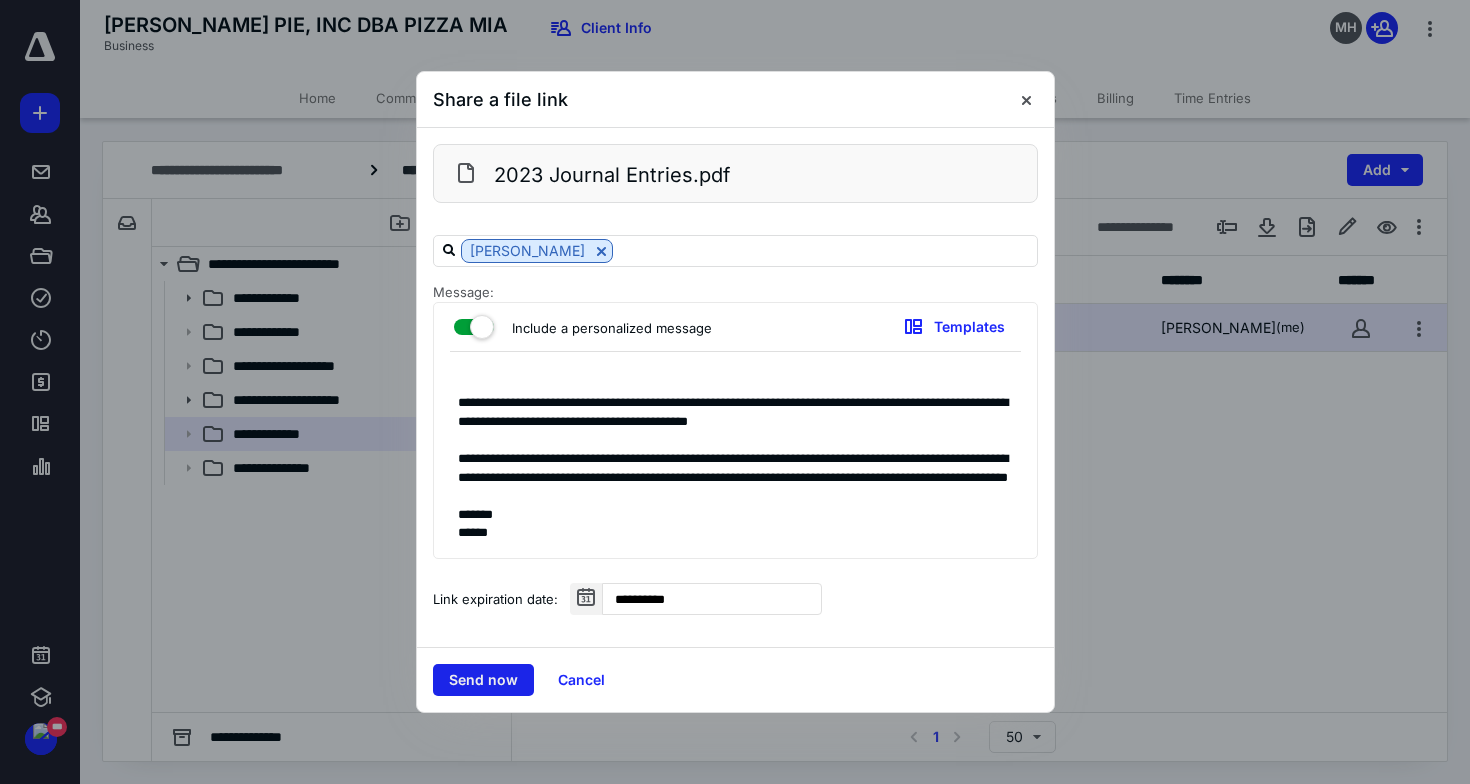 click on "Send now" at bounding box center [483, 680] 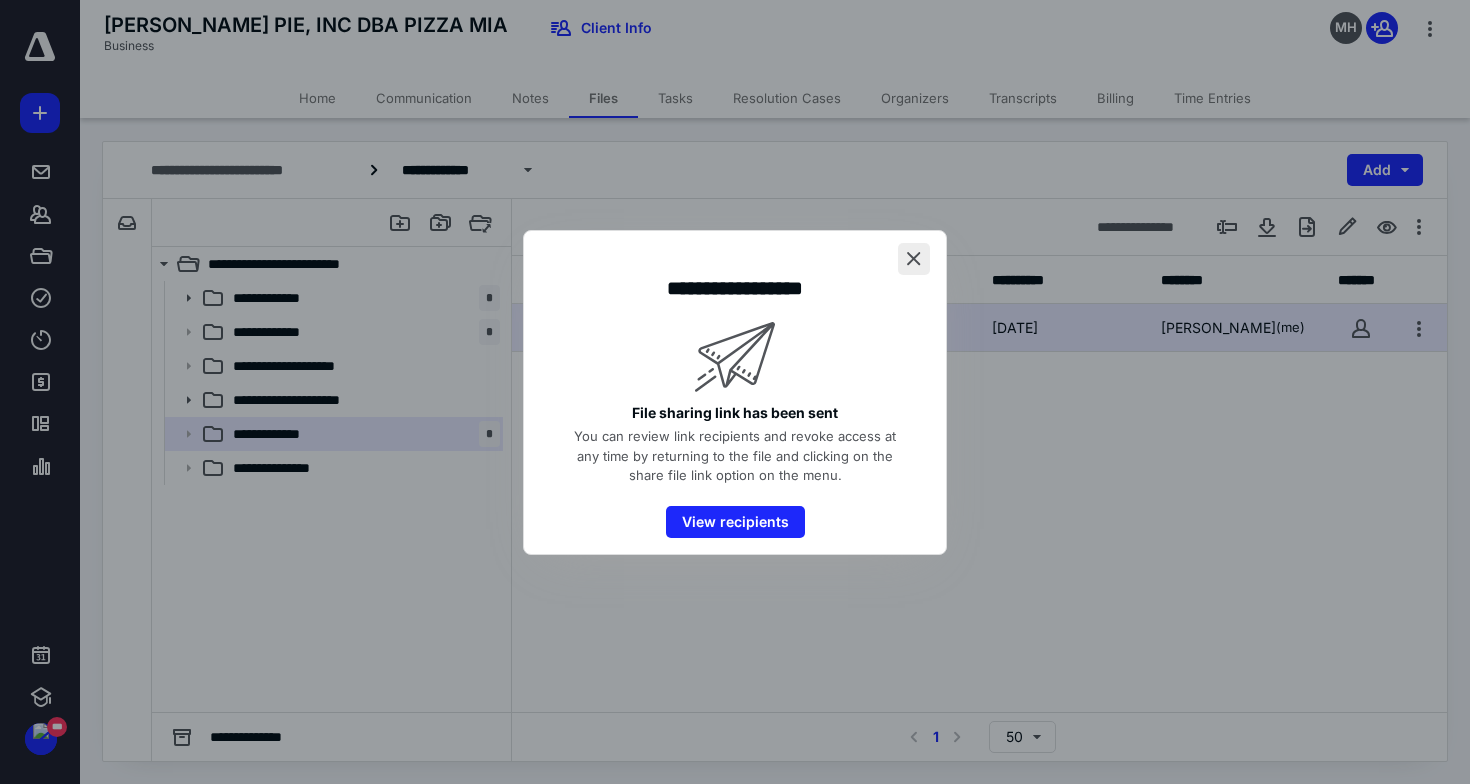 click at bounding box center (914, 259) 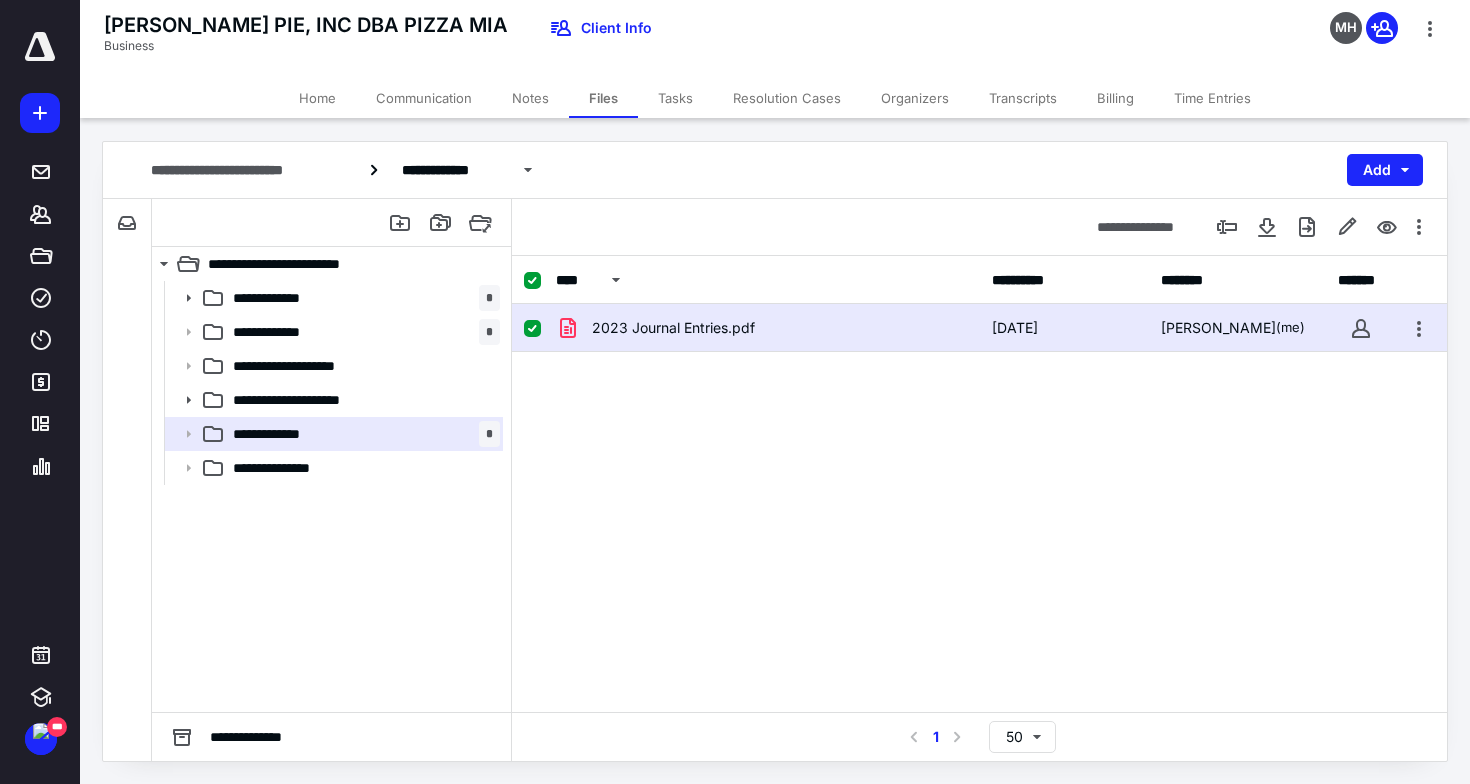click on "Time Entries" at bounding box center (1212, 98) 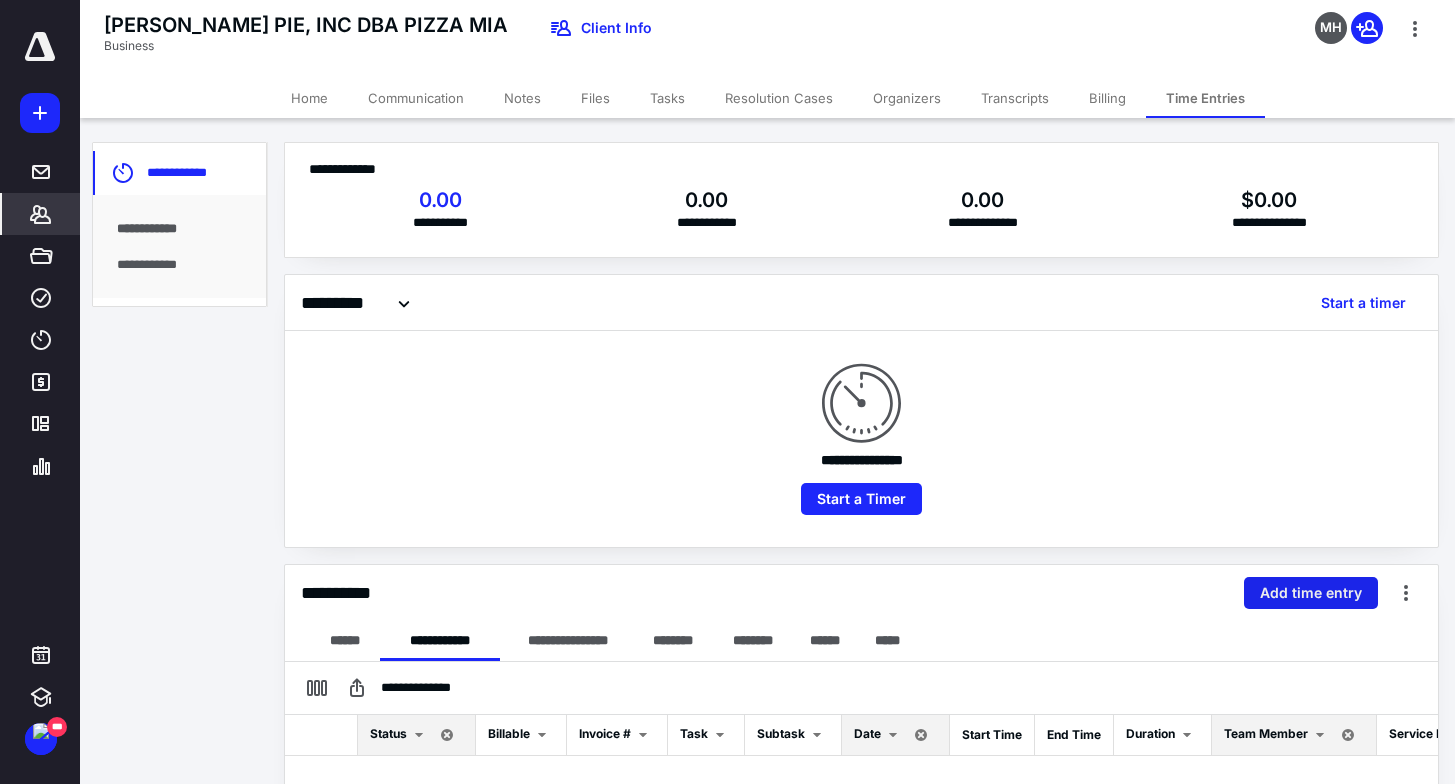 click on "Add time entry" at bounding box center [1311, 593] 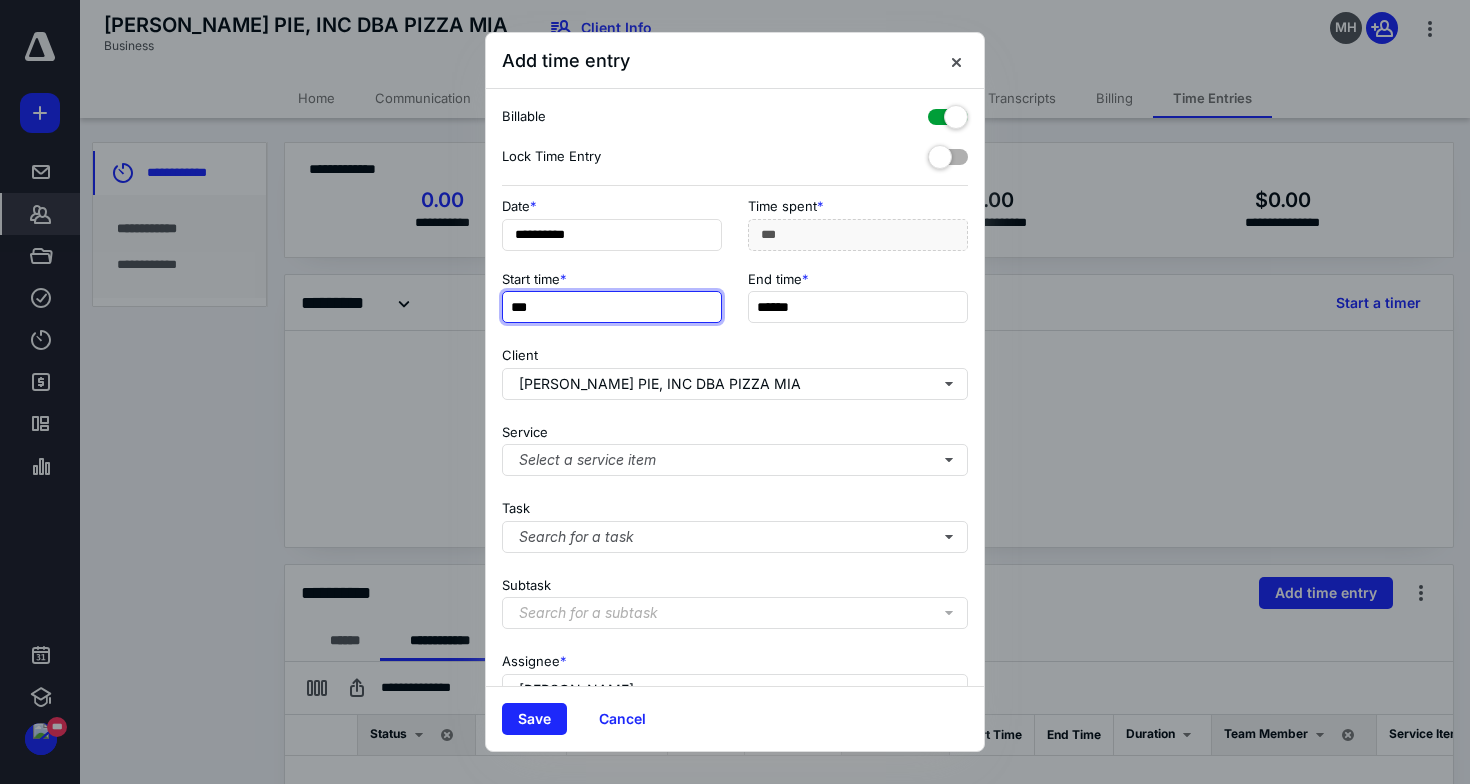 type on "***" 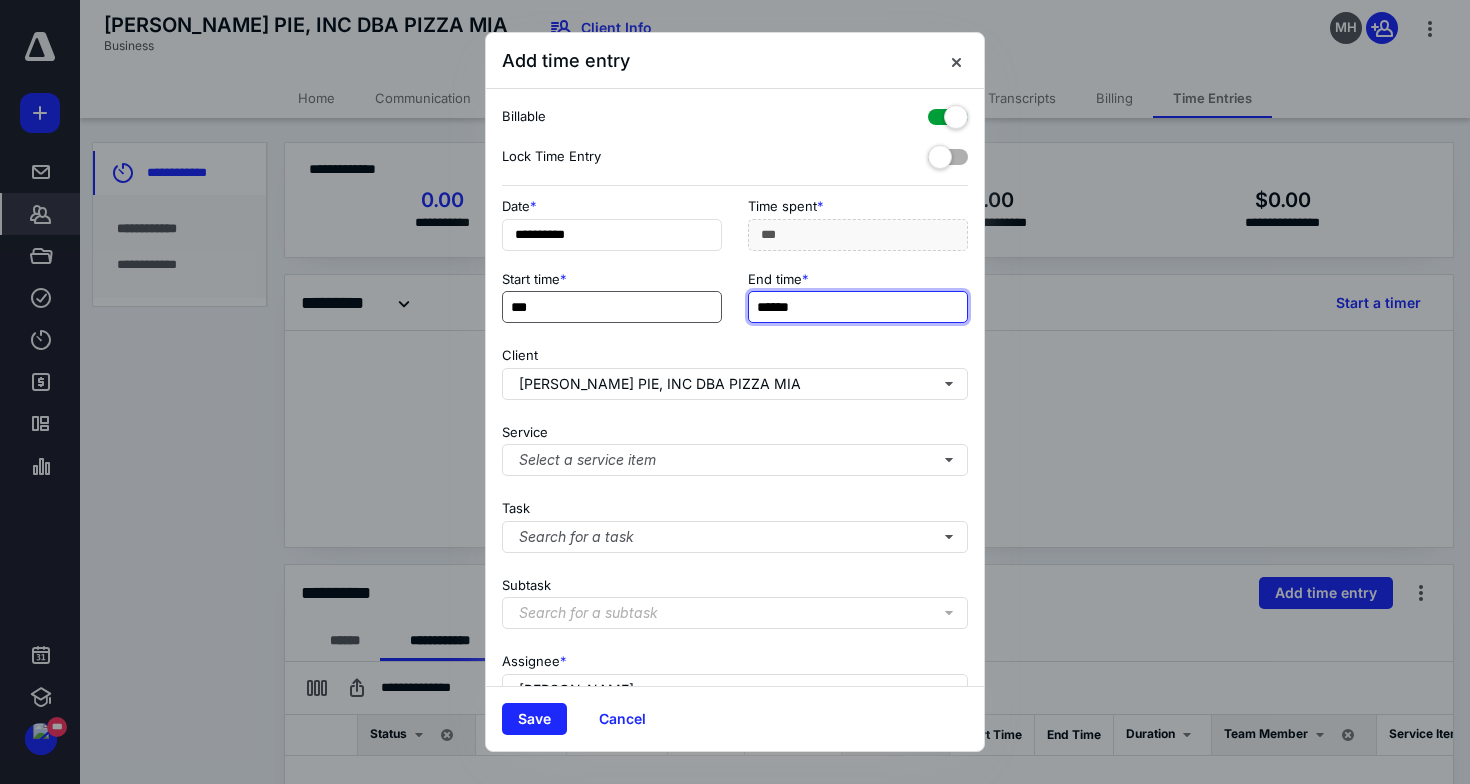 type on "*******" 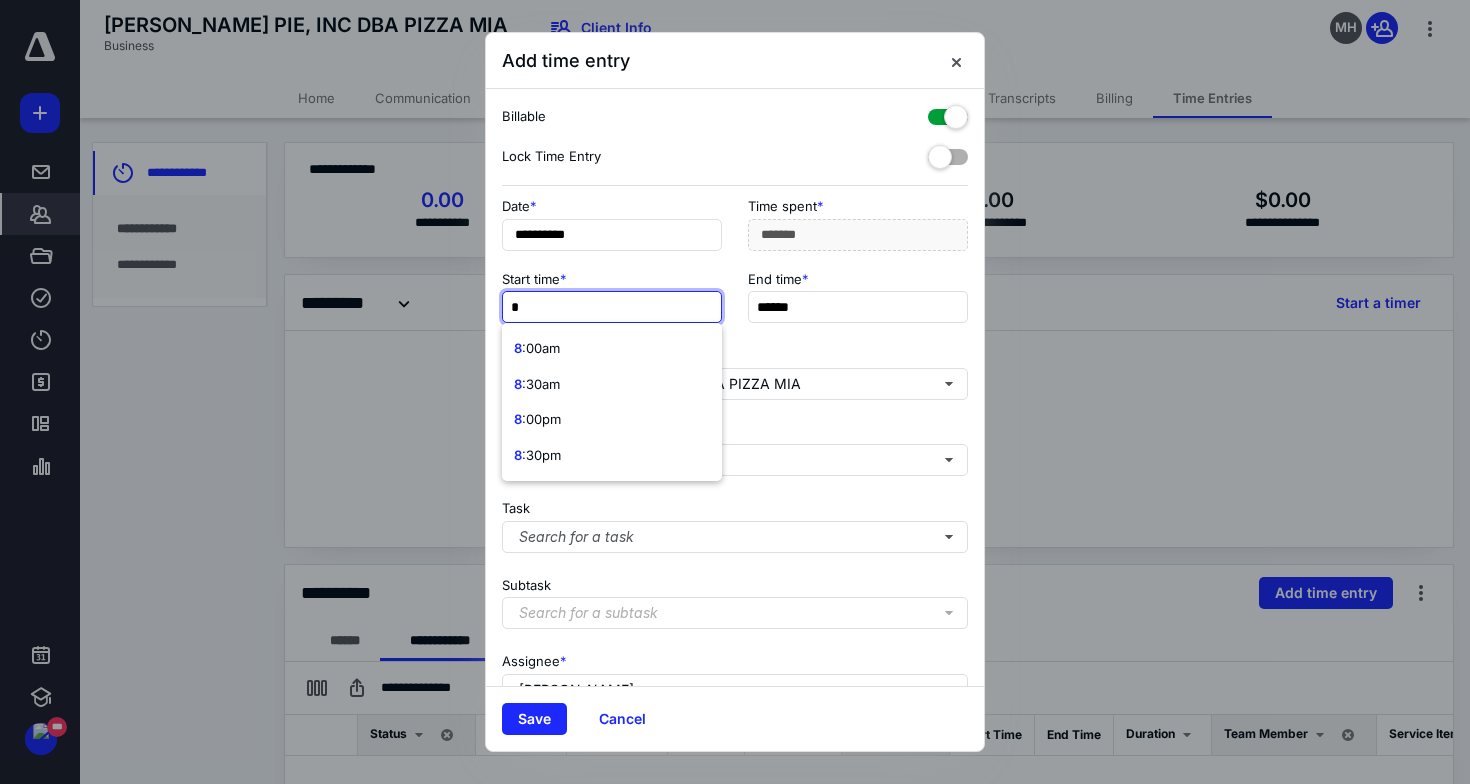 type on "**" 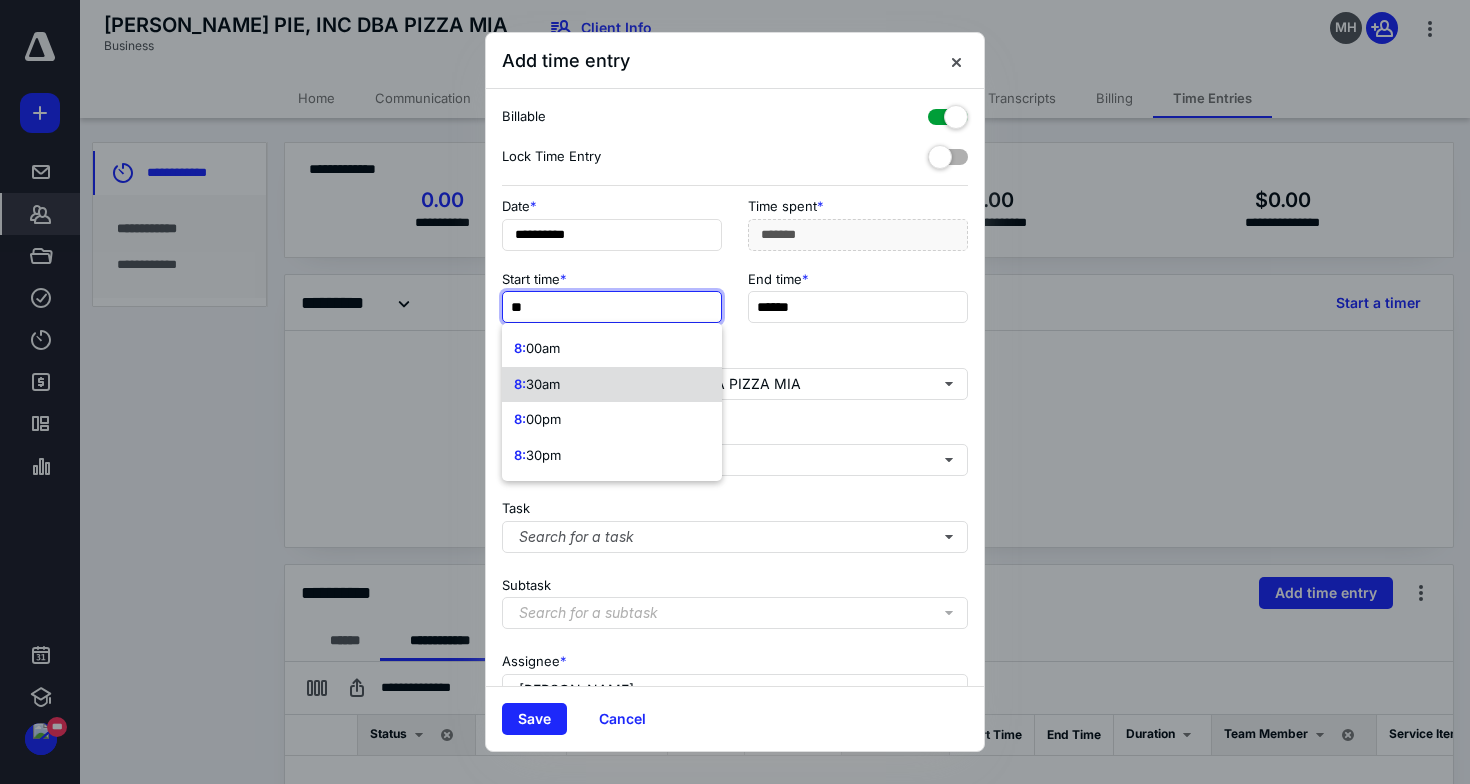 type on "***" 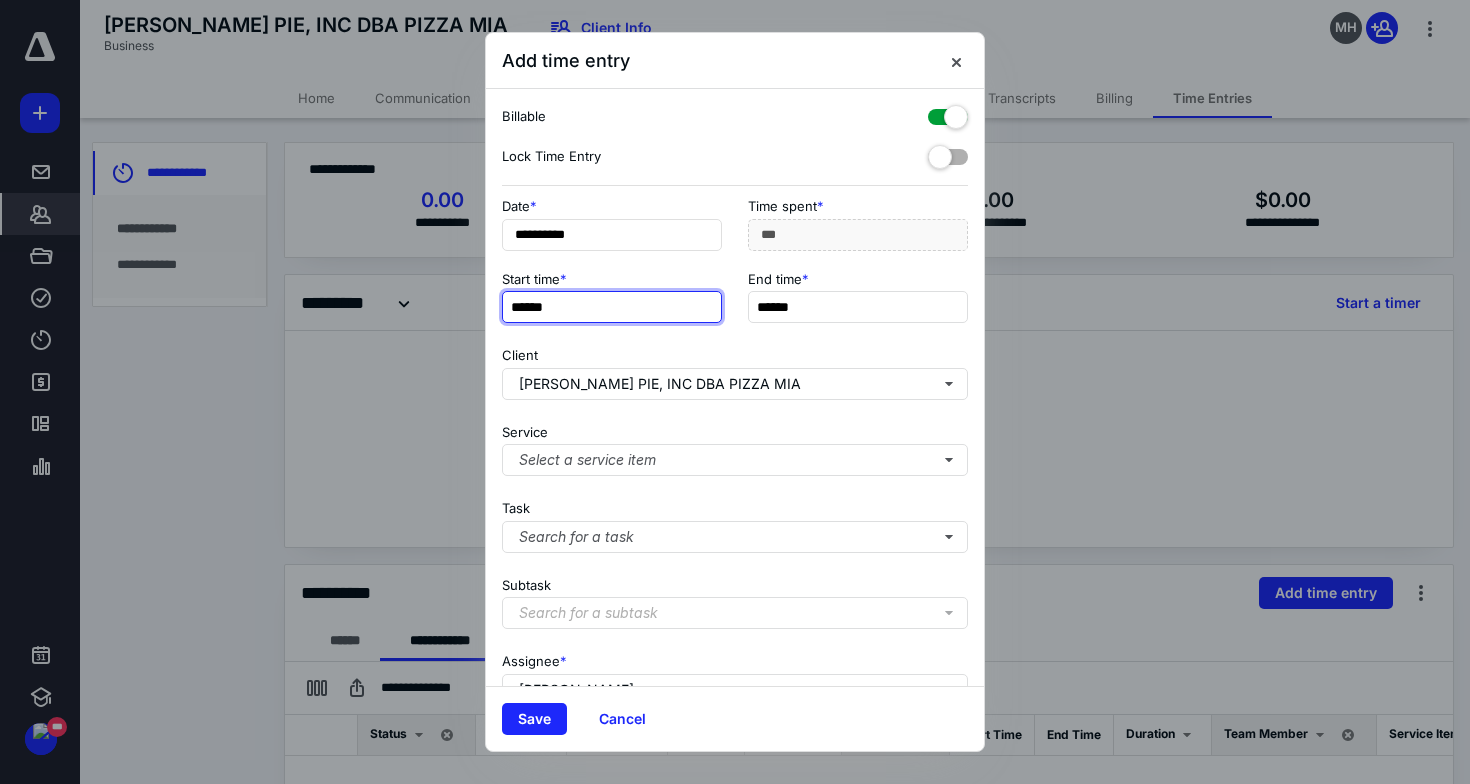 type on "******" 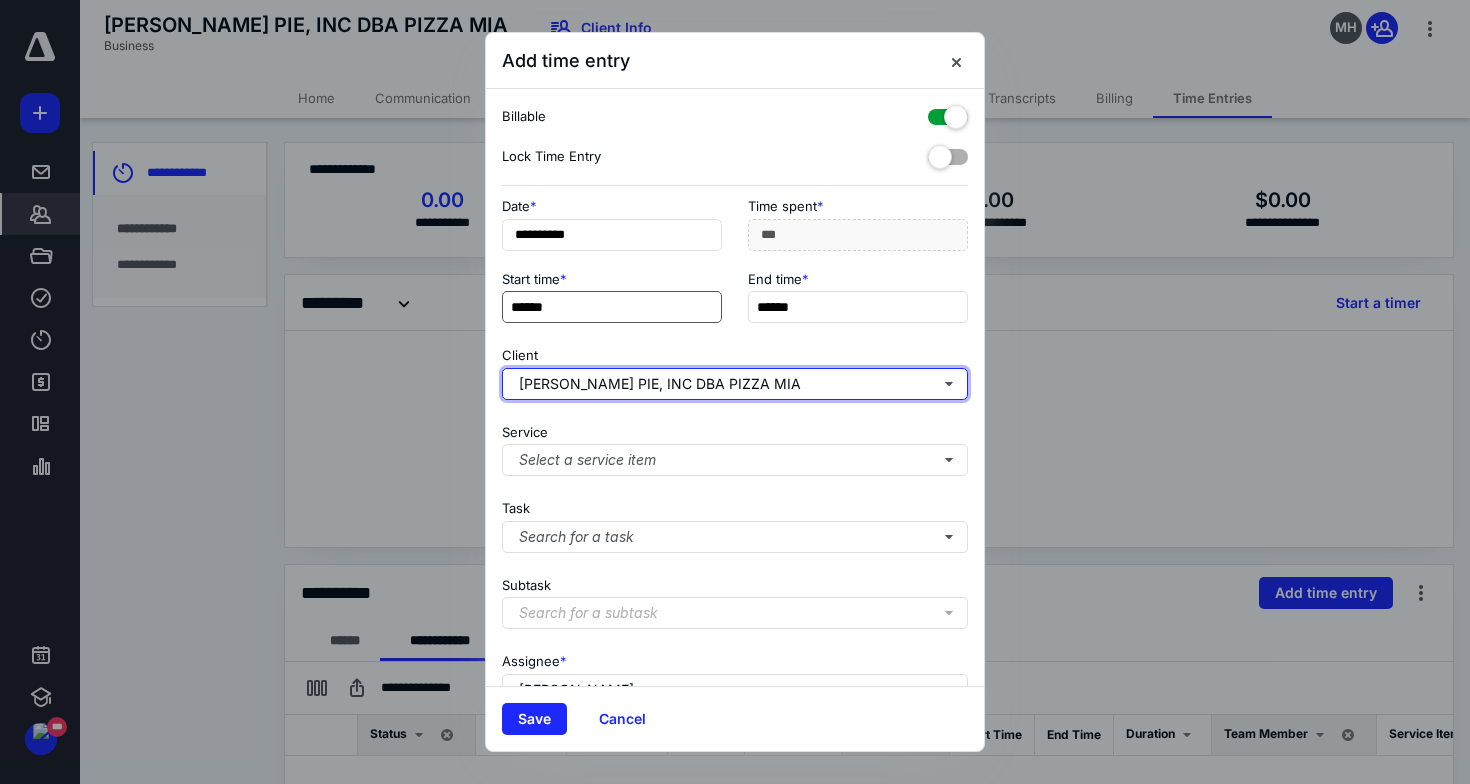type 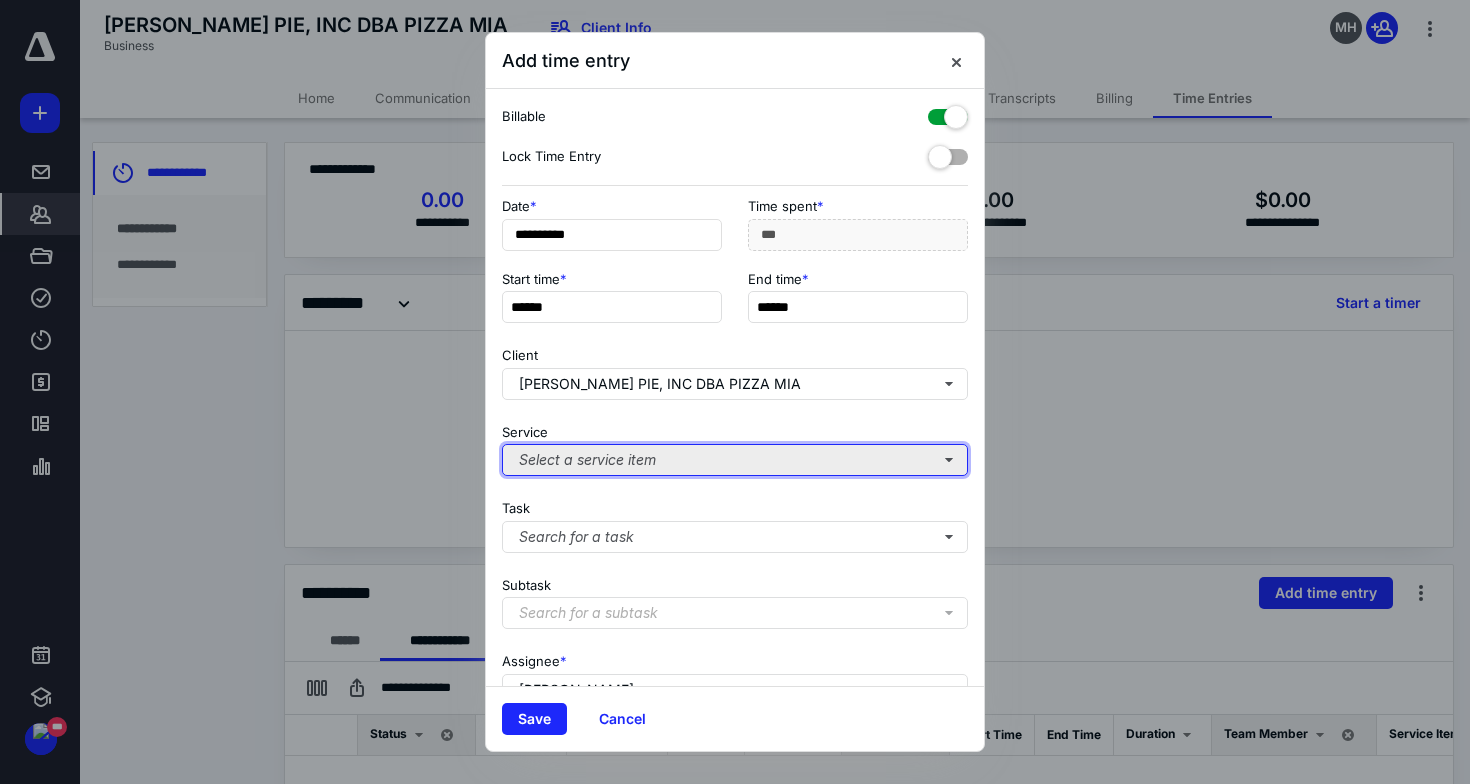 click on "Select a service item" at bounding box center [735, 460] 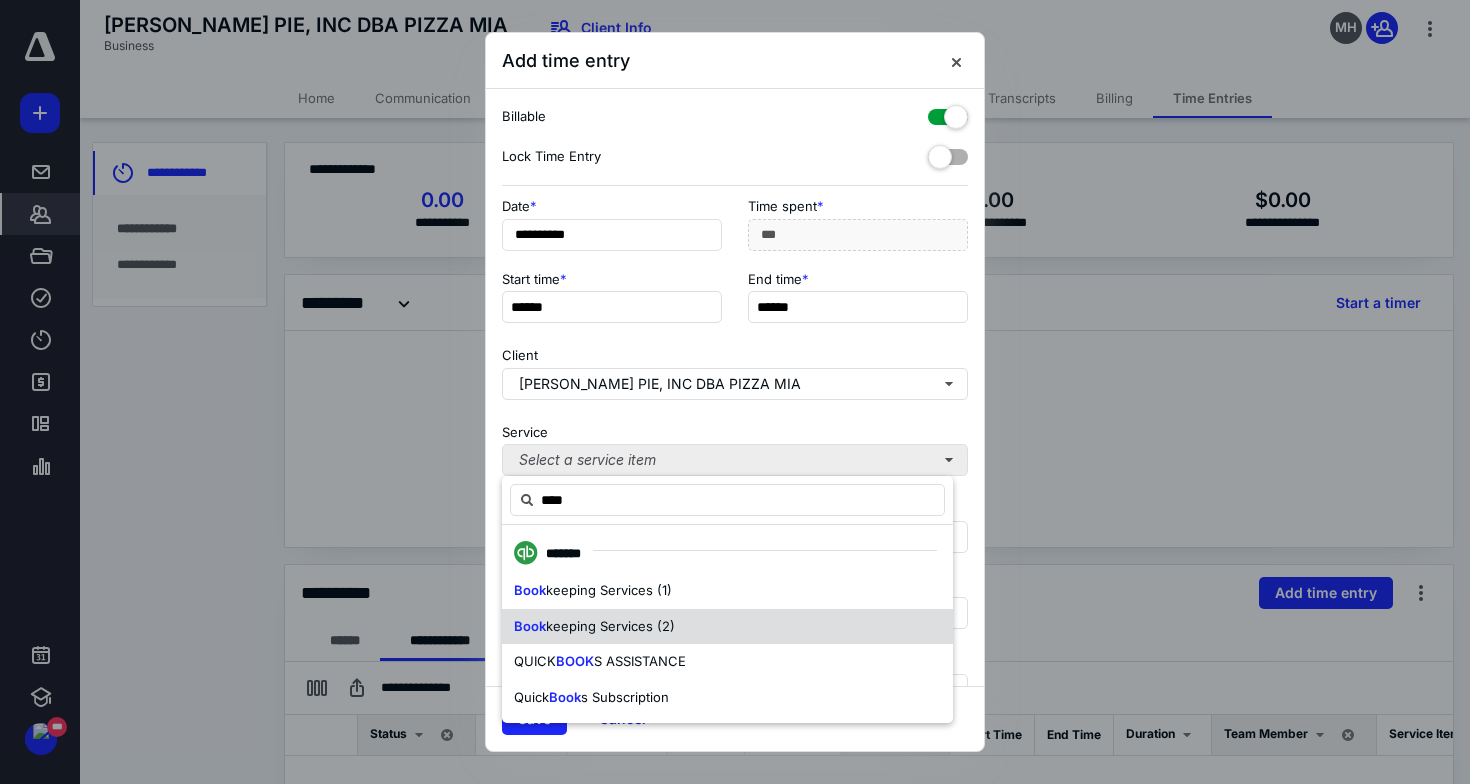 type on "****" 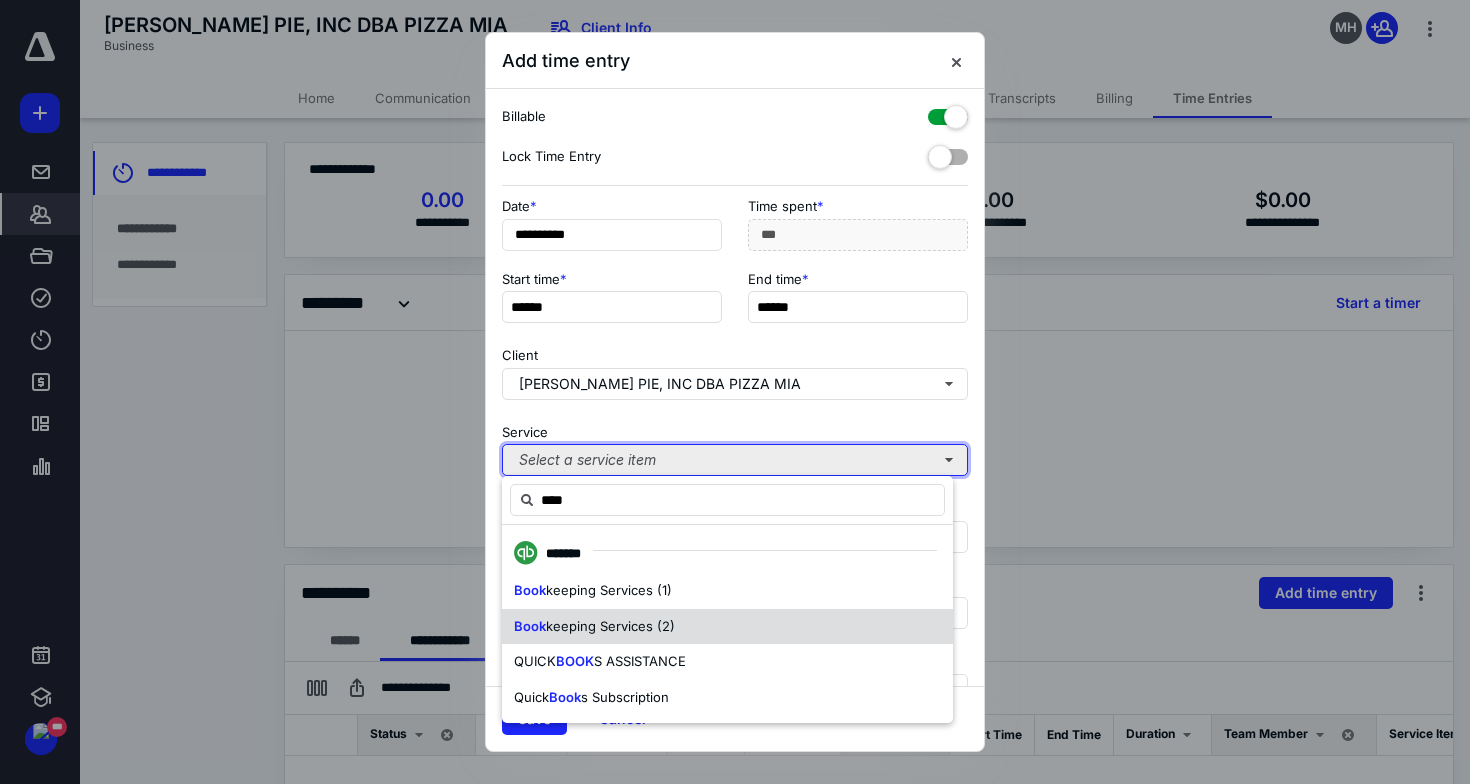 type 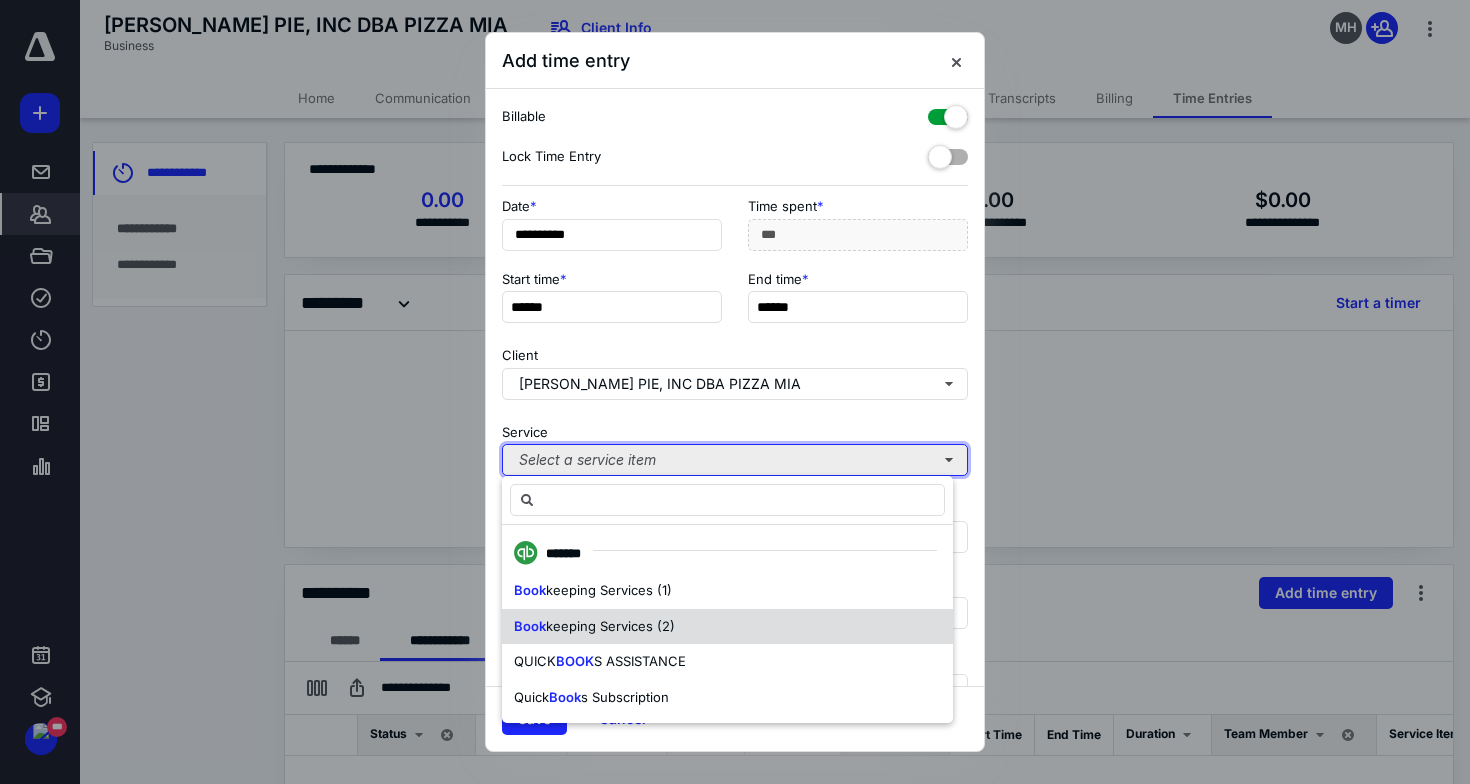 type 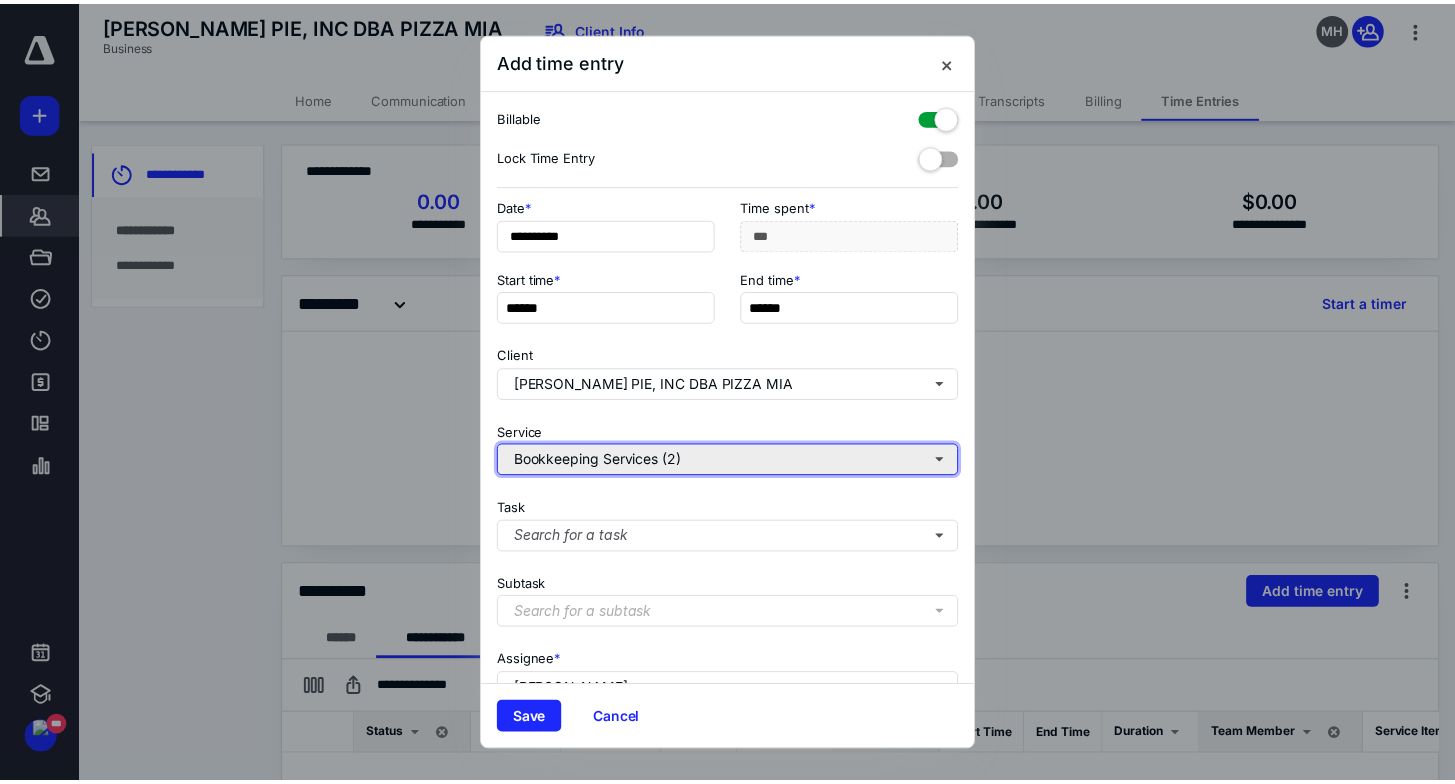 scroll, scrollTop: 190, scrollLeft: 0, axis: vertical 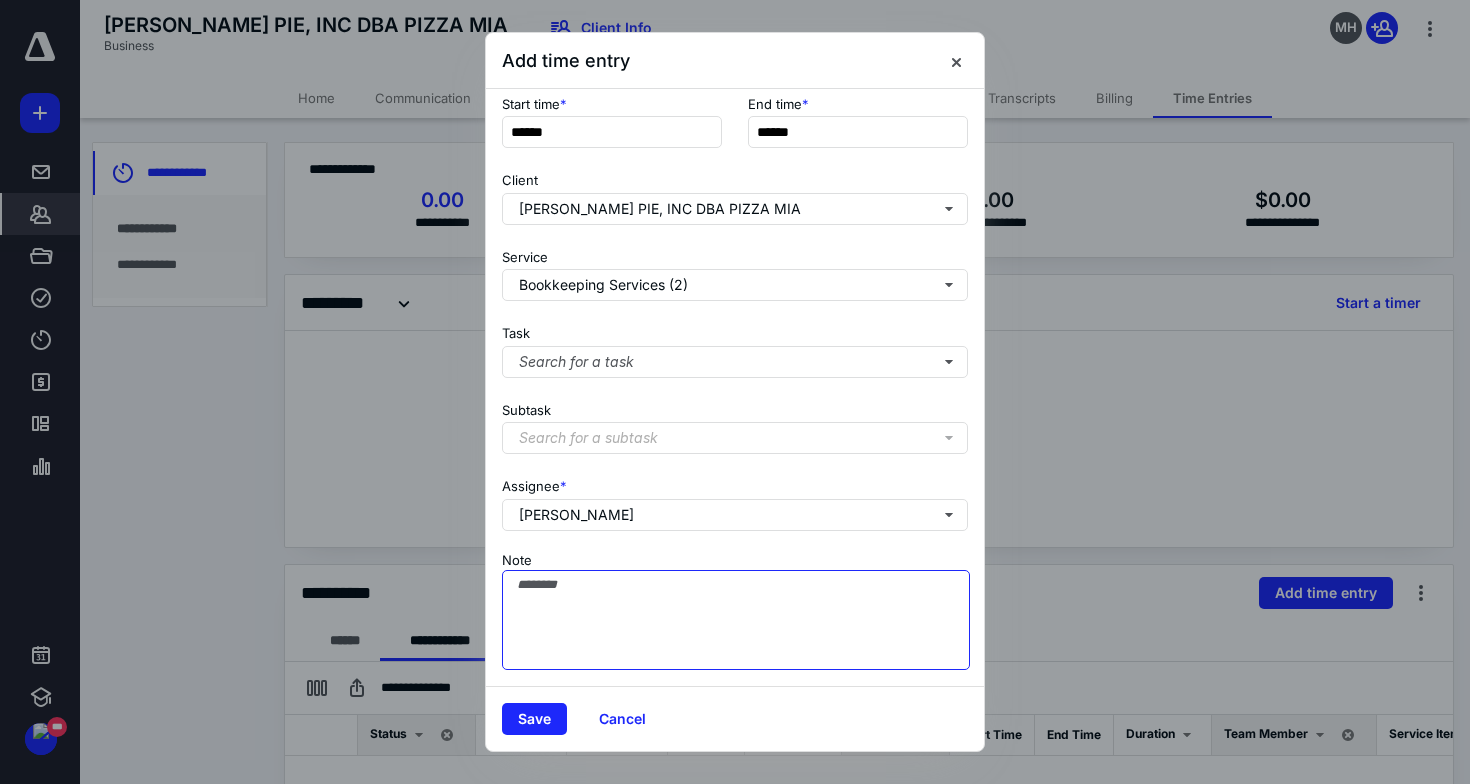 click on "Note" at bounding box center [736, 620] 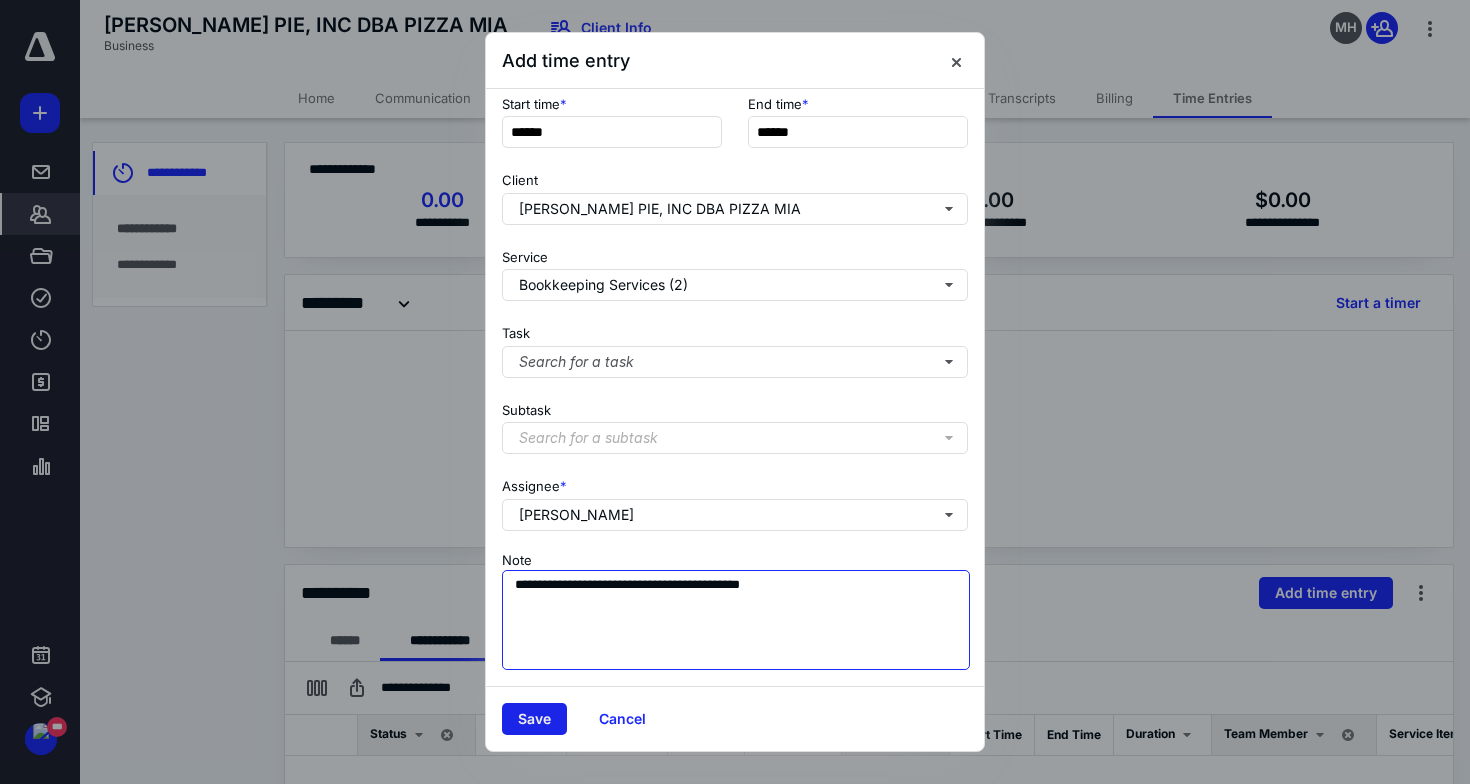 type on "**********" 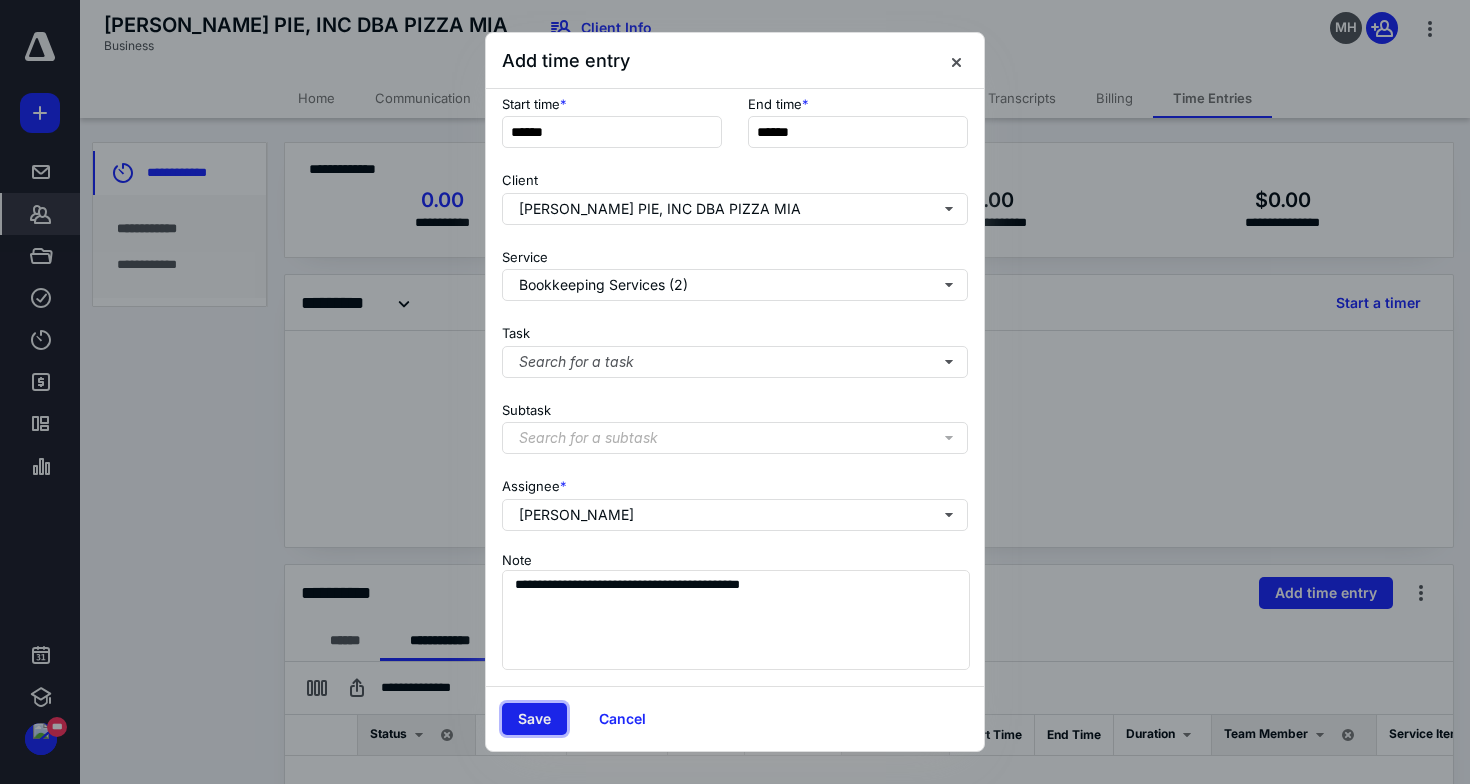 click on "Save" at bounding box center [534, 719] 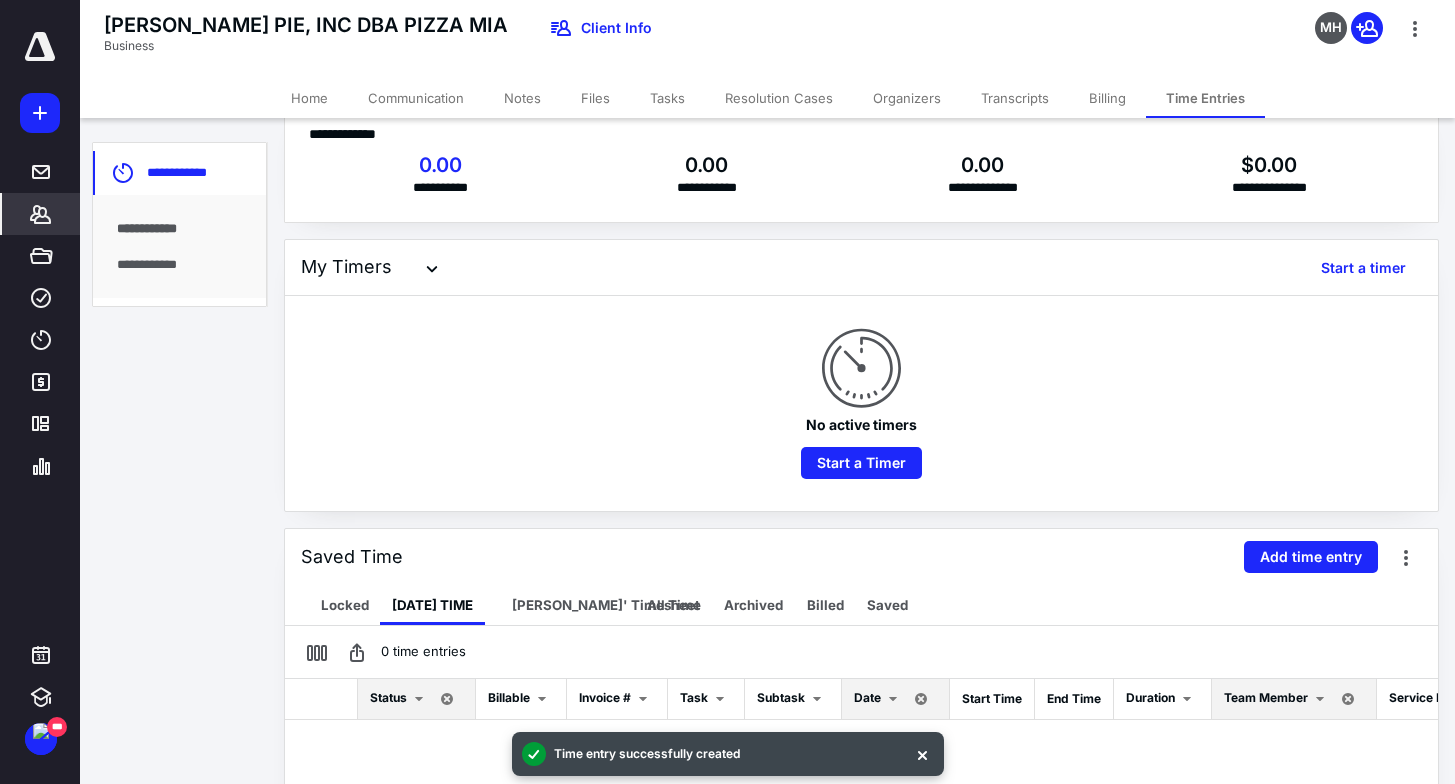 scroll, scrollTop: 0, scrollLeft: 0, axis: both 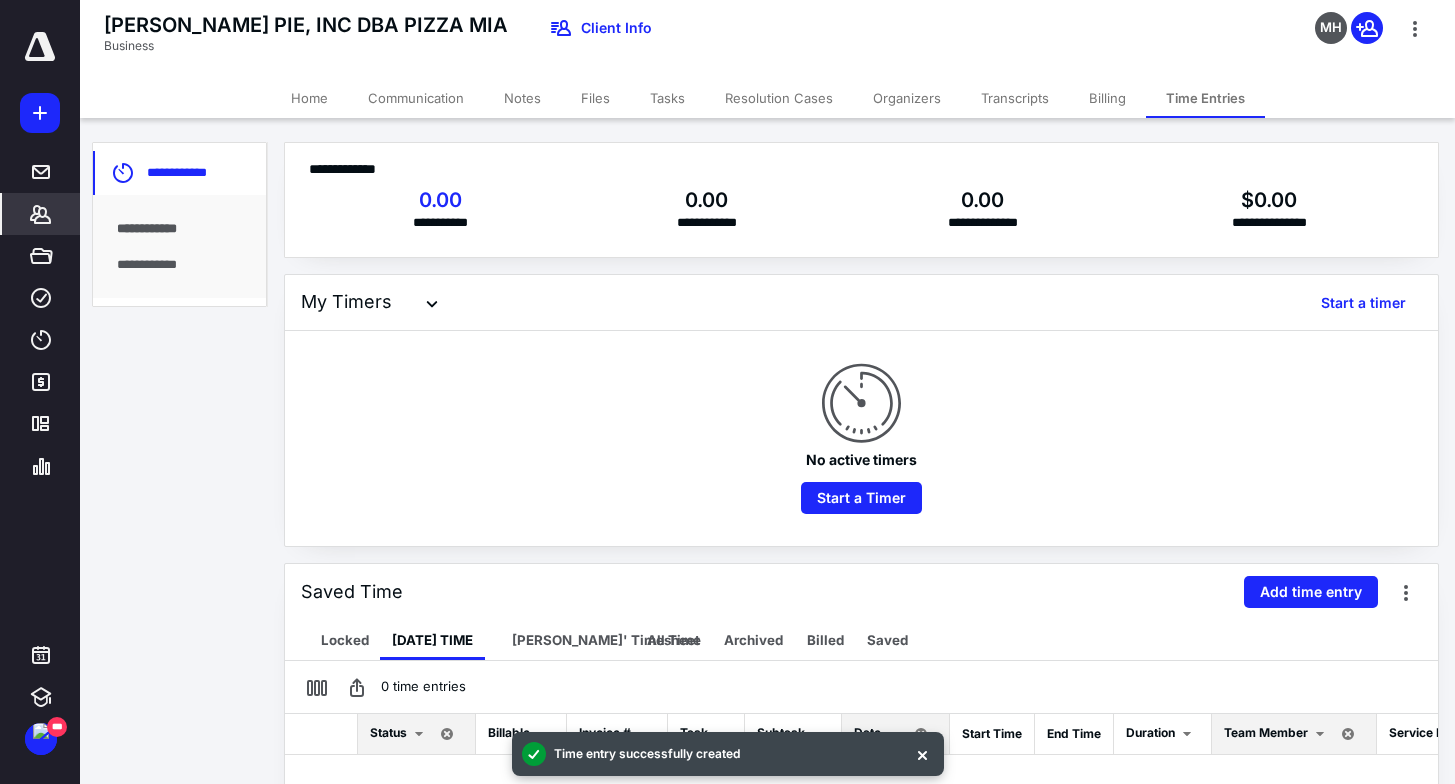 click at bounding box center [40, 47] 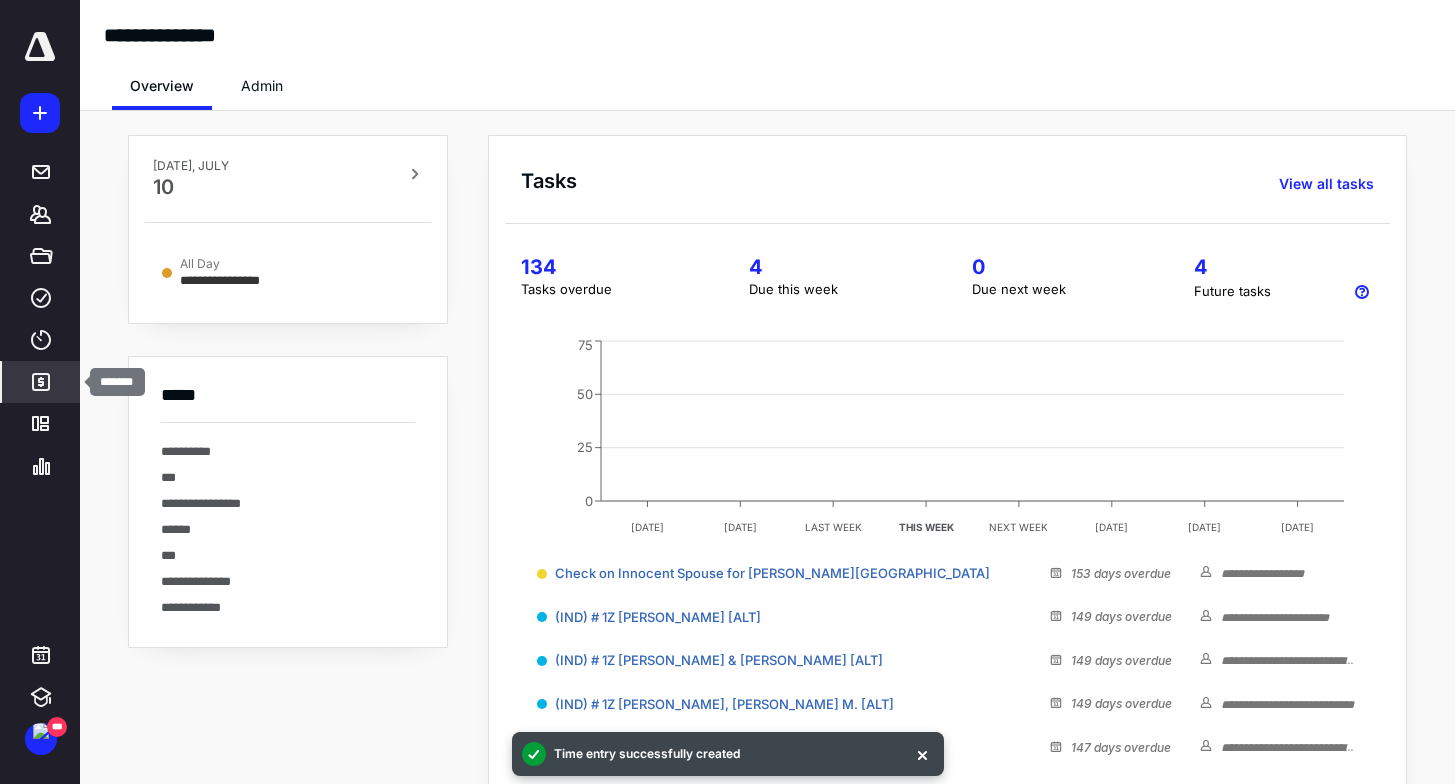click 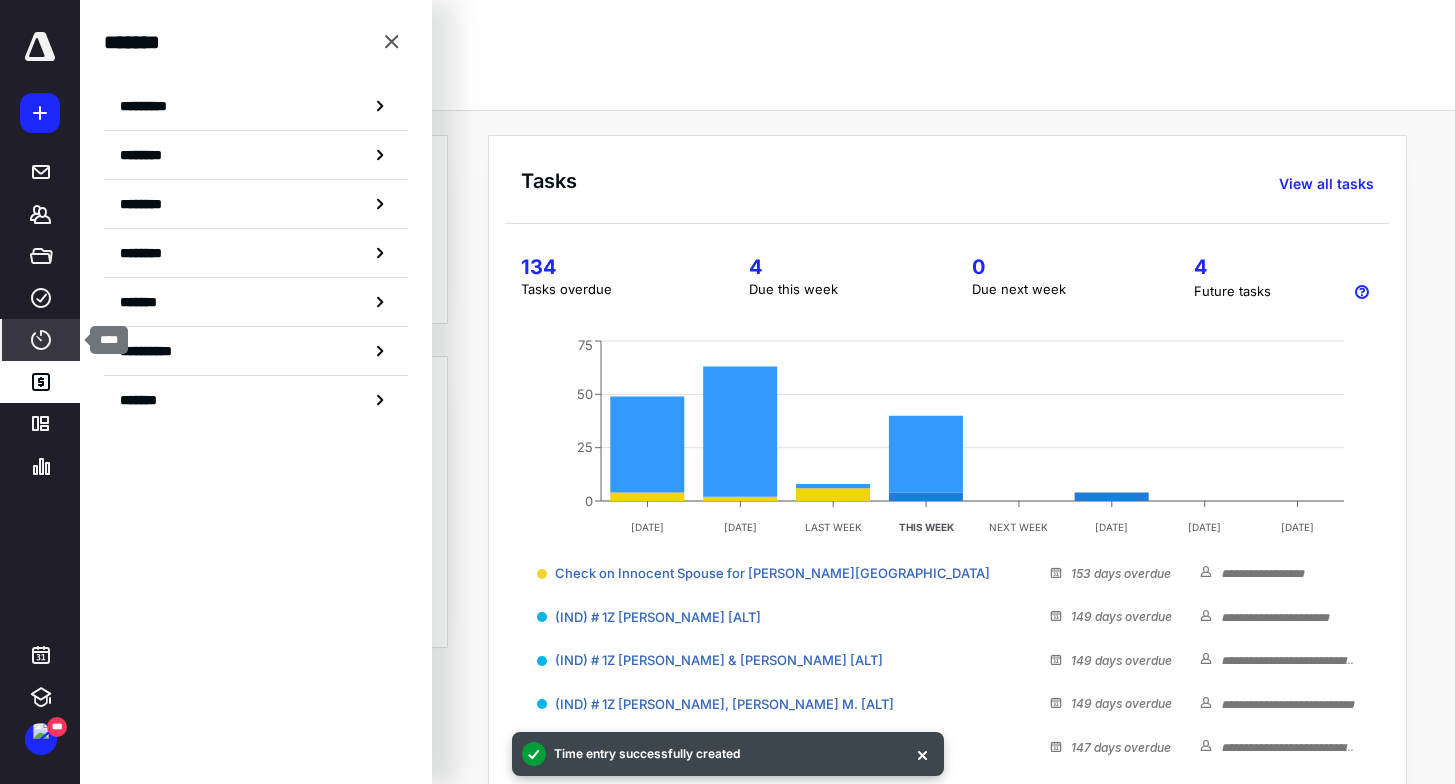 click 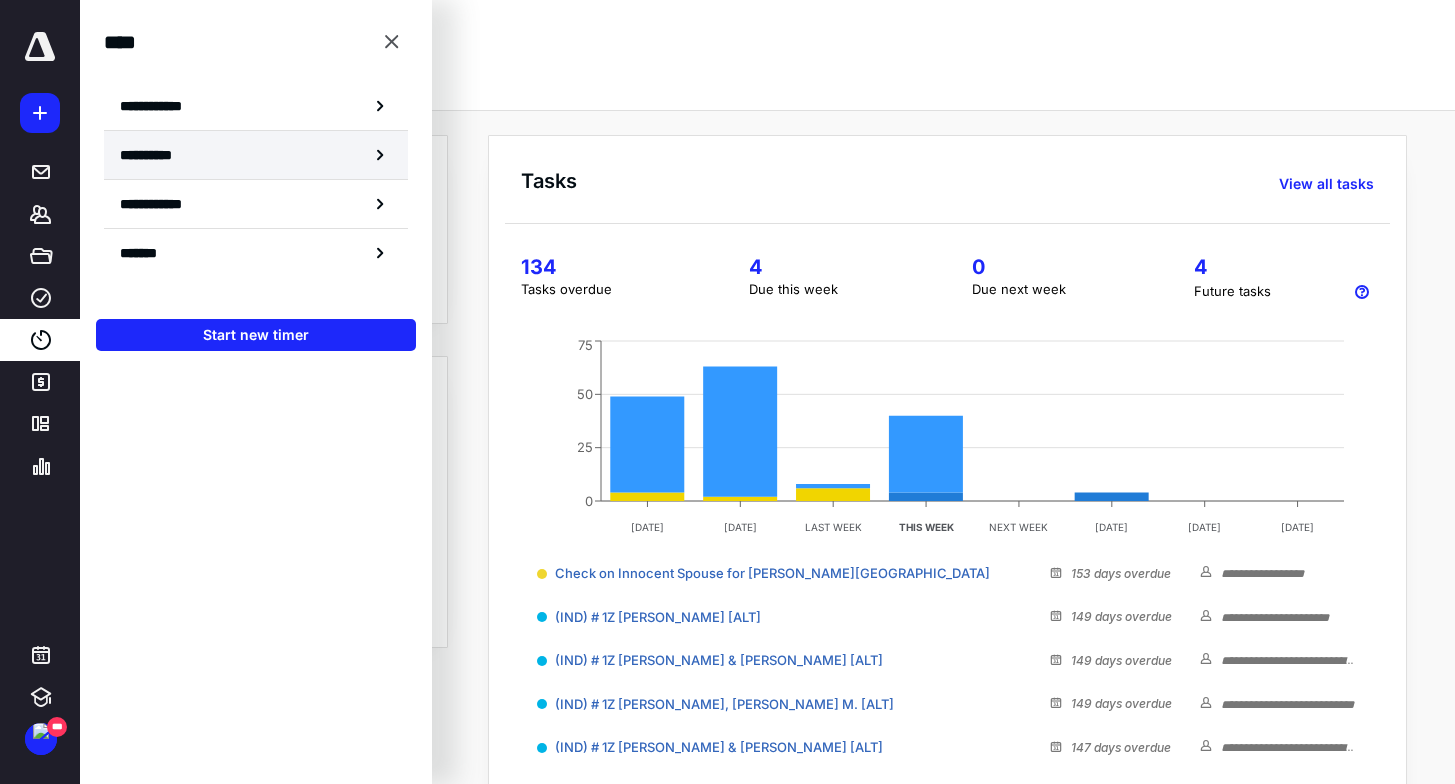 click on "**********" at bounding box center [256, 155] 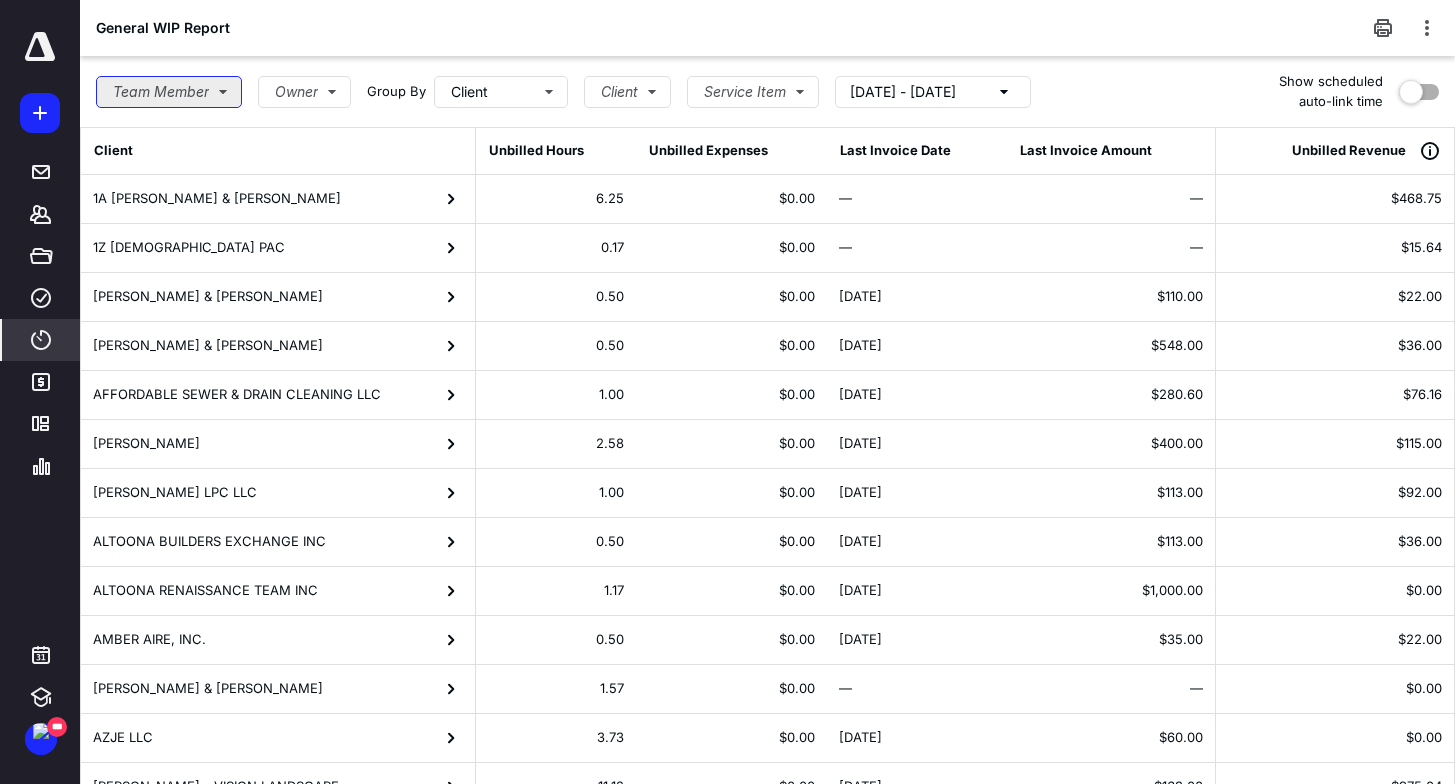 click on "Team Member" at bounding box center (169, 92) 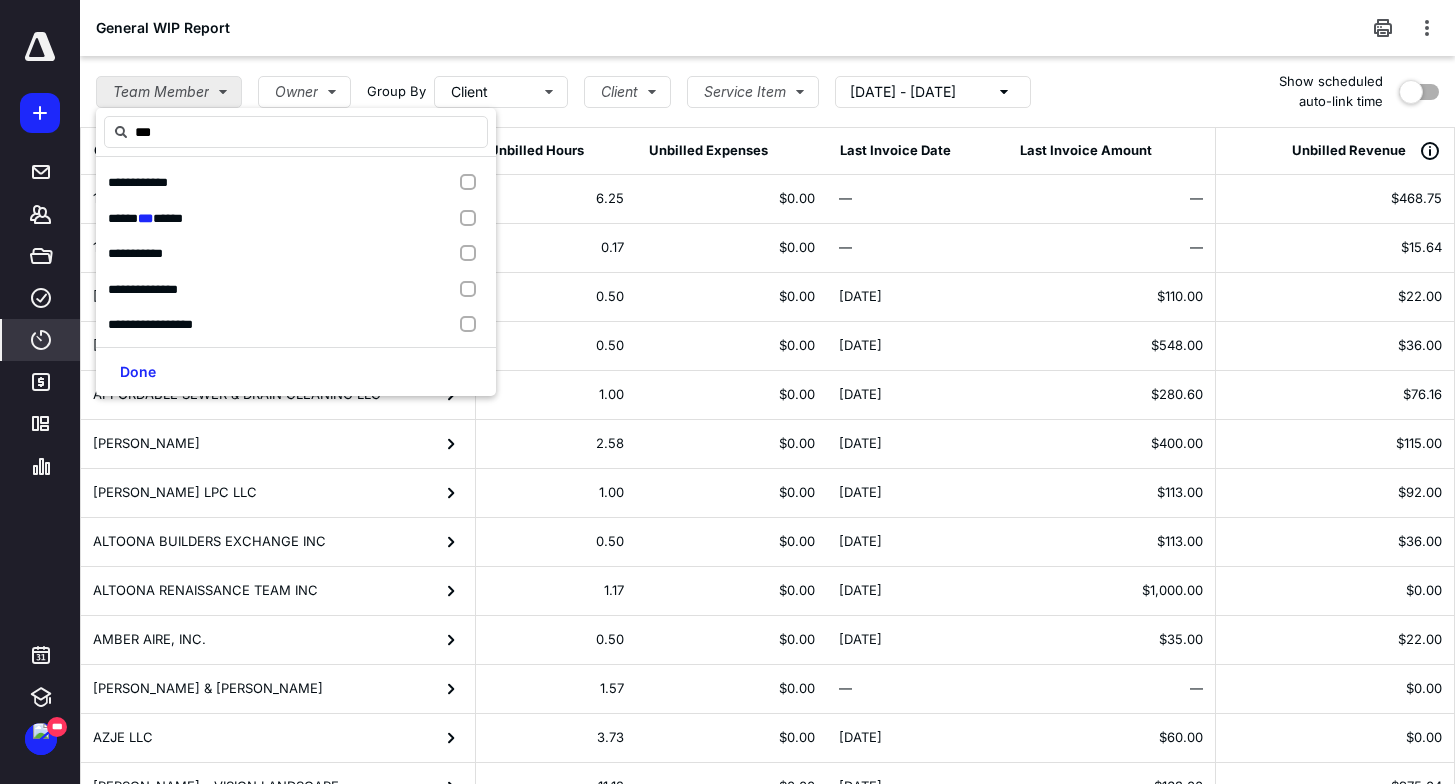 type on "****" 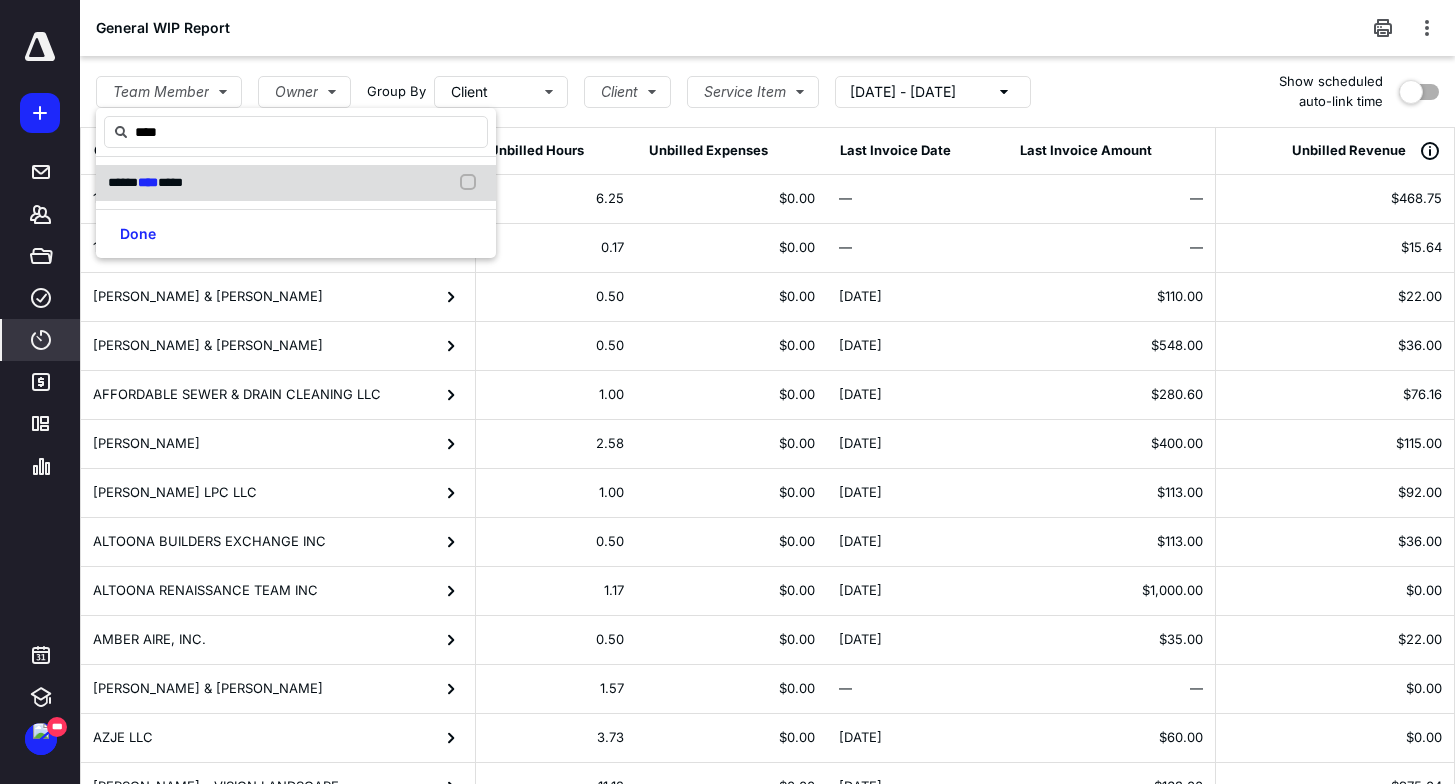 click on "*****" at bounding box center (170, 182) 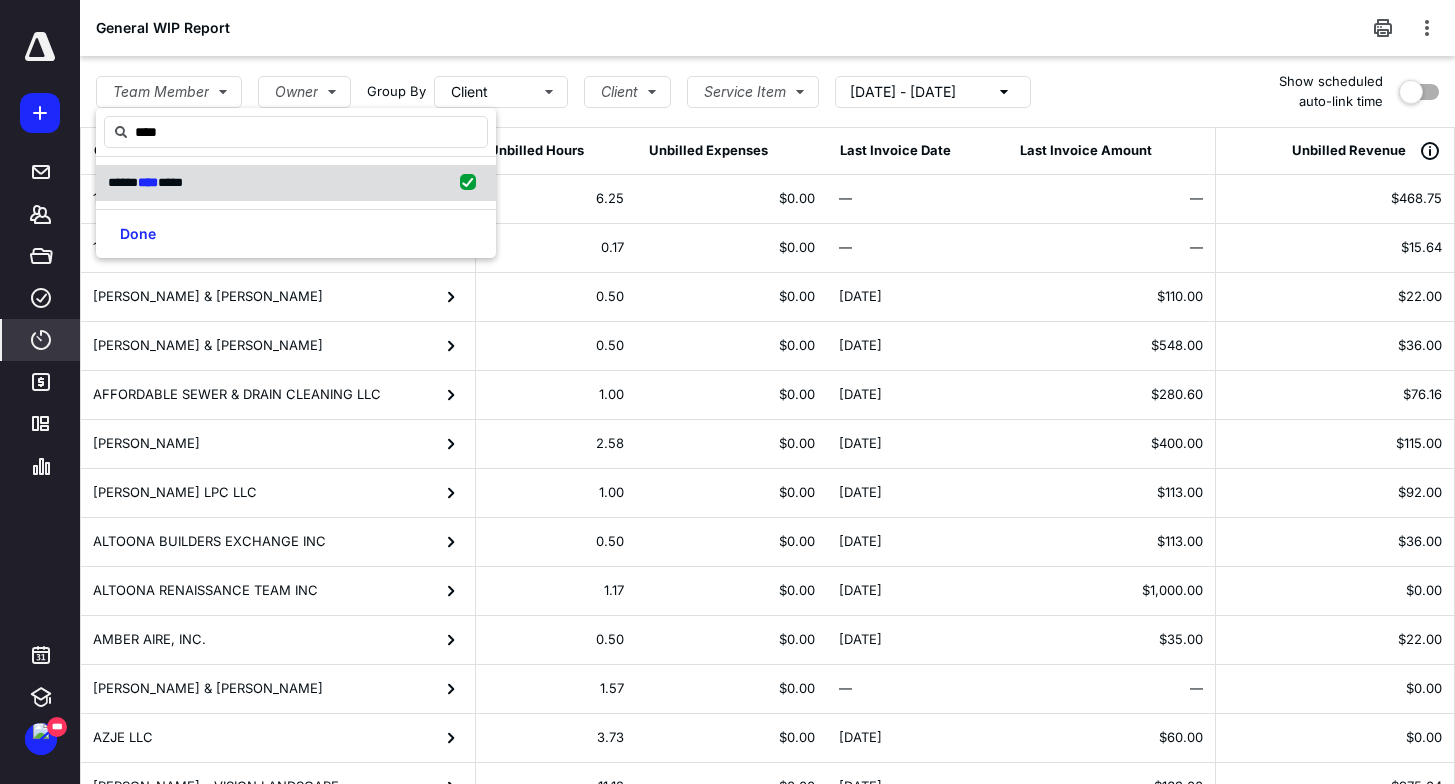 checkbox on "true" 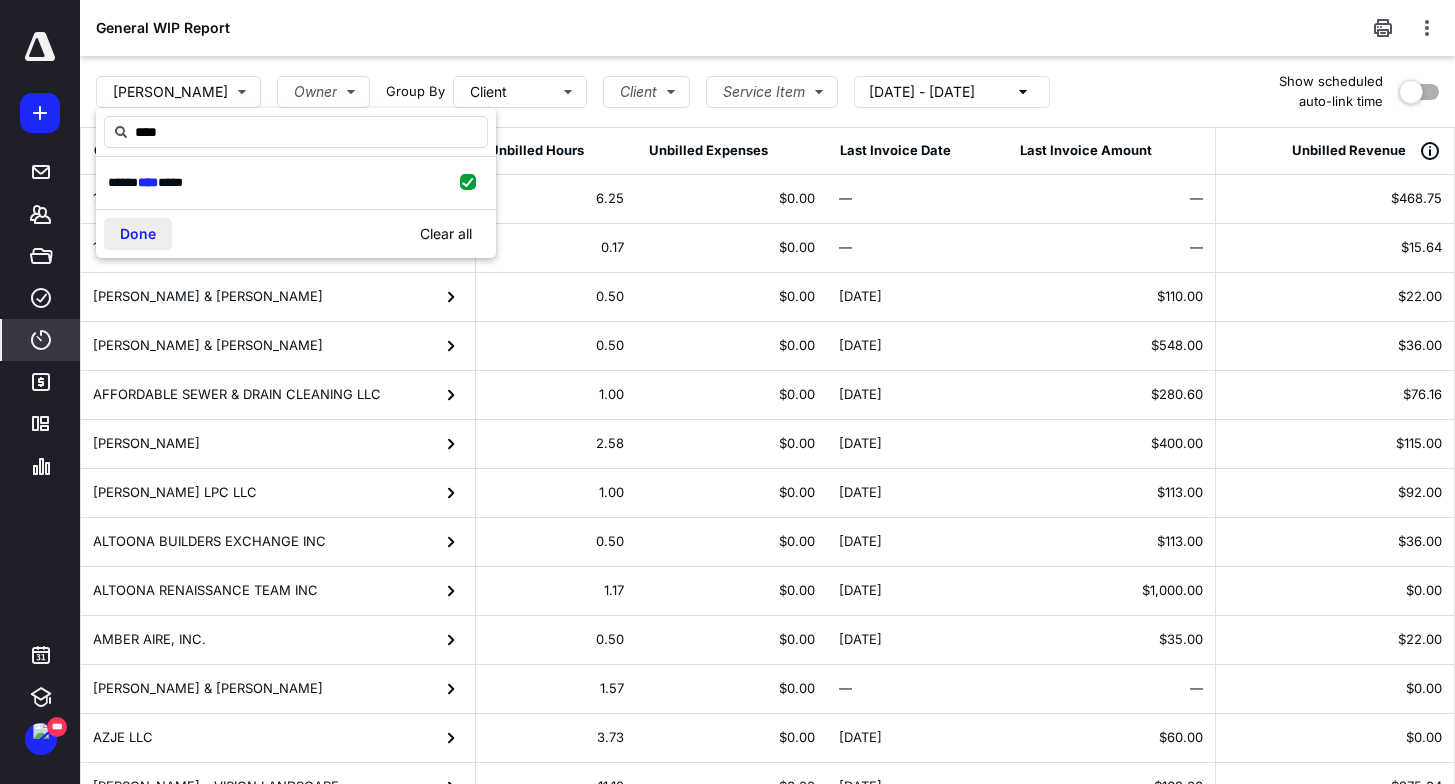 type on "****" 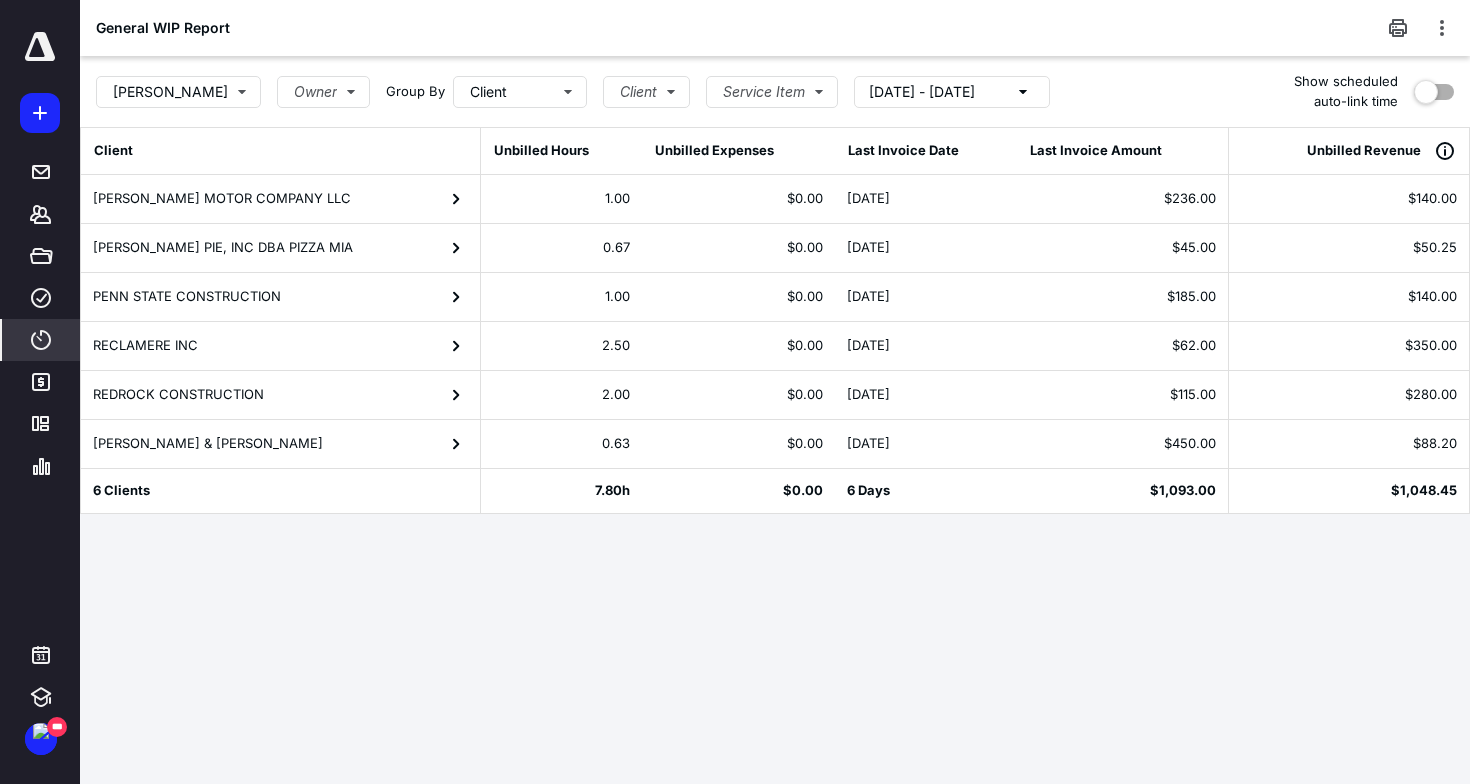 click on "6/10/2025 - 7/10/2025" at bounding box center (952, 92) 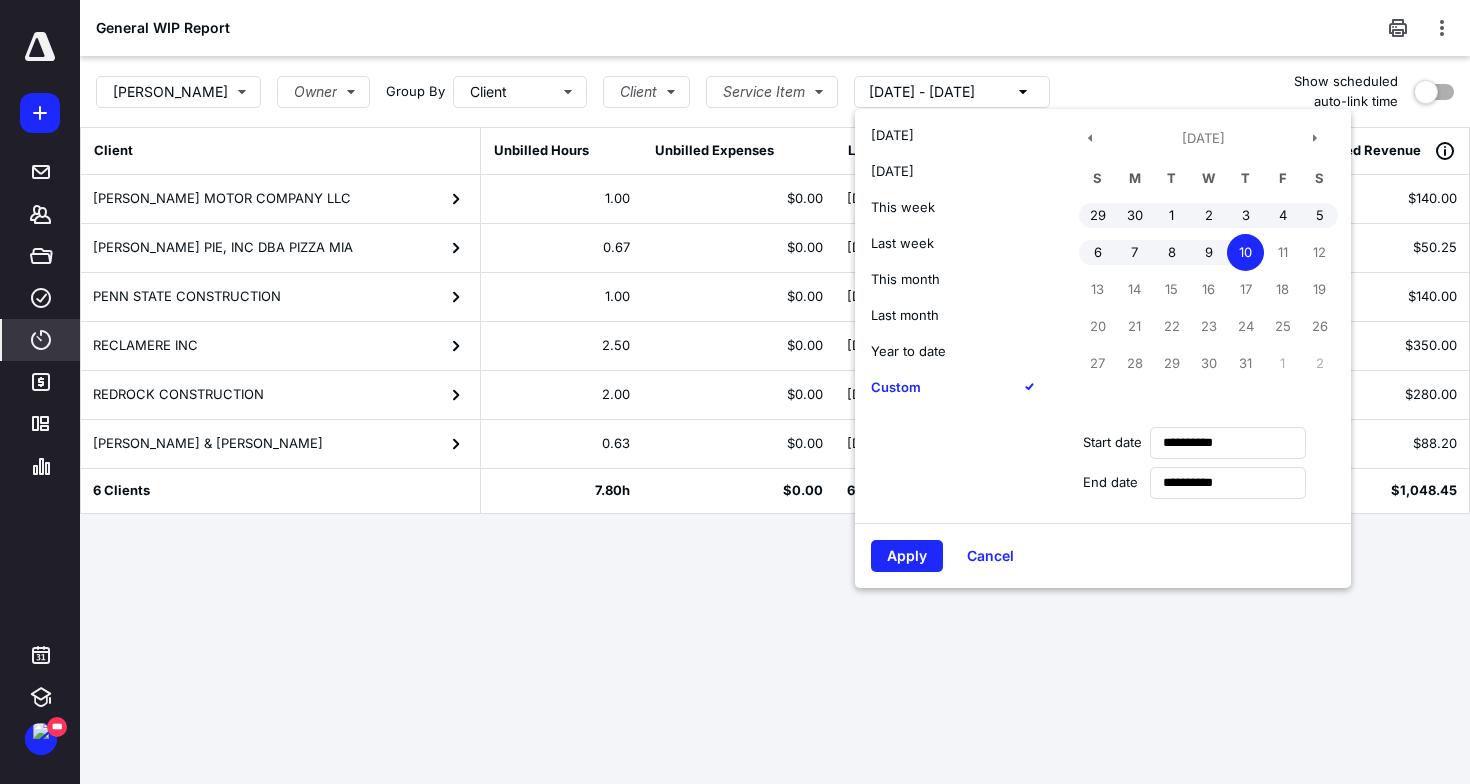 click on "Year to date" at bounding box center [908, 351] 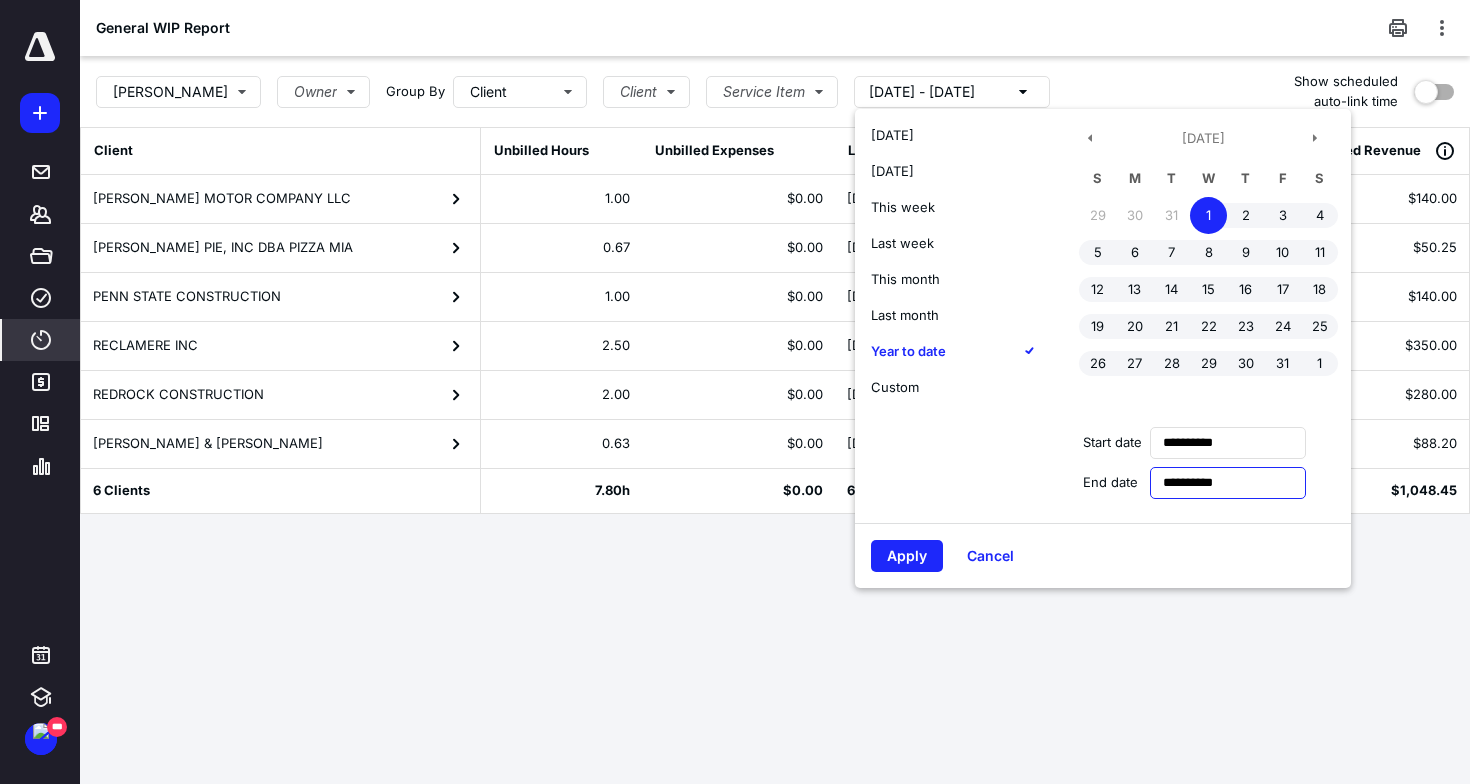 click on "**********" at bounding box center (1228, 483) 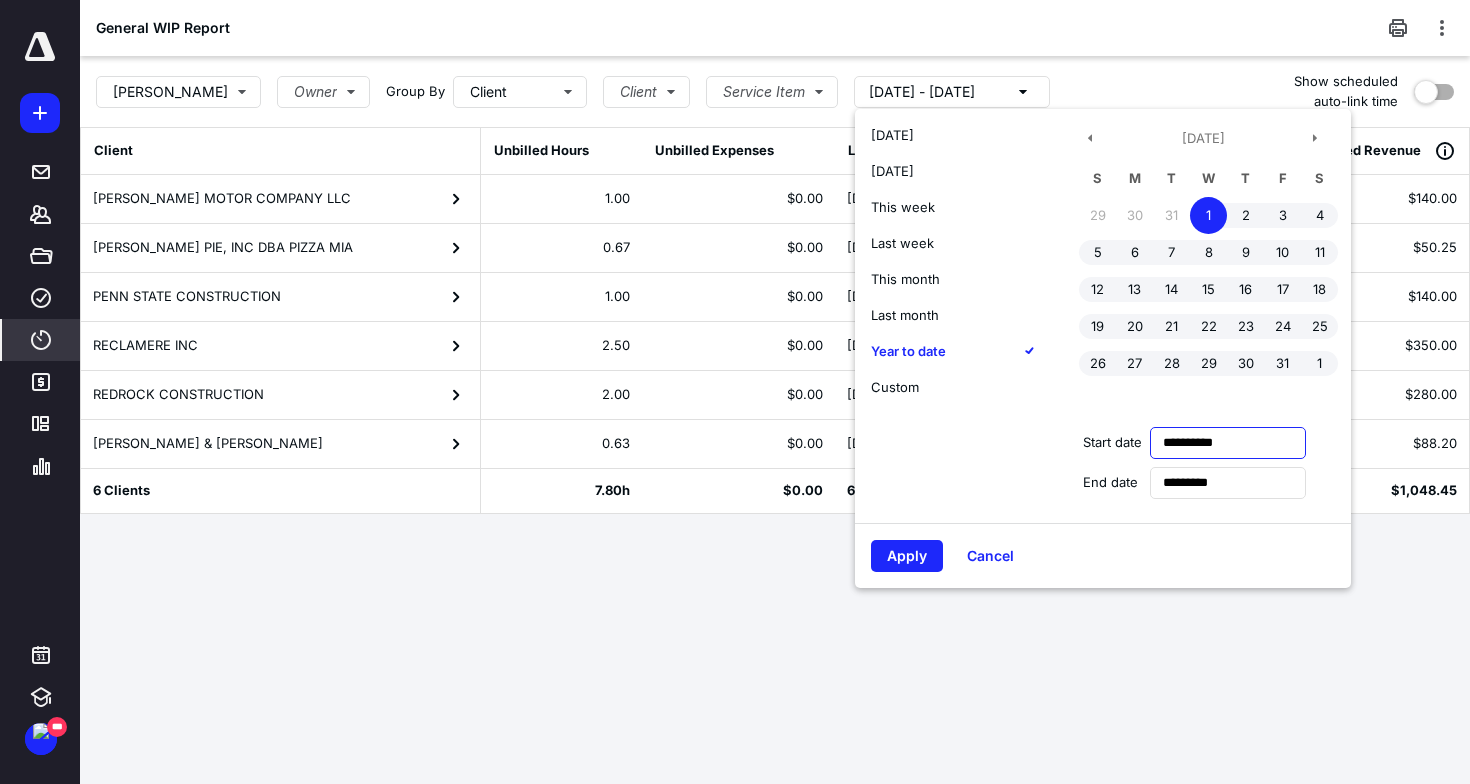 type on "**********" 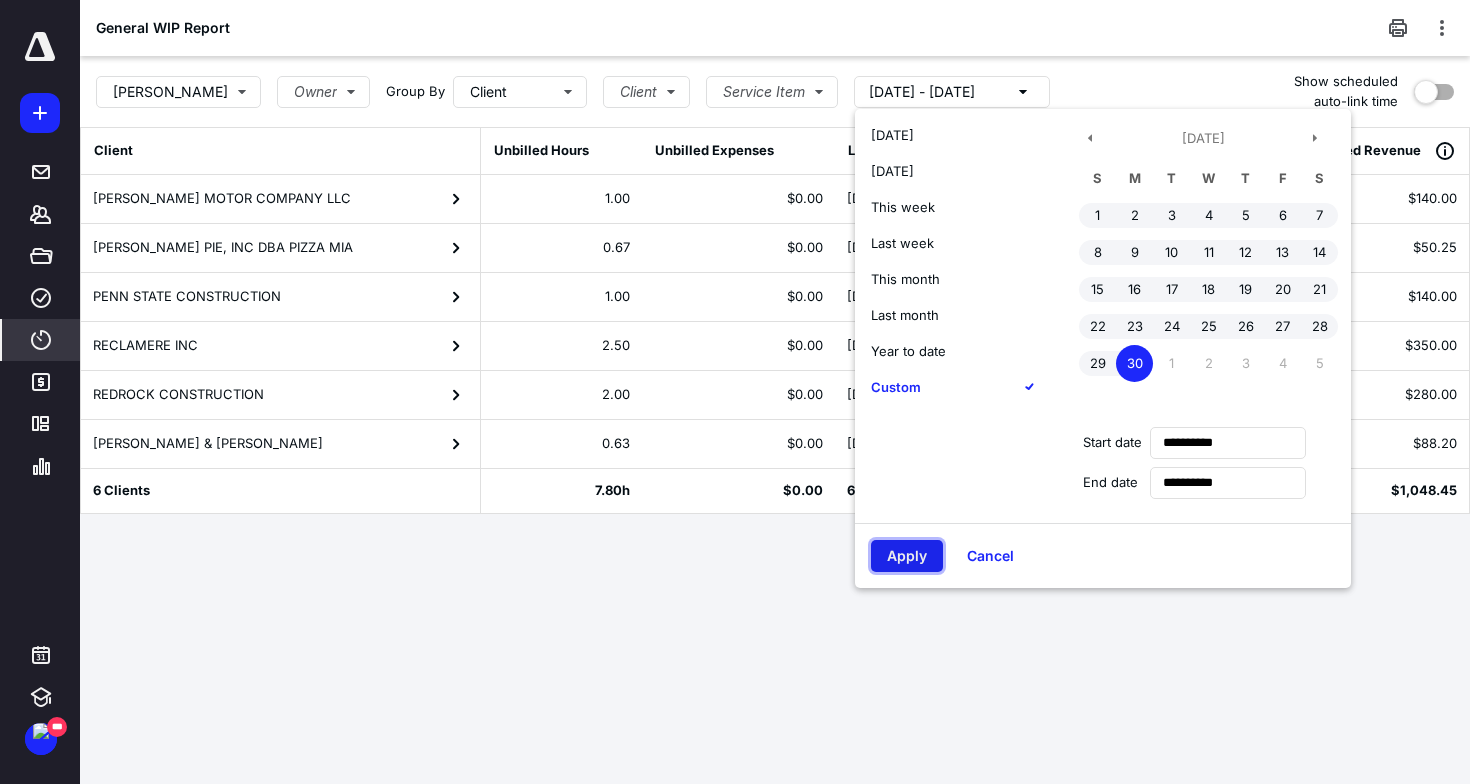 click on "Apply" at bounding box center [907, 556] 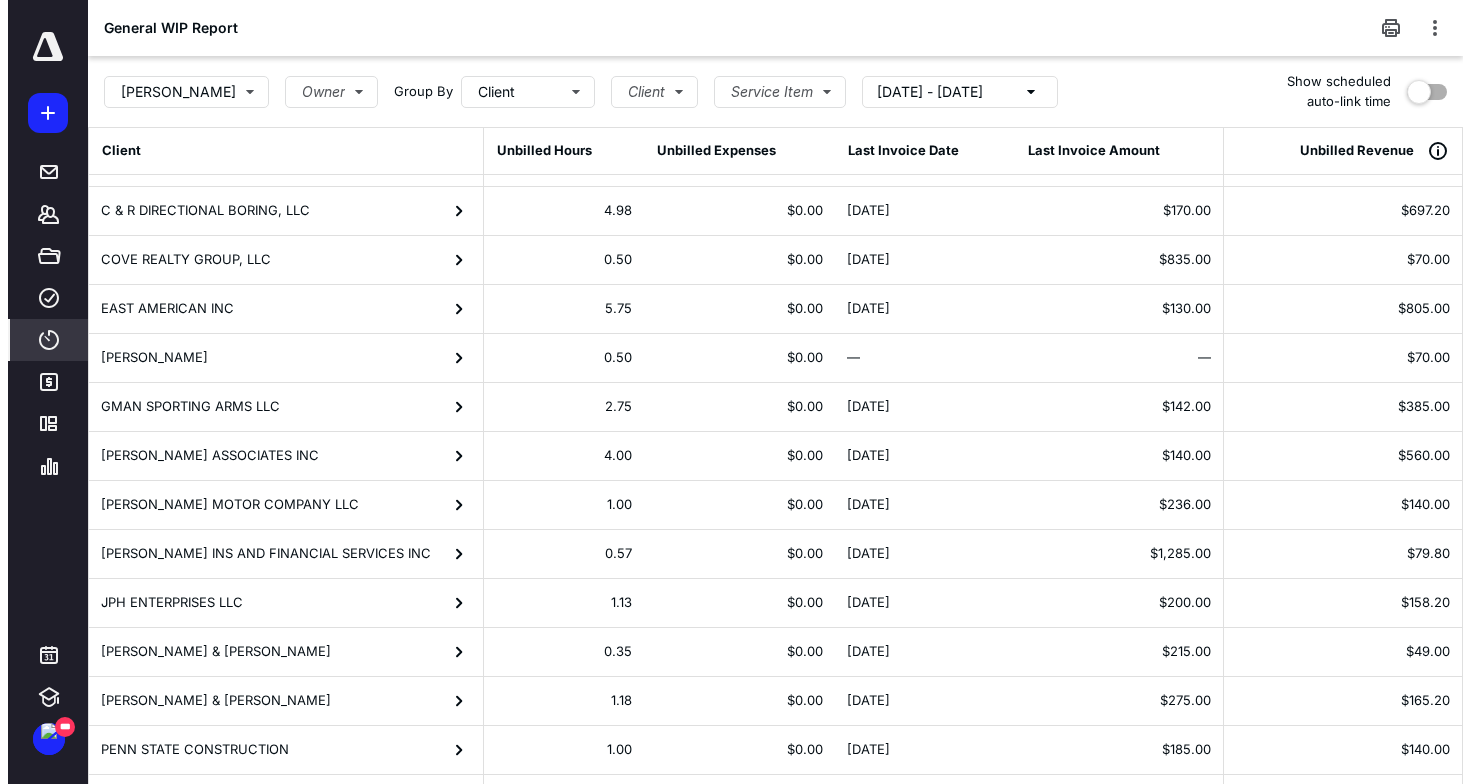 scroll, scrollTop: 33, scrollLeft: 0, axis: vertical 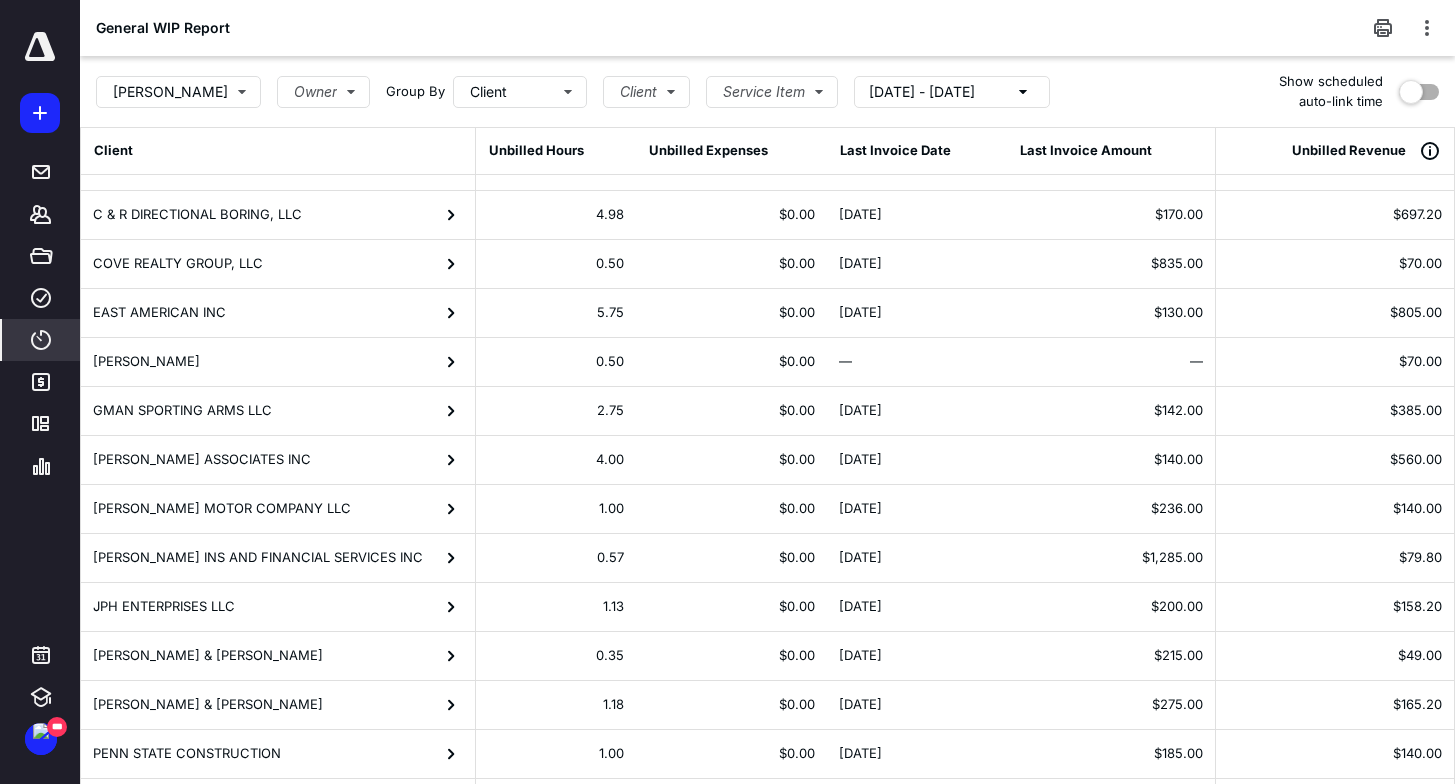 click 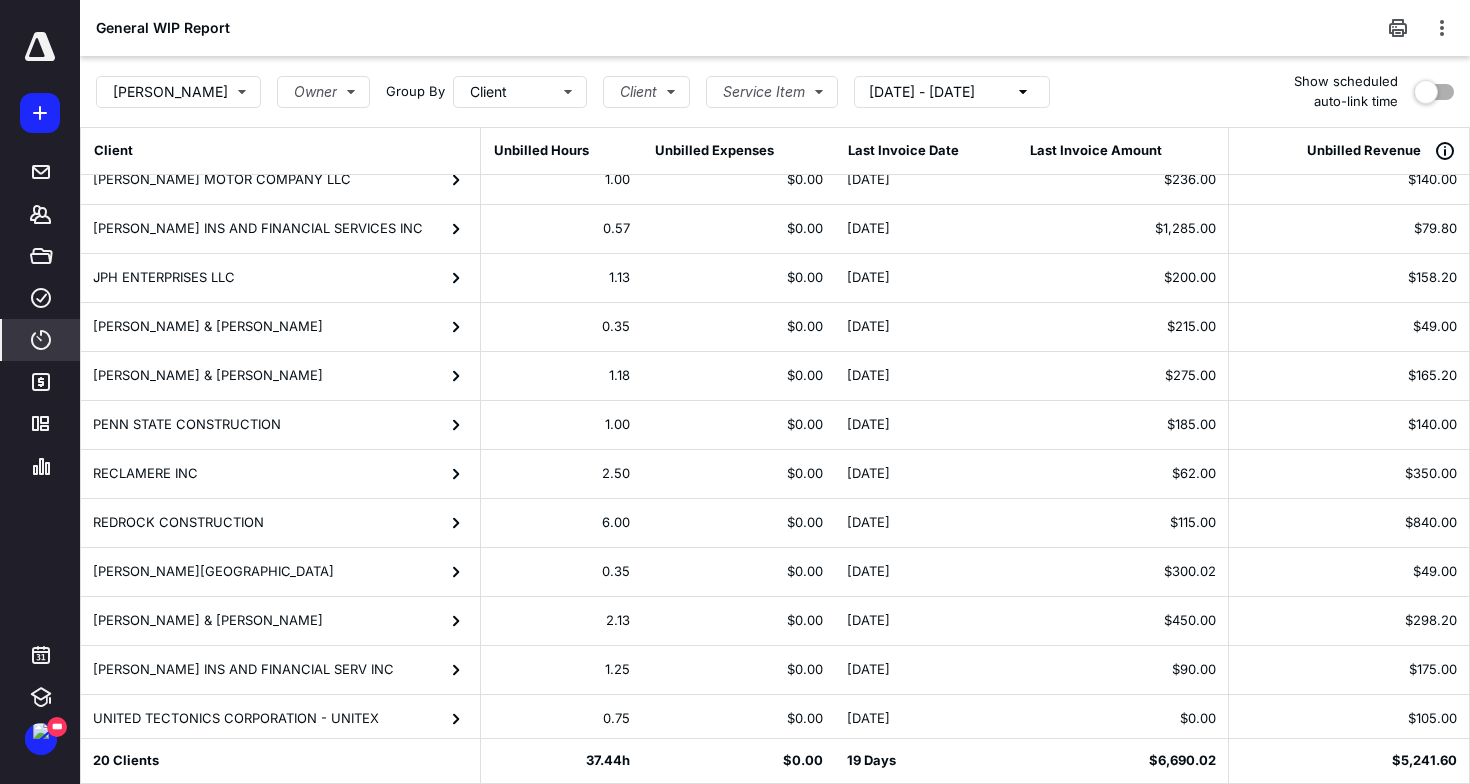 scroll, scrollTop: 416, scrollLeft: 0, axis: vertical 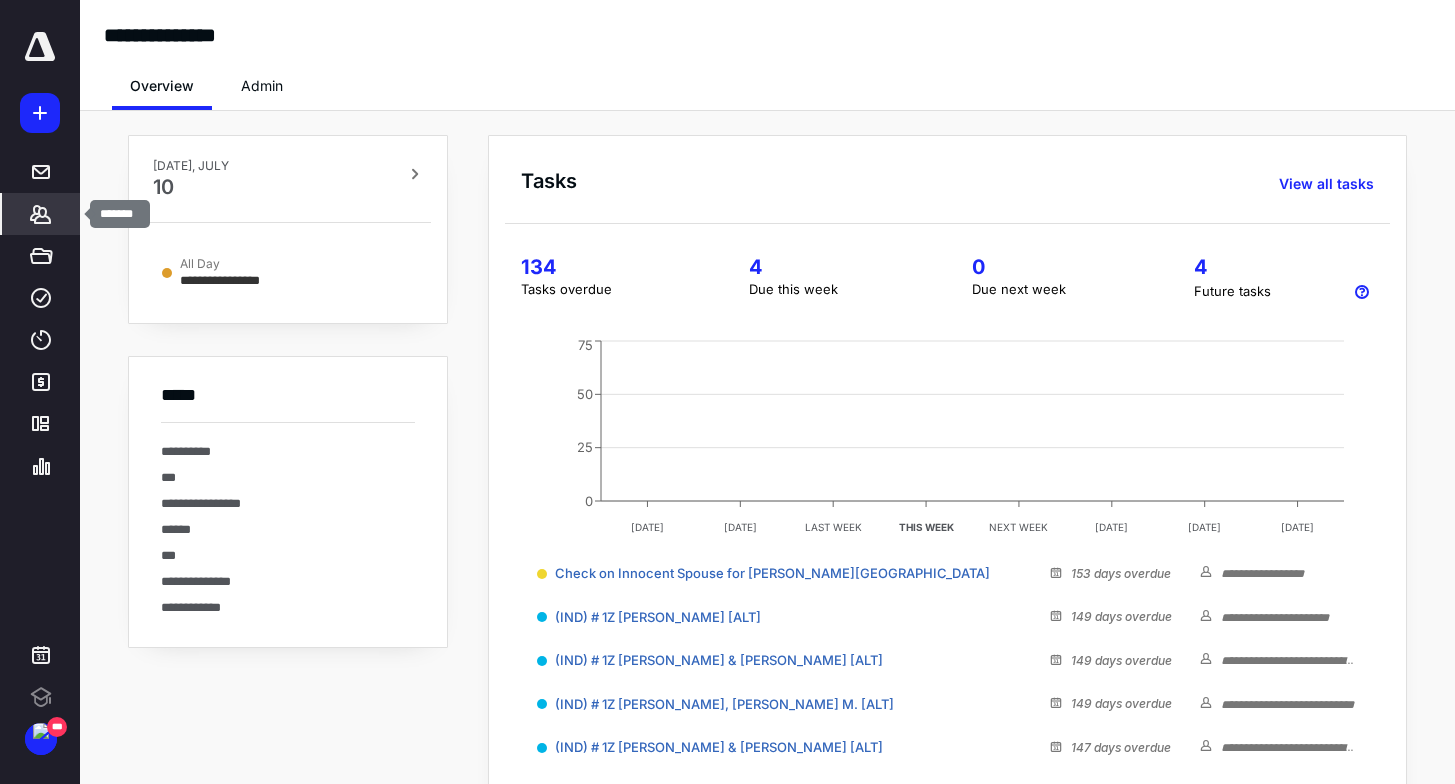 click 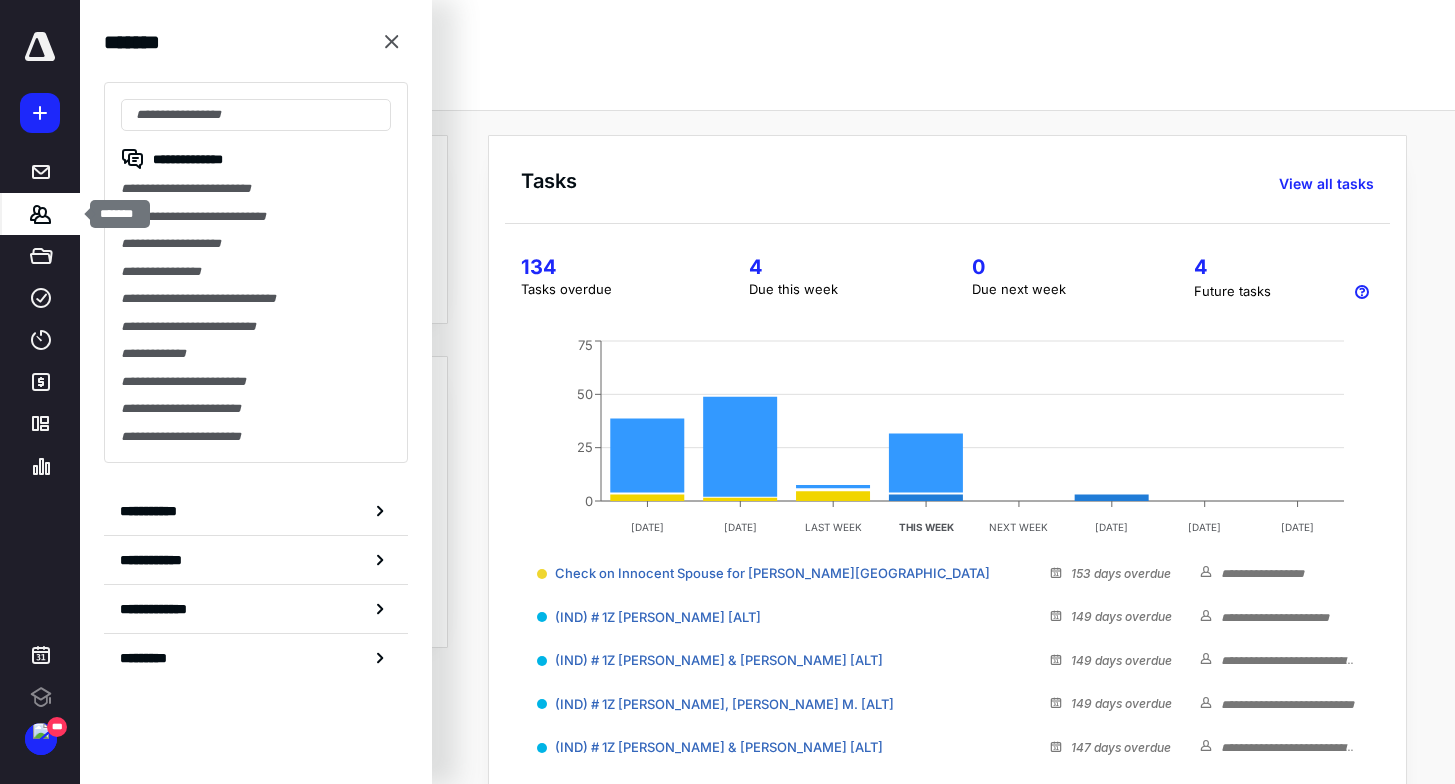 scroll, scrollTop: 0, scrollLeft: 0, axis: both 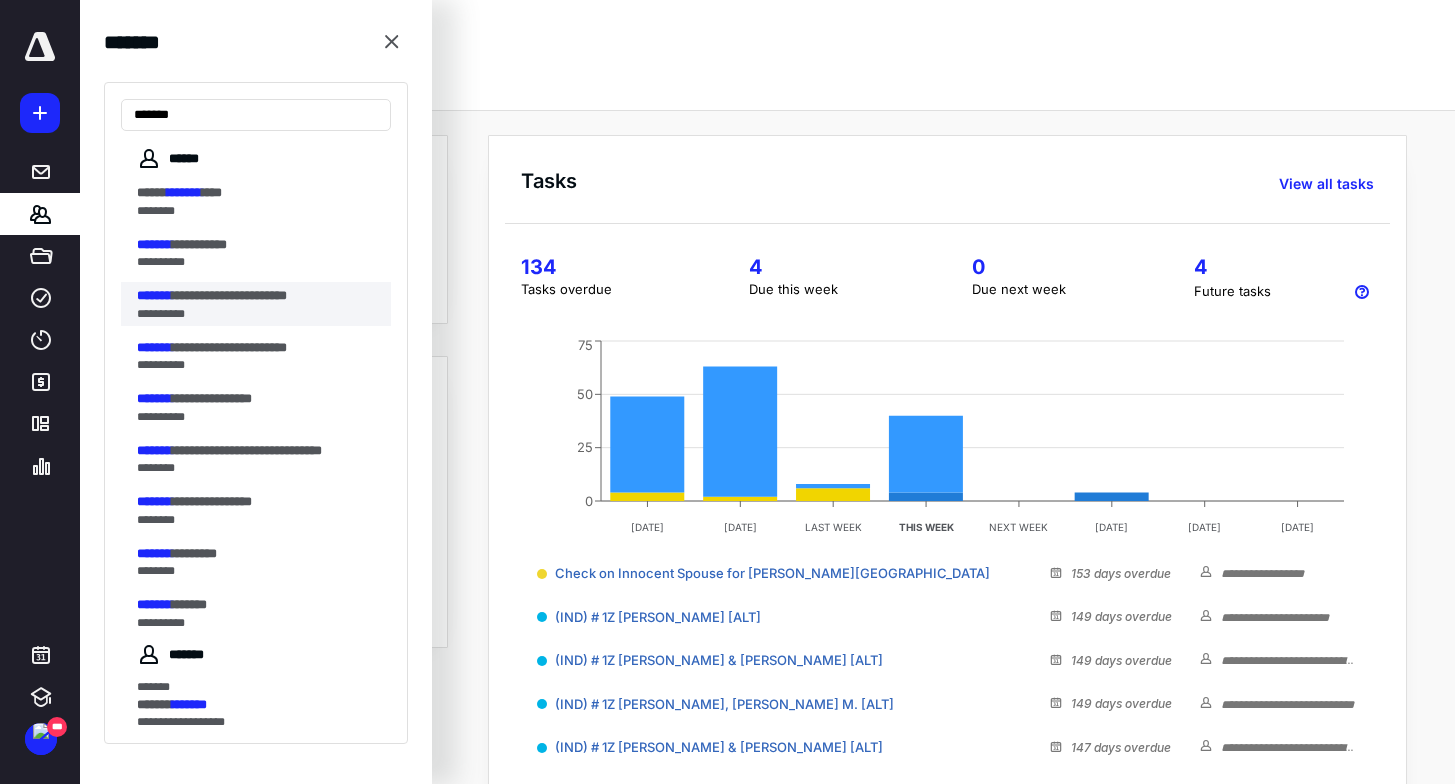 type on "*******" 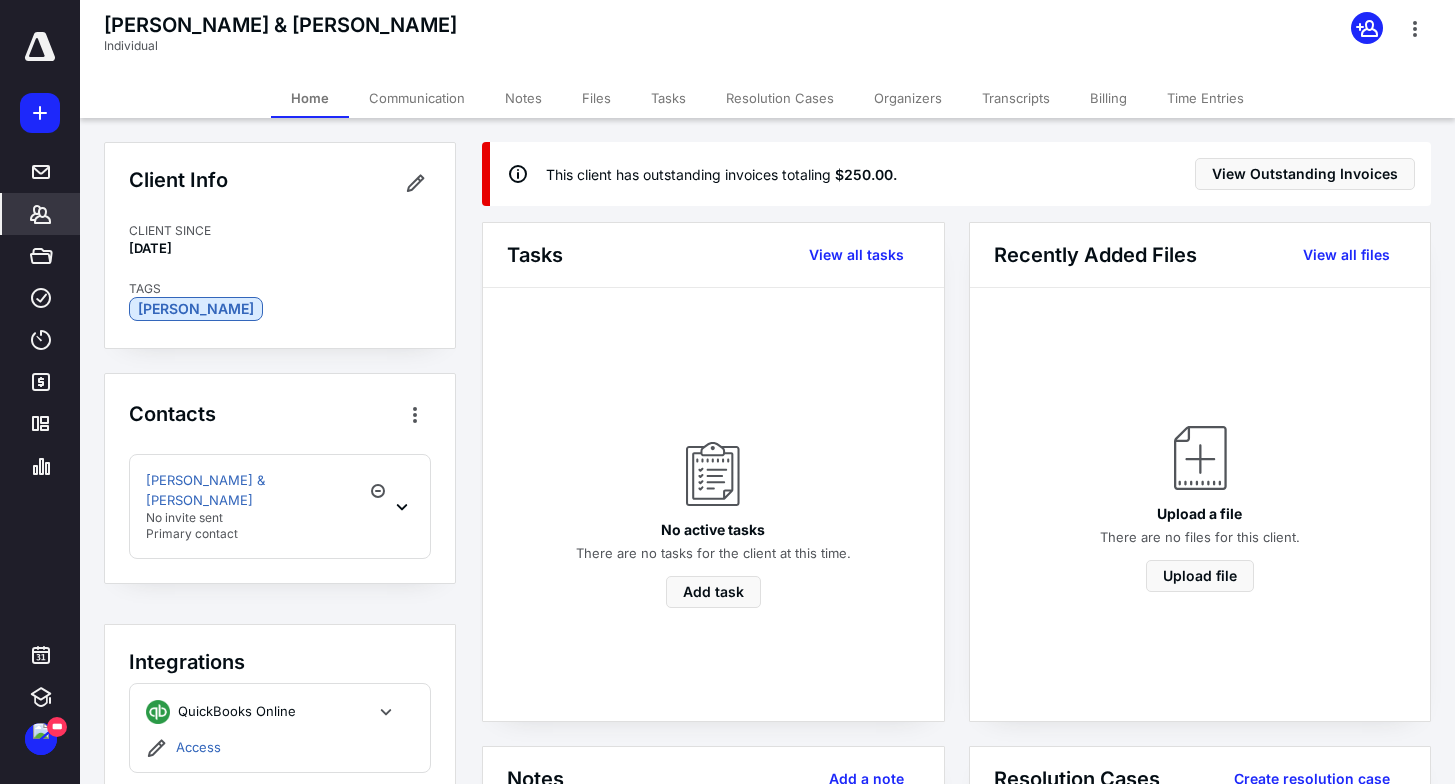 click on "No active tasks There are no tasks for the client at this time. Add task" at bounding box center (713, 521) 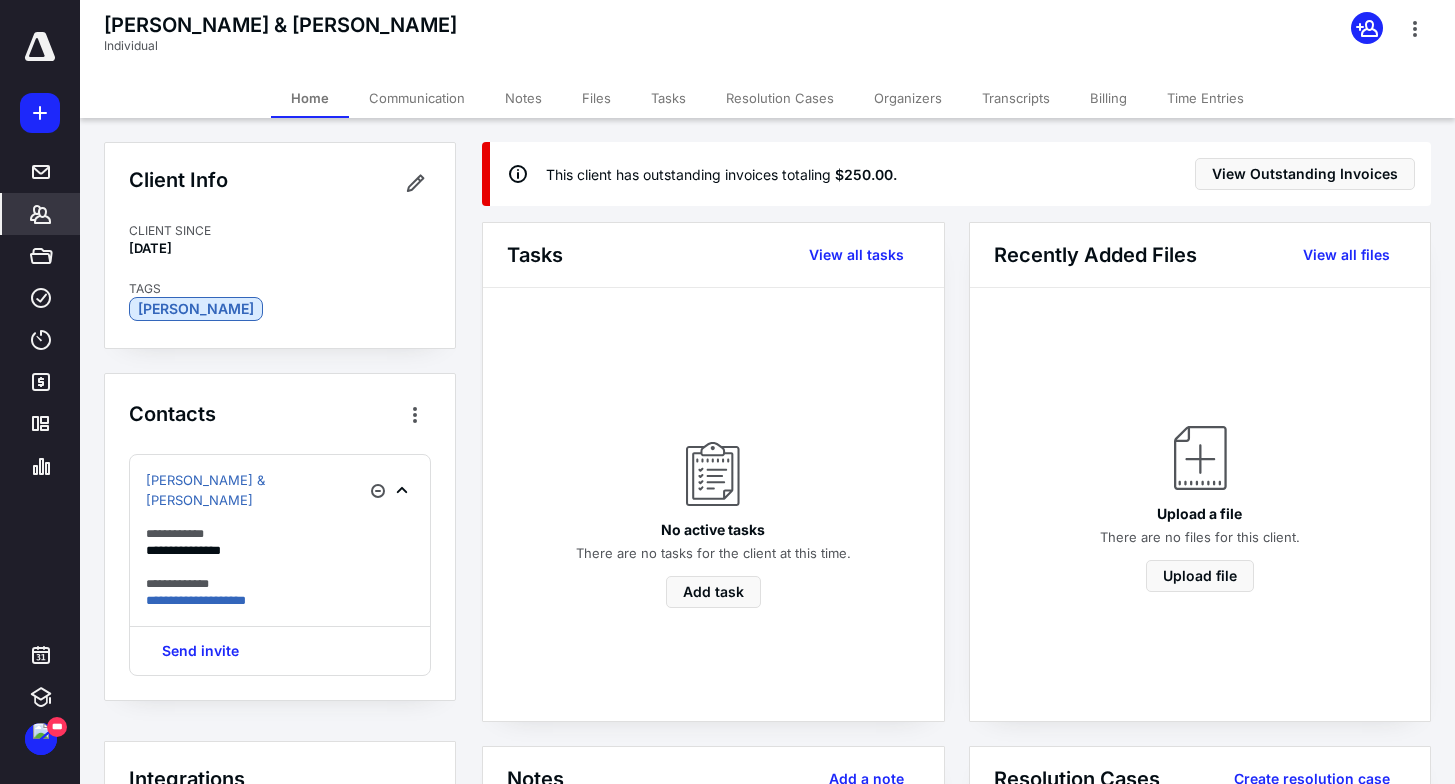 click 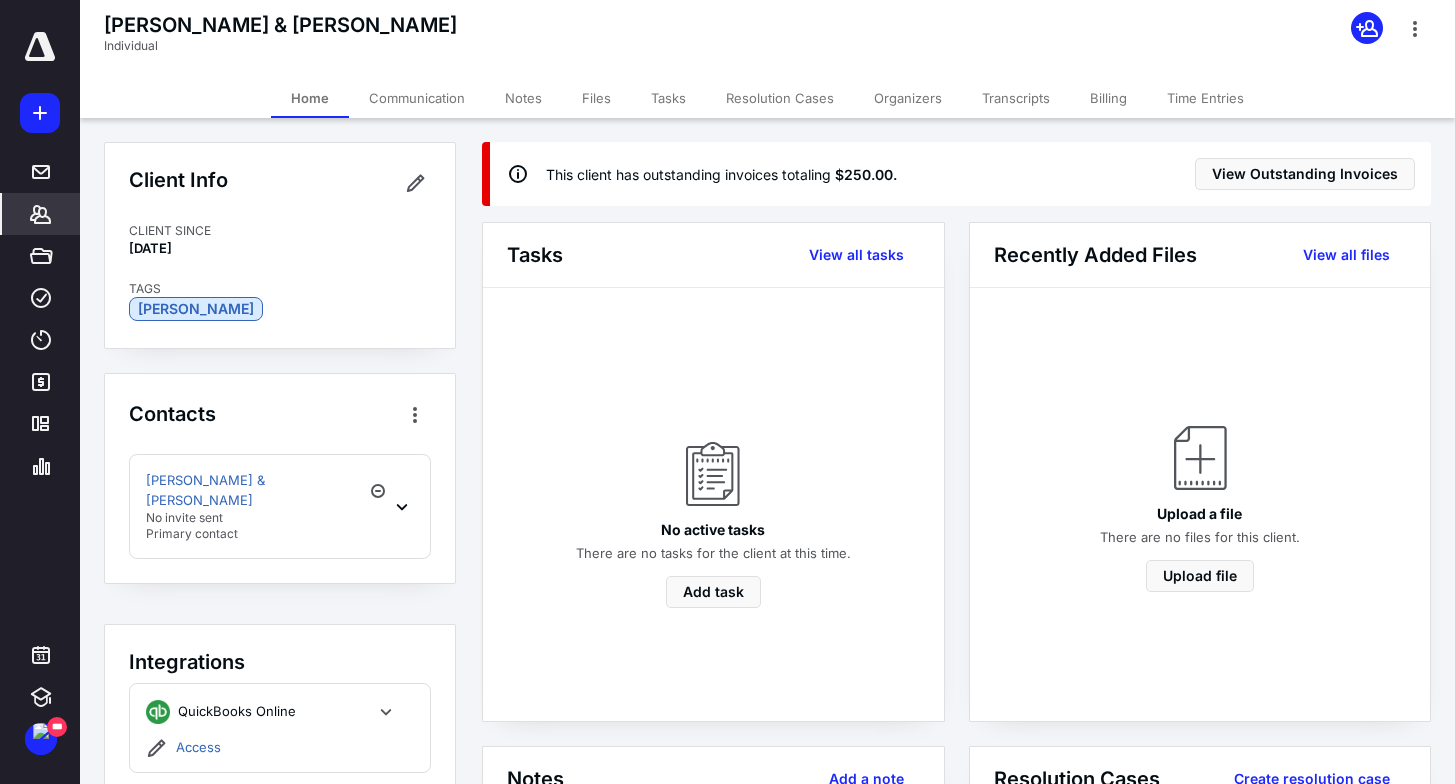 scroll, scrollTop: 144, scrollLeft: 0, axis: vertical 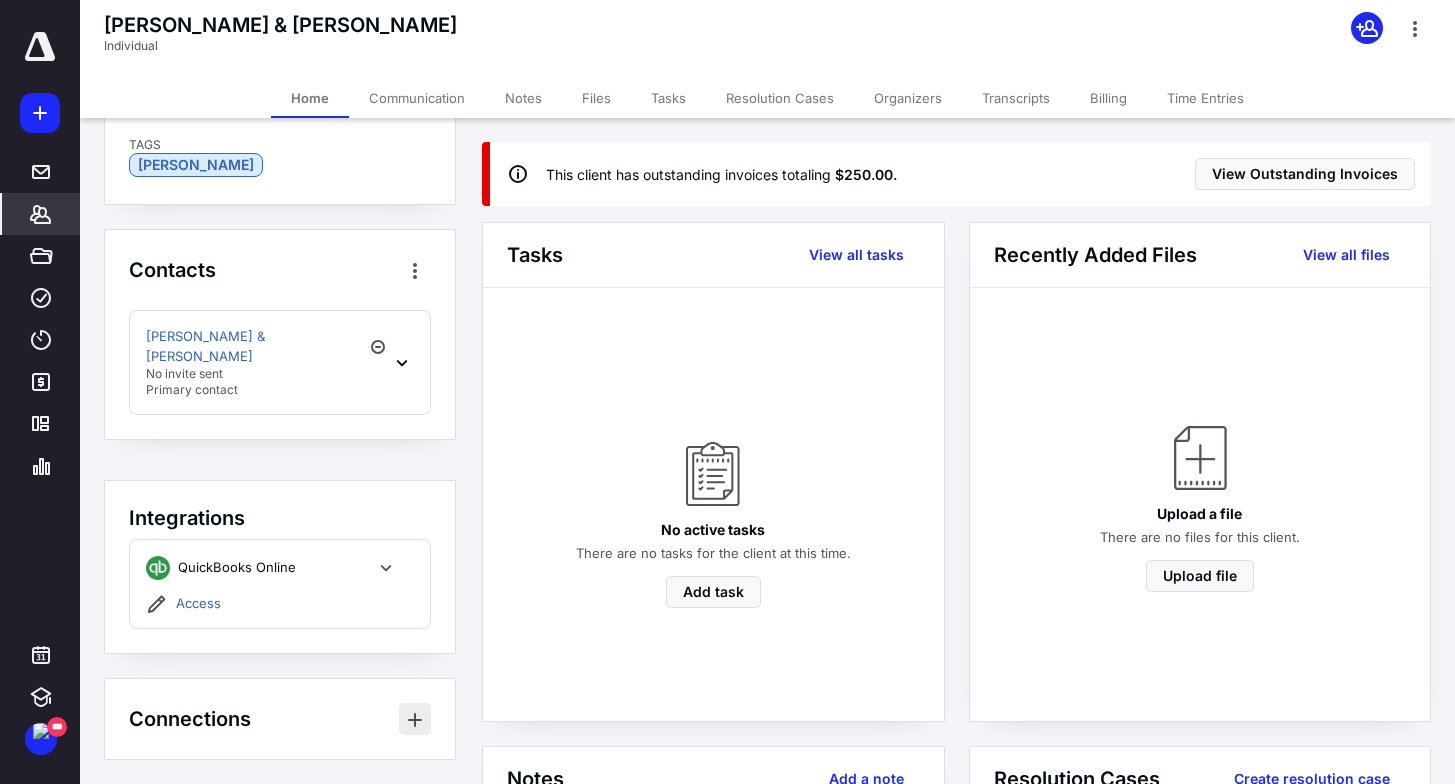 click at bounding box center (415, 719) 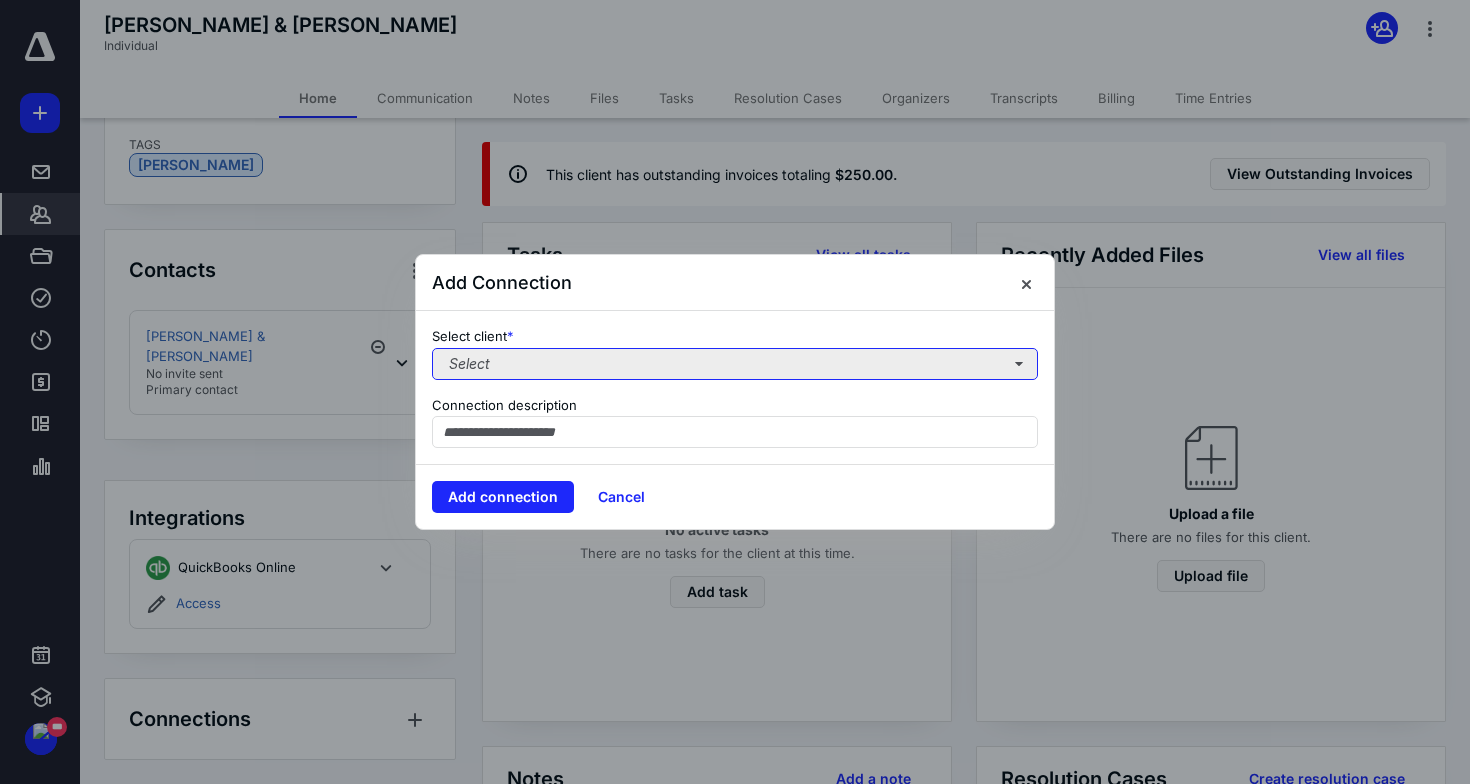 click on "Select" at bounding box center (735, 364) 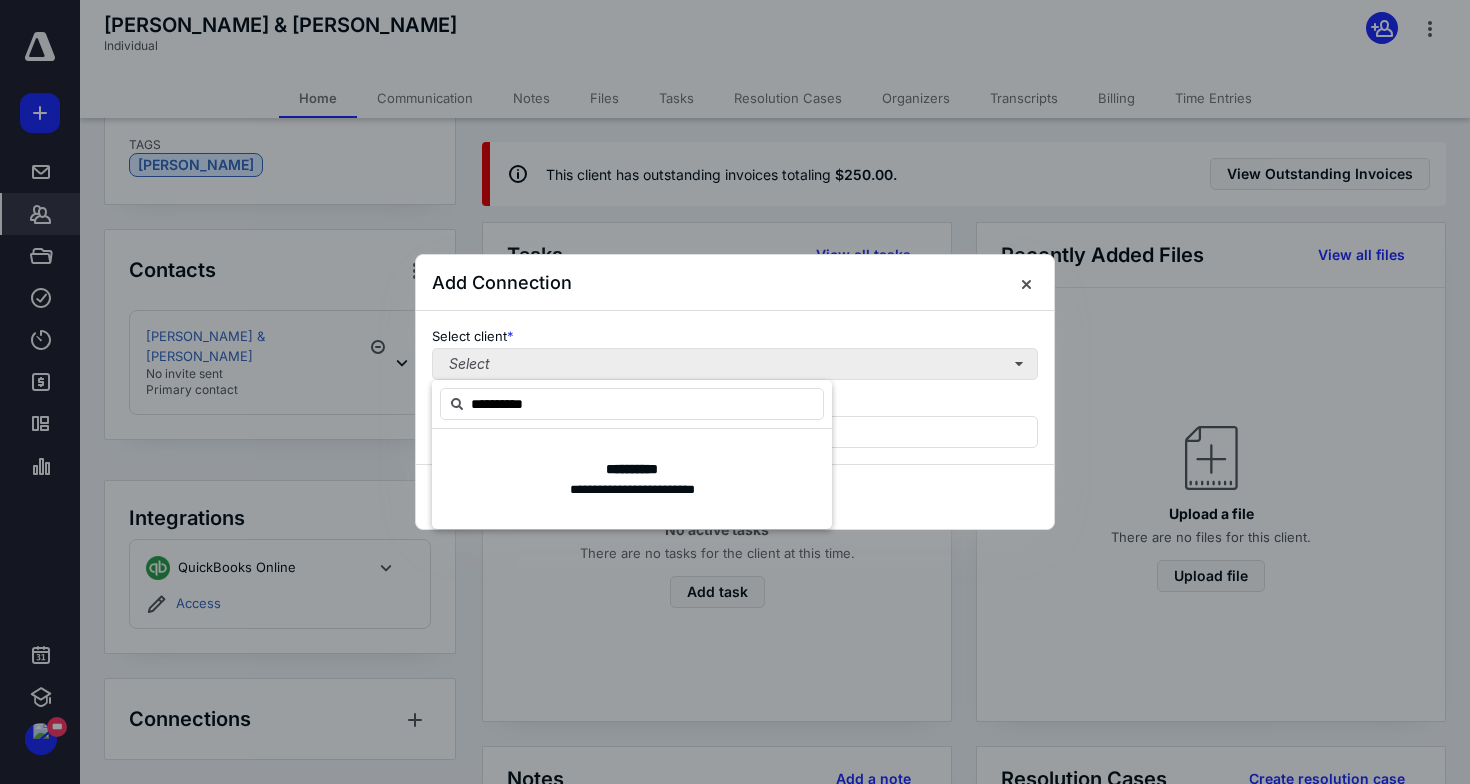 type on "**********" 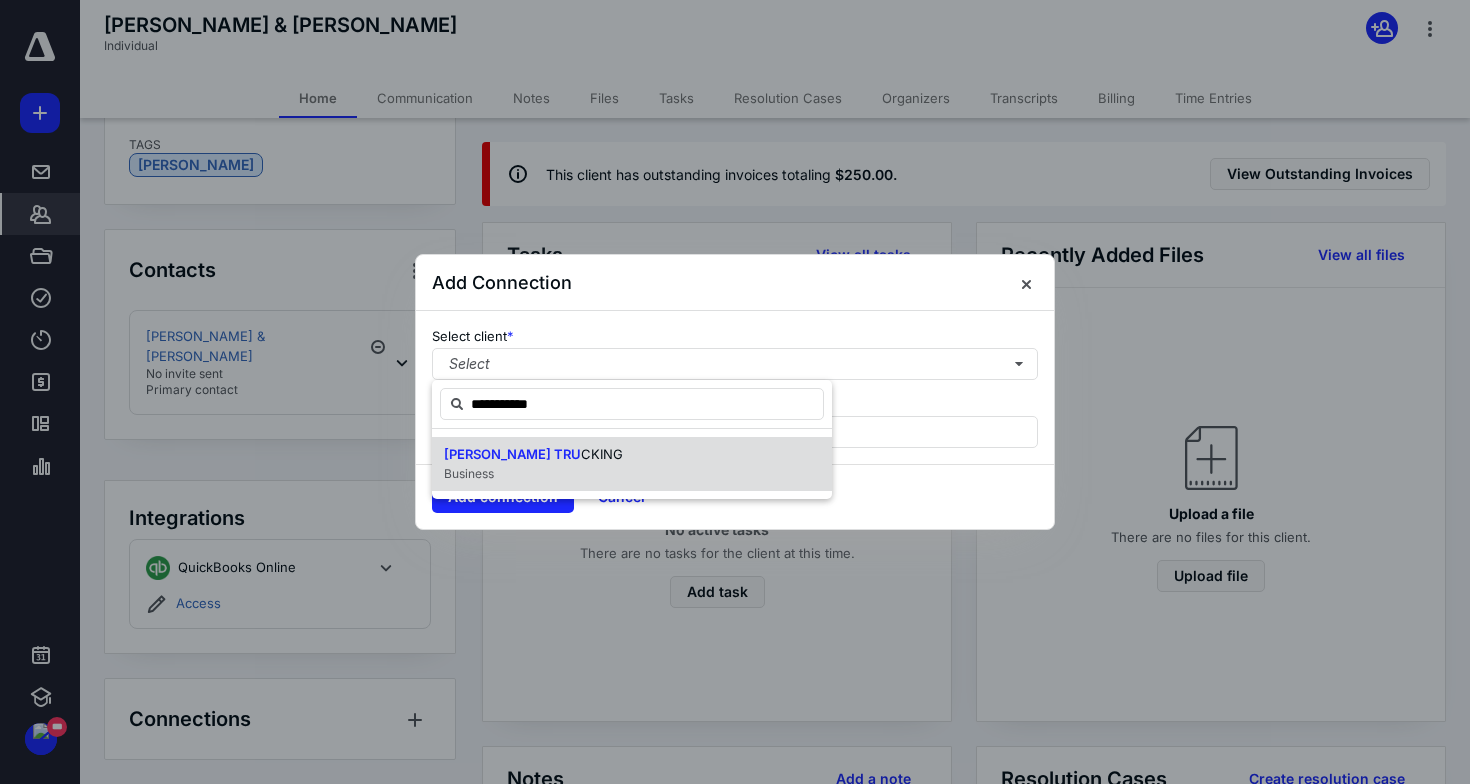 click on "MCNELIS TRU CKING Business" at bounding box center (632, 464) 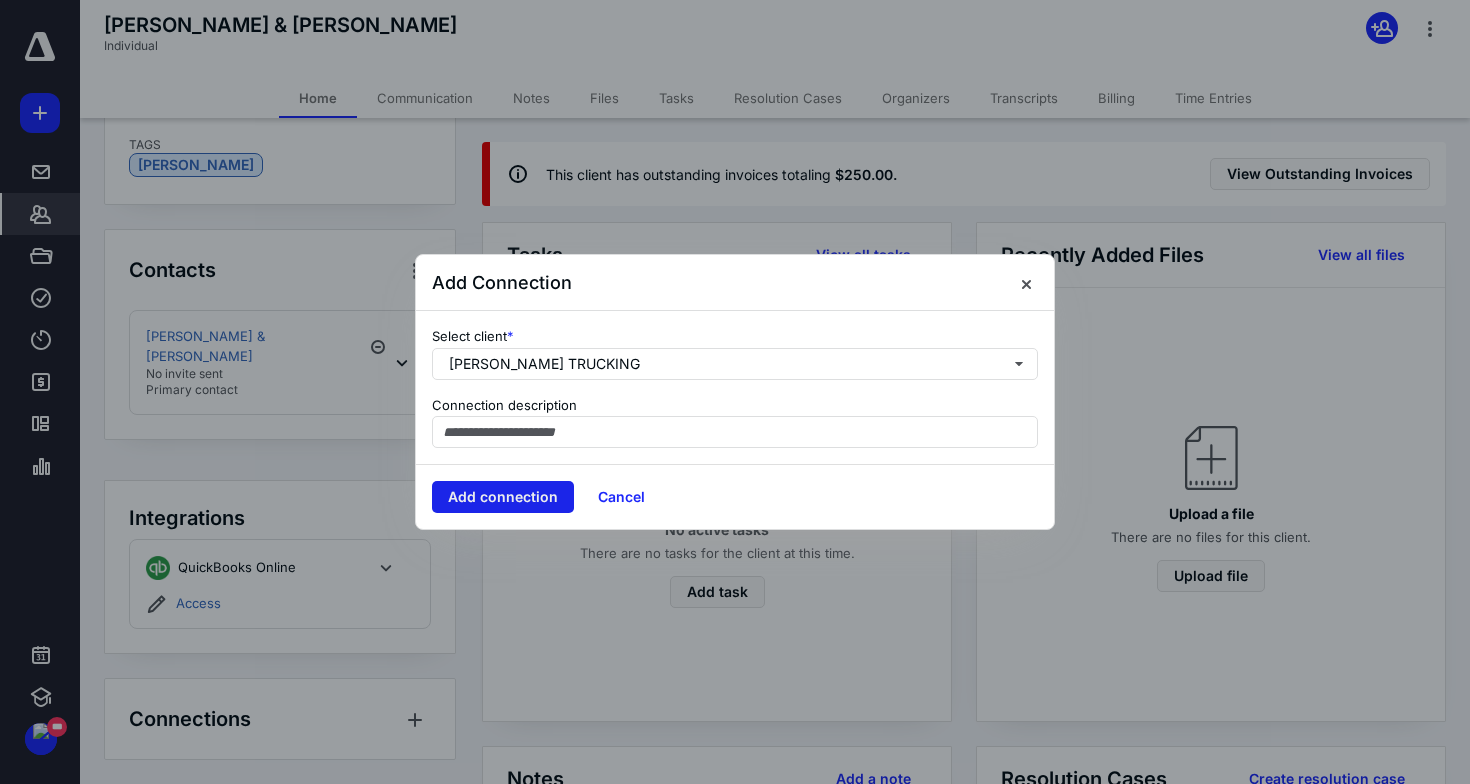 click on "Add connection" at bounding box center (503, 497) 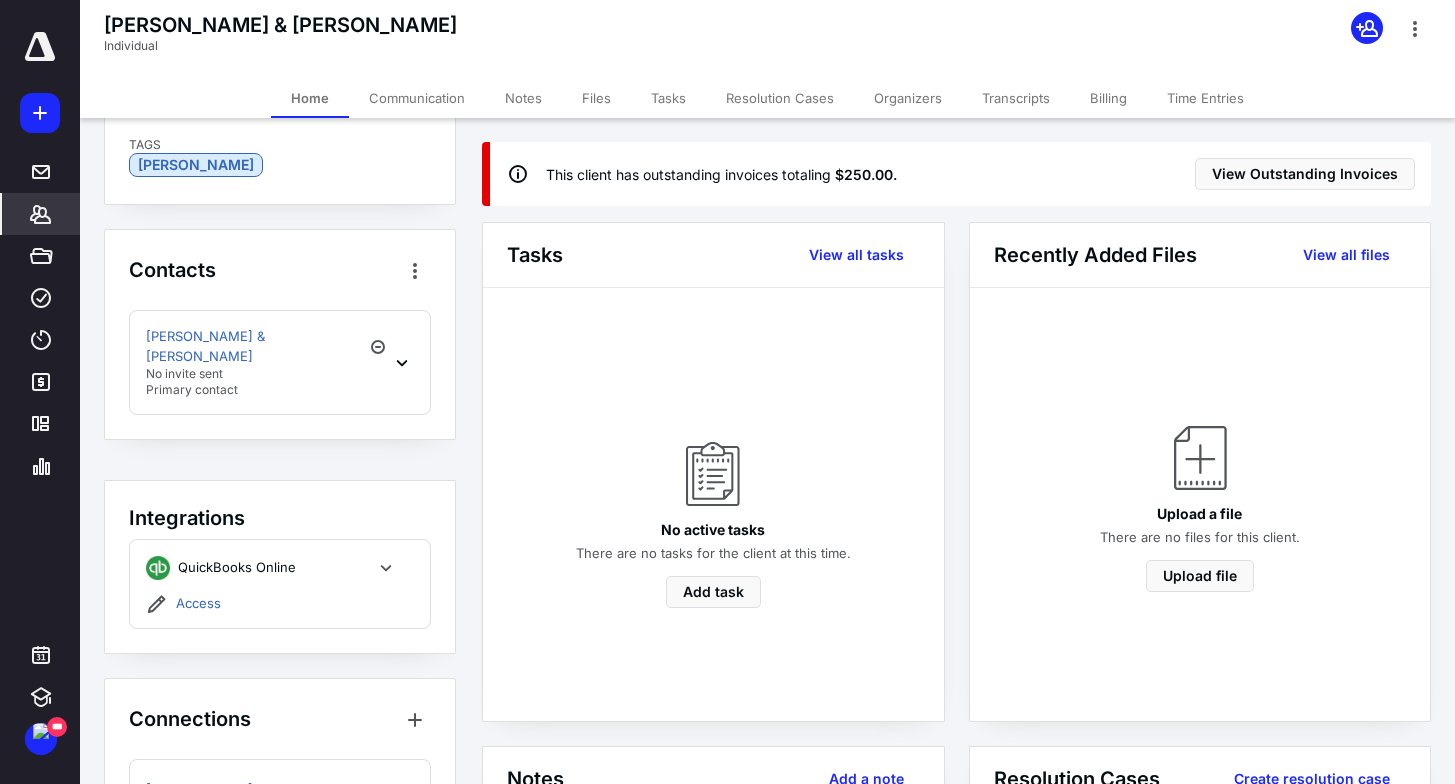 scroll, scrollTop: 234, scrollLeft: 0, axis: vertical 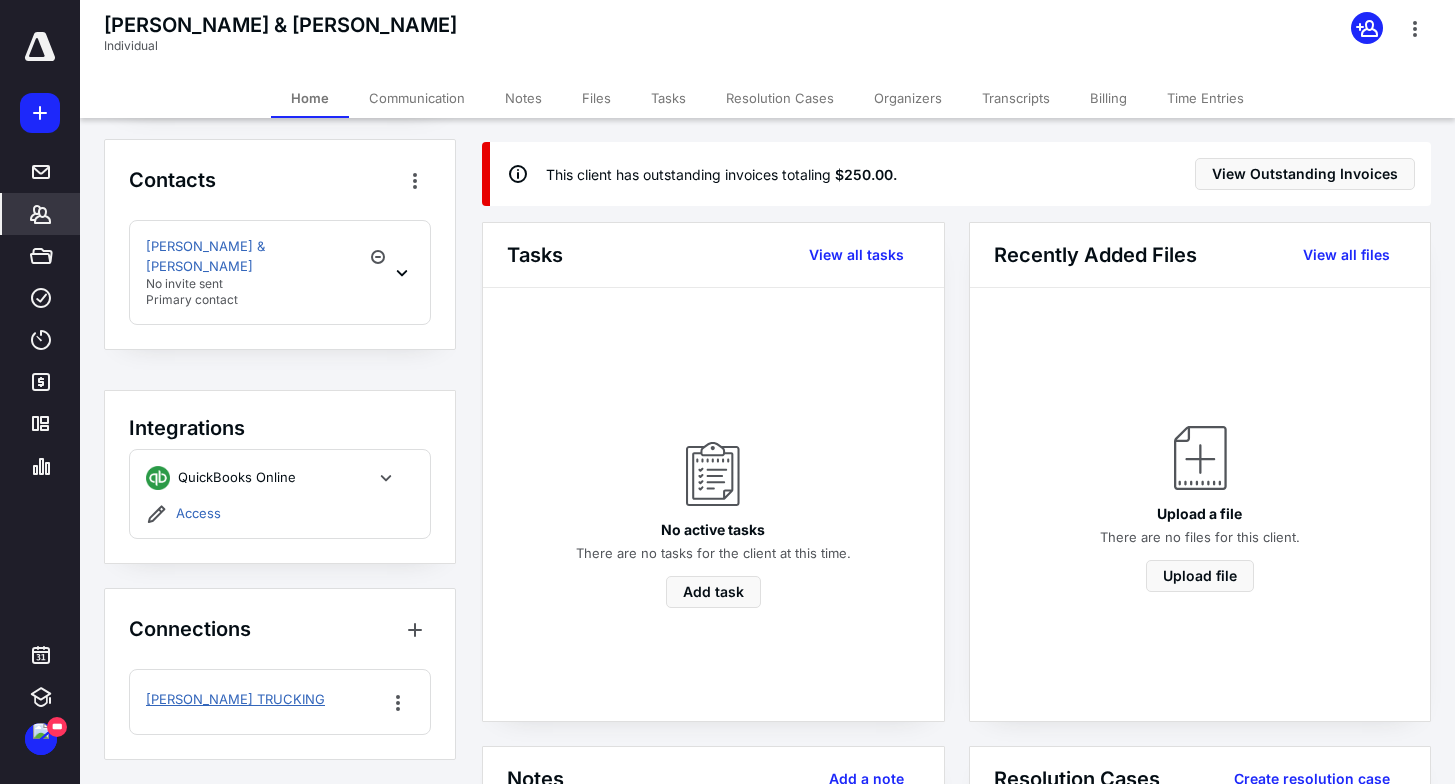 click on "MCNELIS TRUCKING" at bounding box center (235, 700) 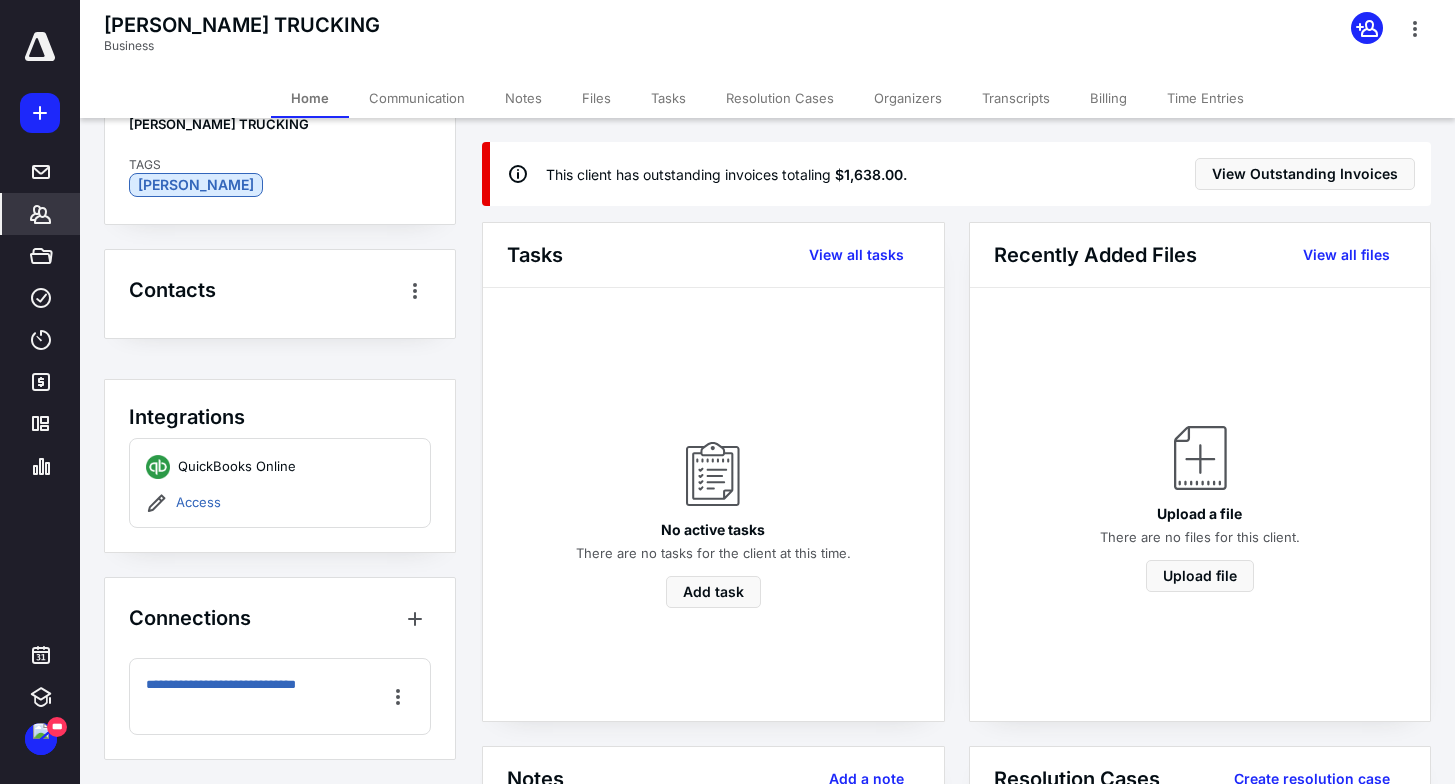 scroll, scrollTop: 0, scrollLeft: 0, axis: both 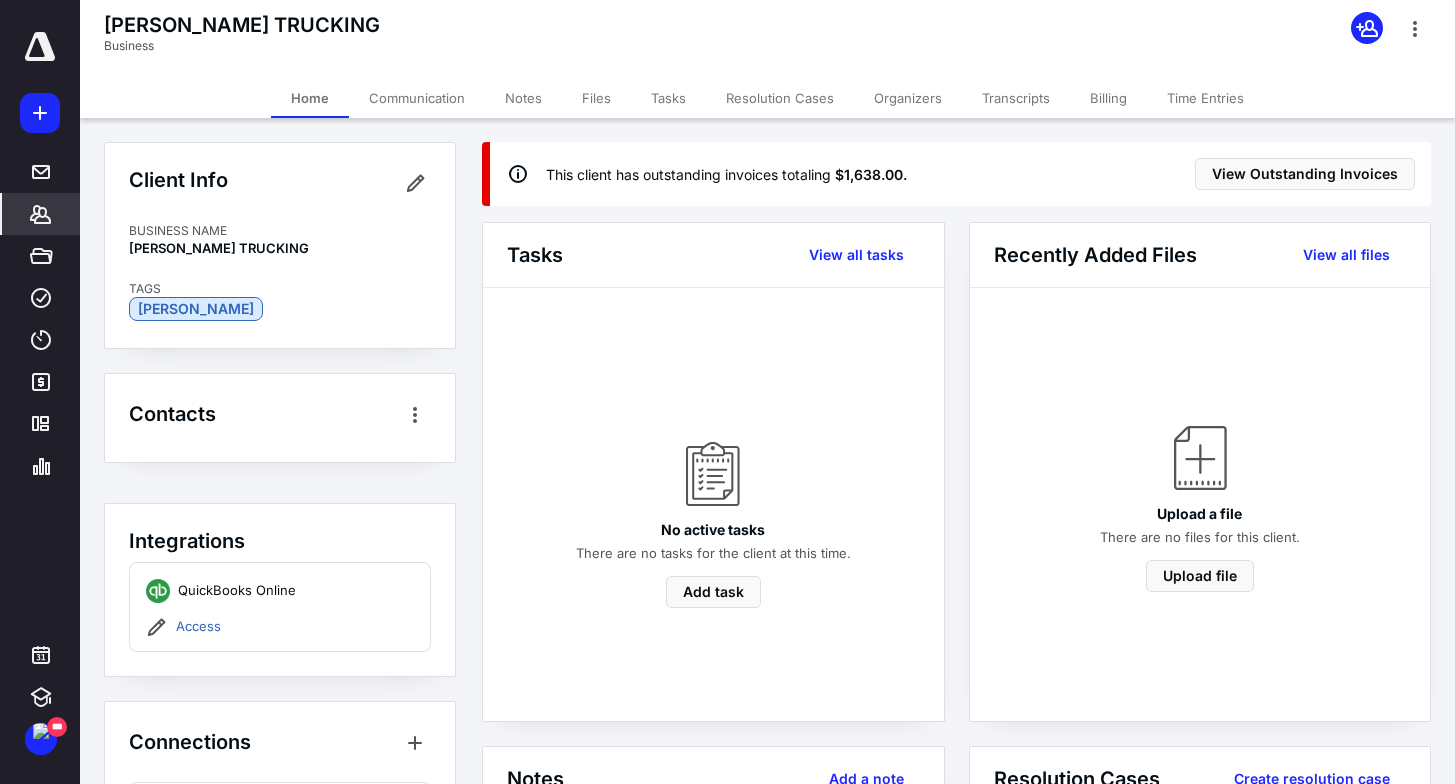 click on "Billing" at bounding box center (1108, 98) 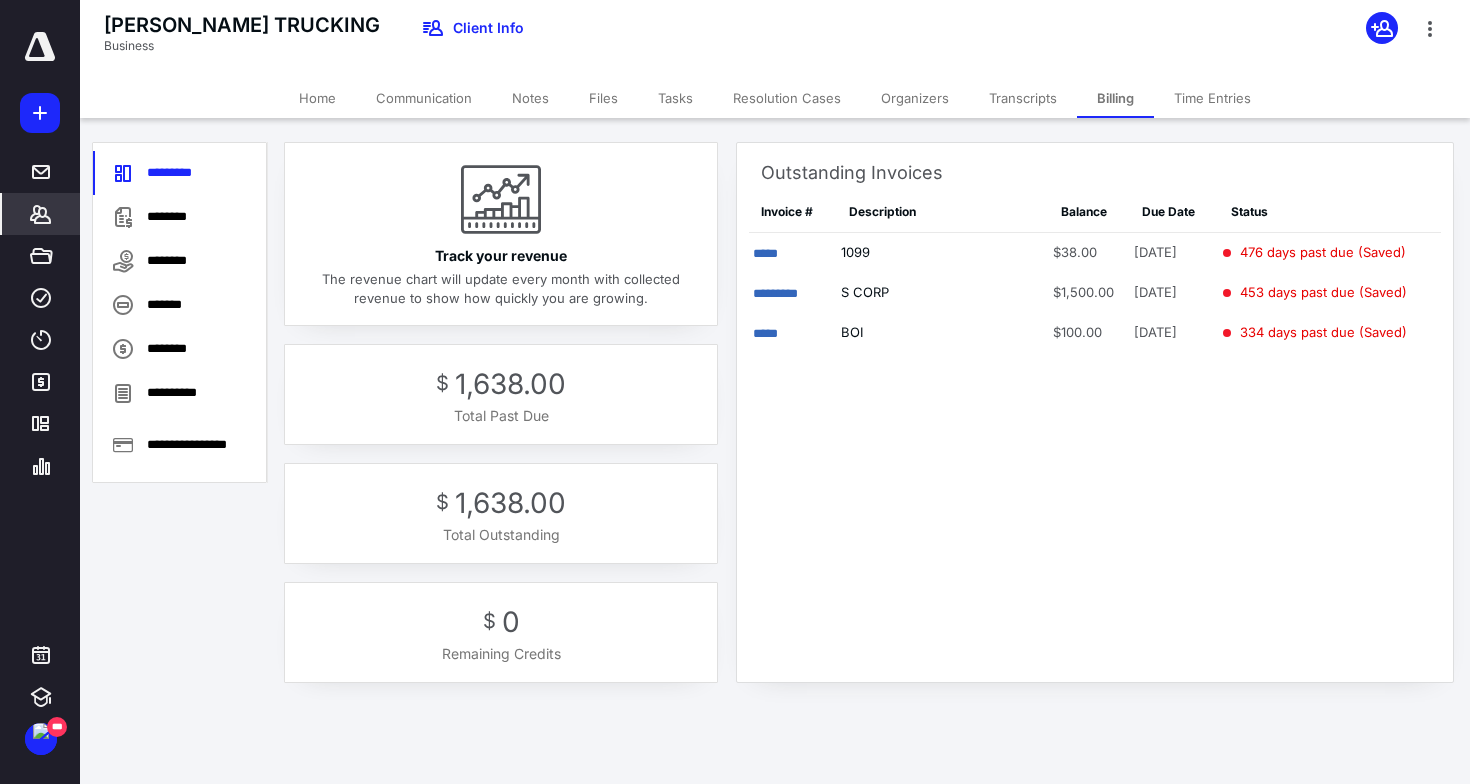 click on "Outstanding Invoices Invoice # Description Balance Due Date Status ***** 1099 $38.00 3/21/2024 476 days past due (Saved) ********* S CORP $1,500.00 4/13/2024 453 days past due (Saved) ***** BOI $100.00 8/10/2024 334 days past due (Saved)" at bounding box center [1095, 388] 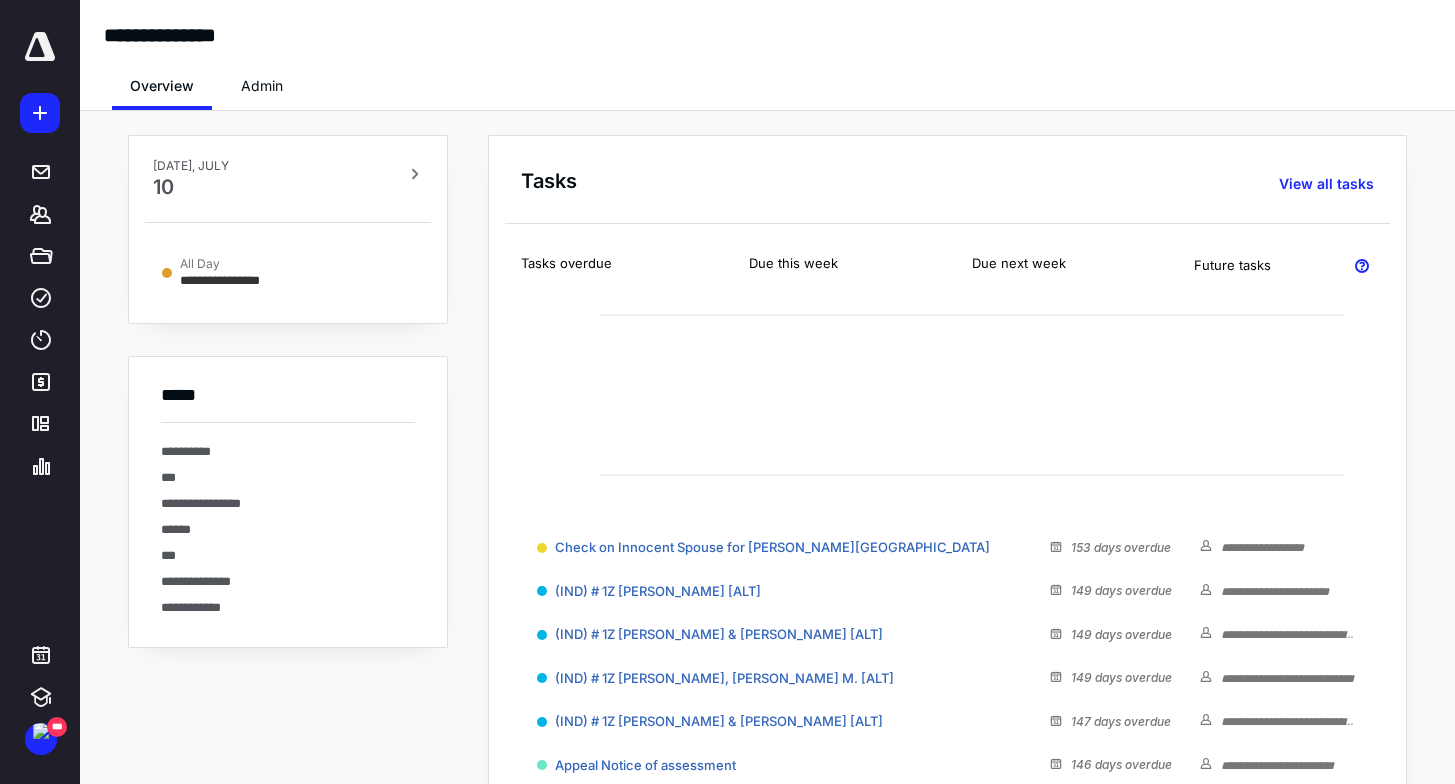 click on "**********" at bounding box center [767, 568] 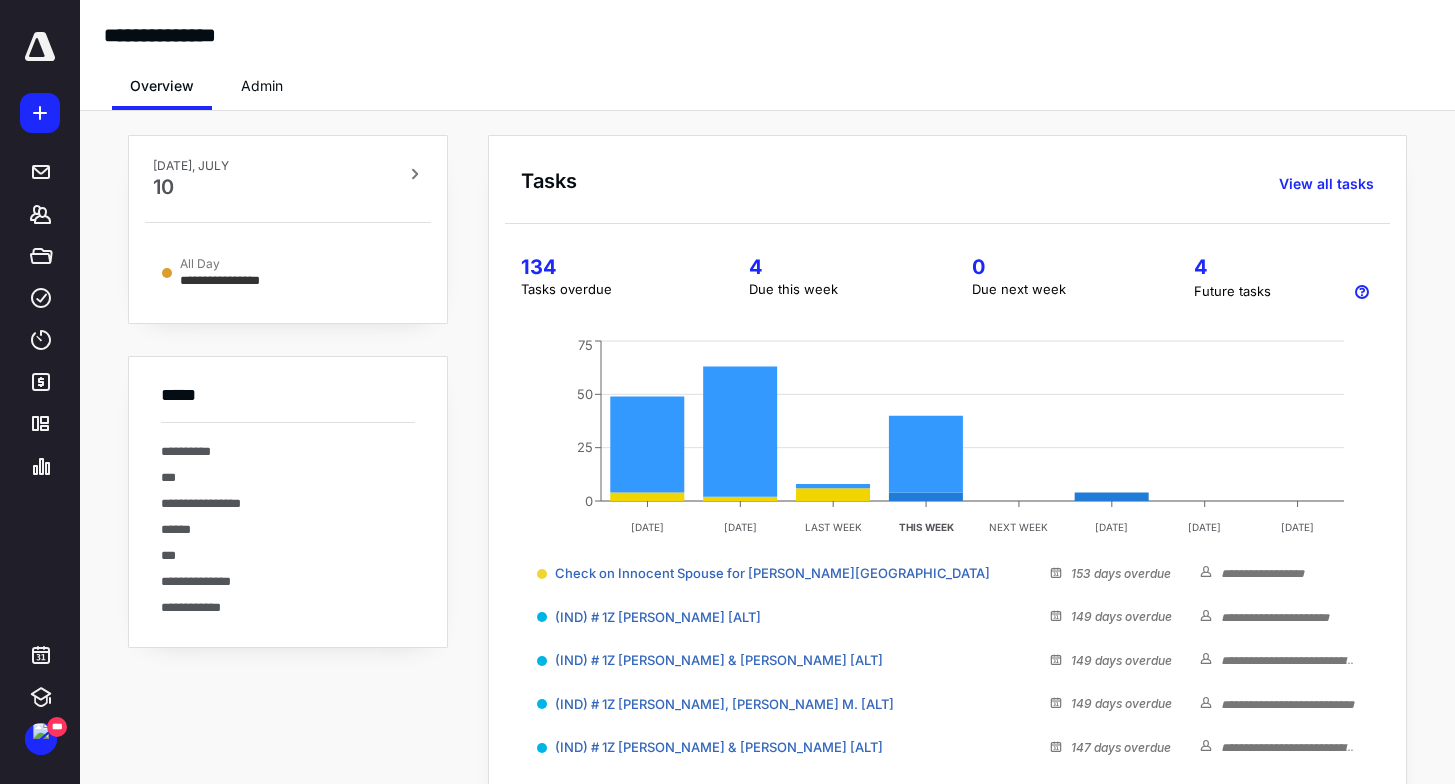 click on "**********" at bounding box center (767, 581) 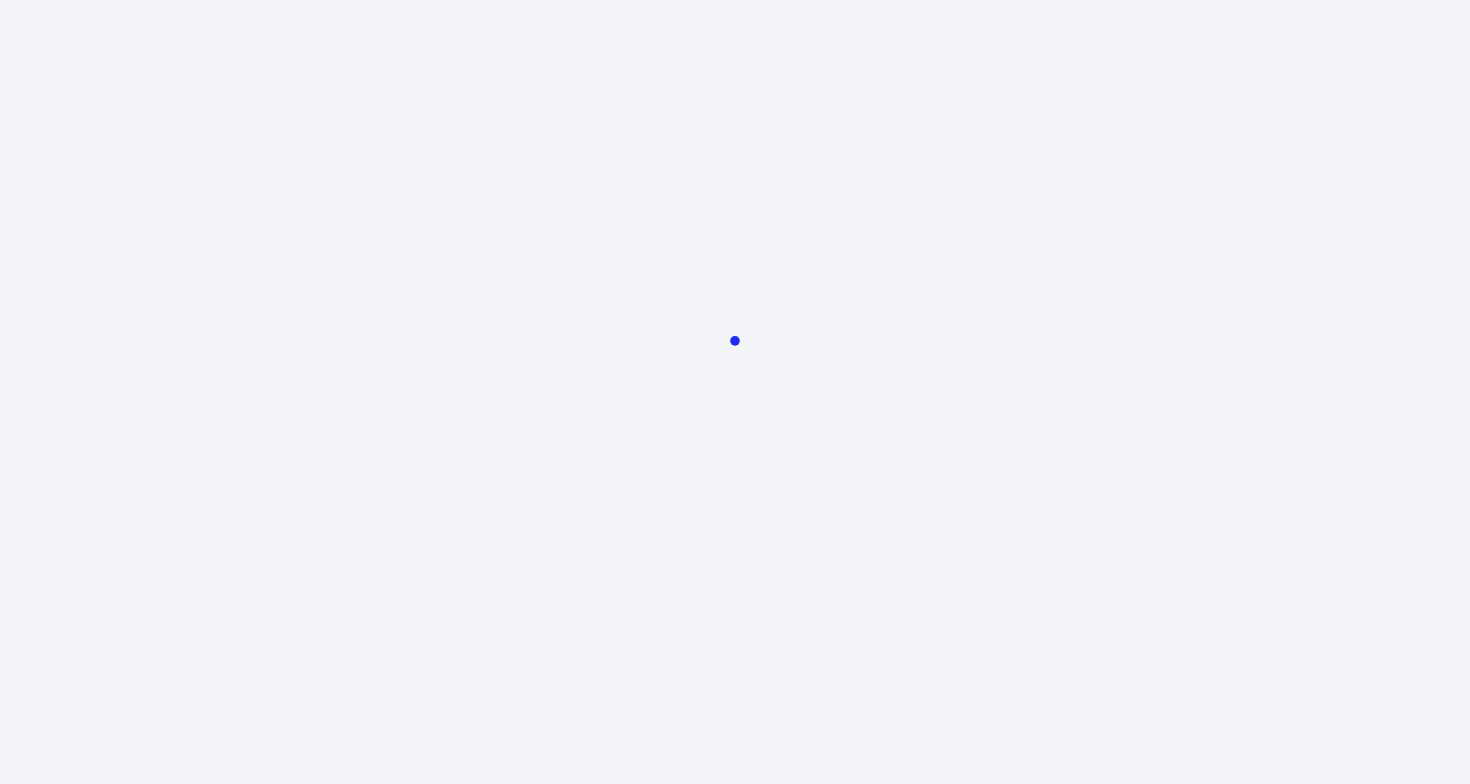 scroll, scrollTop: 0, scrollLeft: 0, axis: both 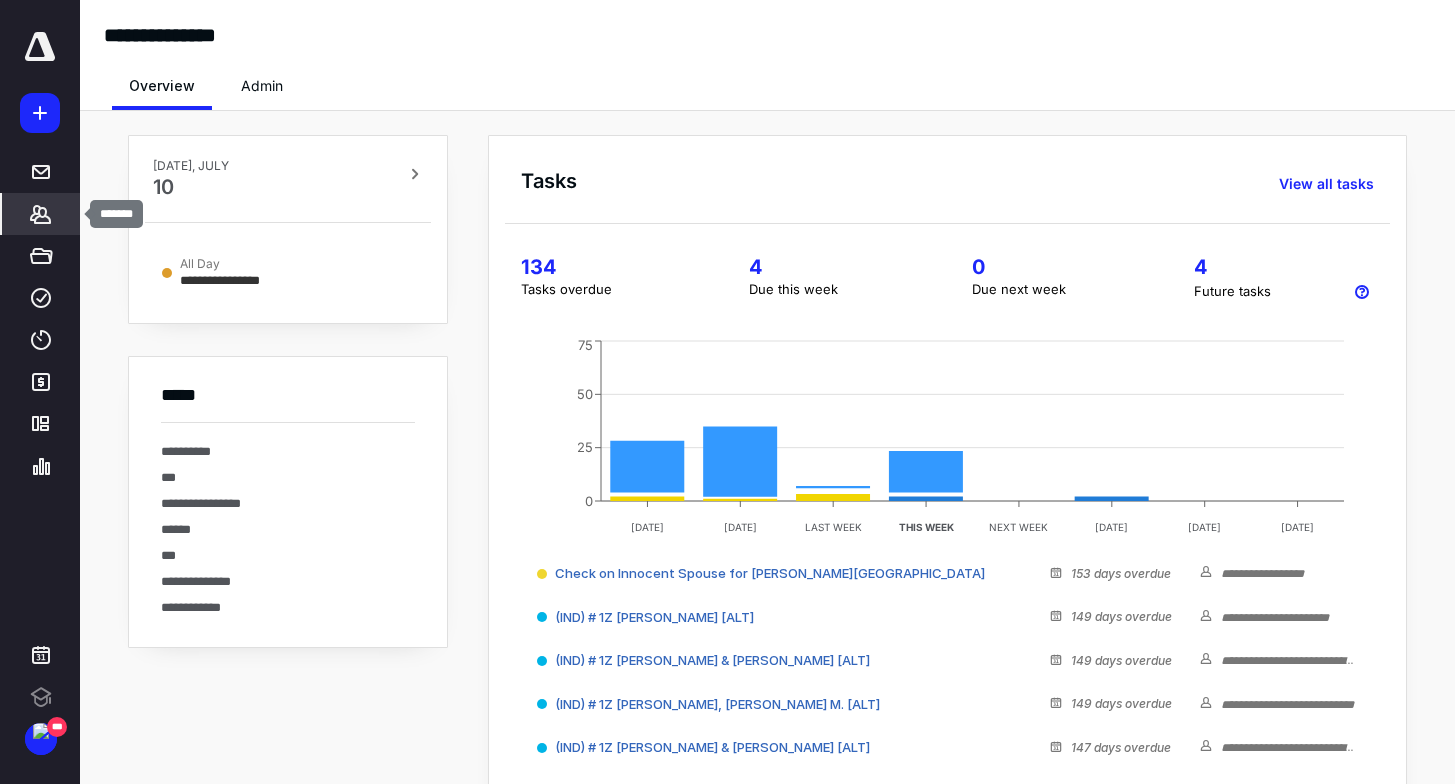 click 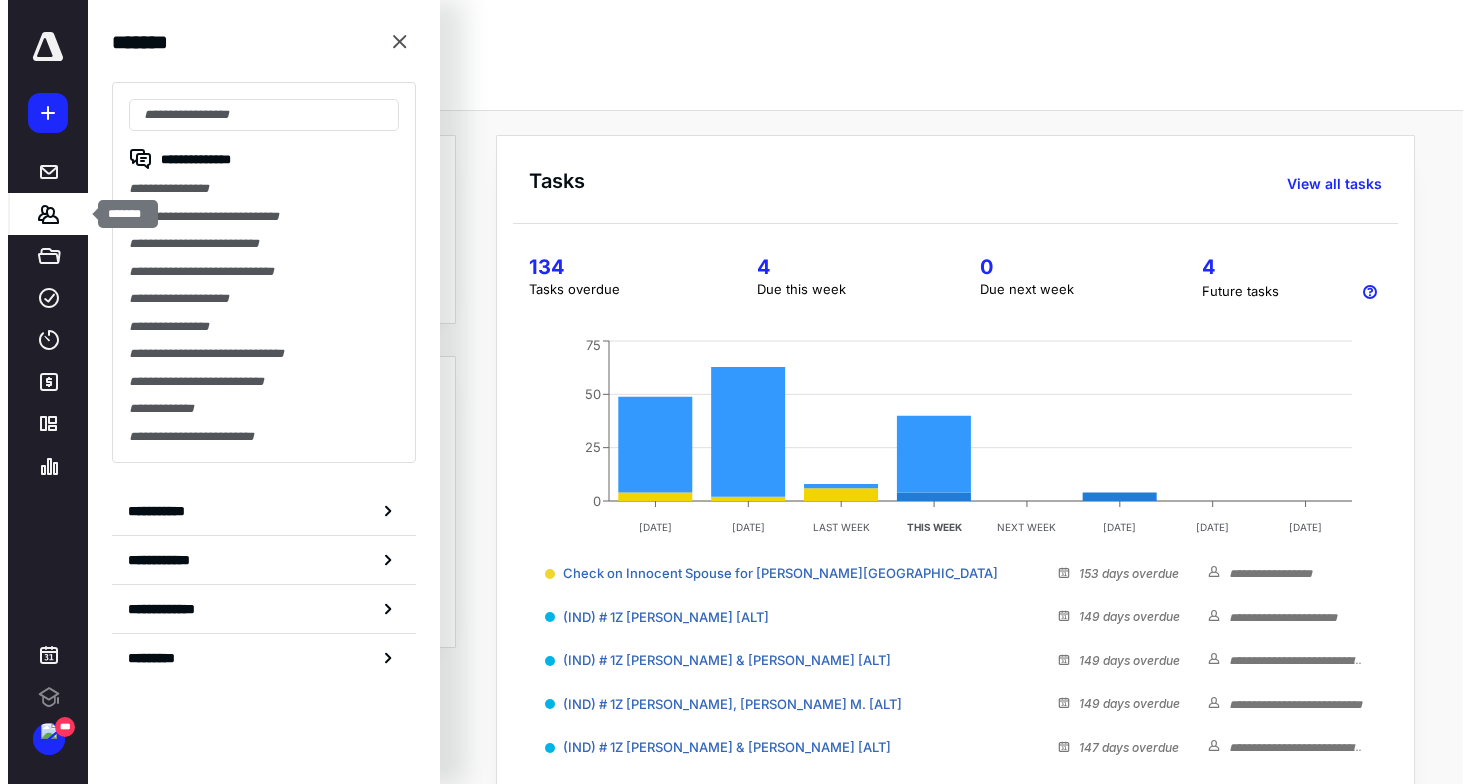 scroll, scrollTop: 0, scrollLeft: 0, axis: both 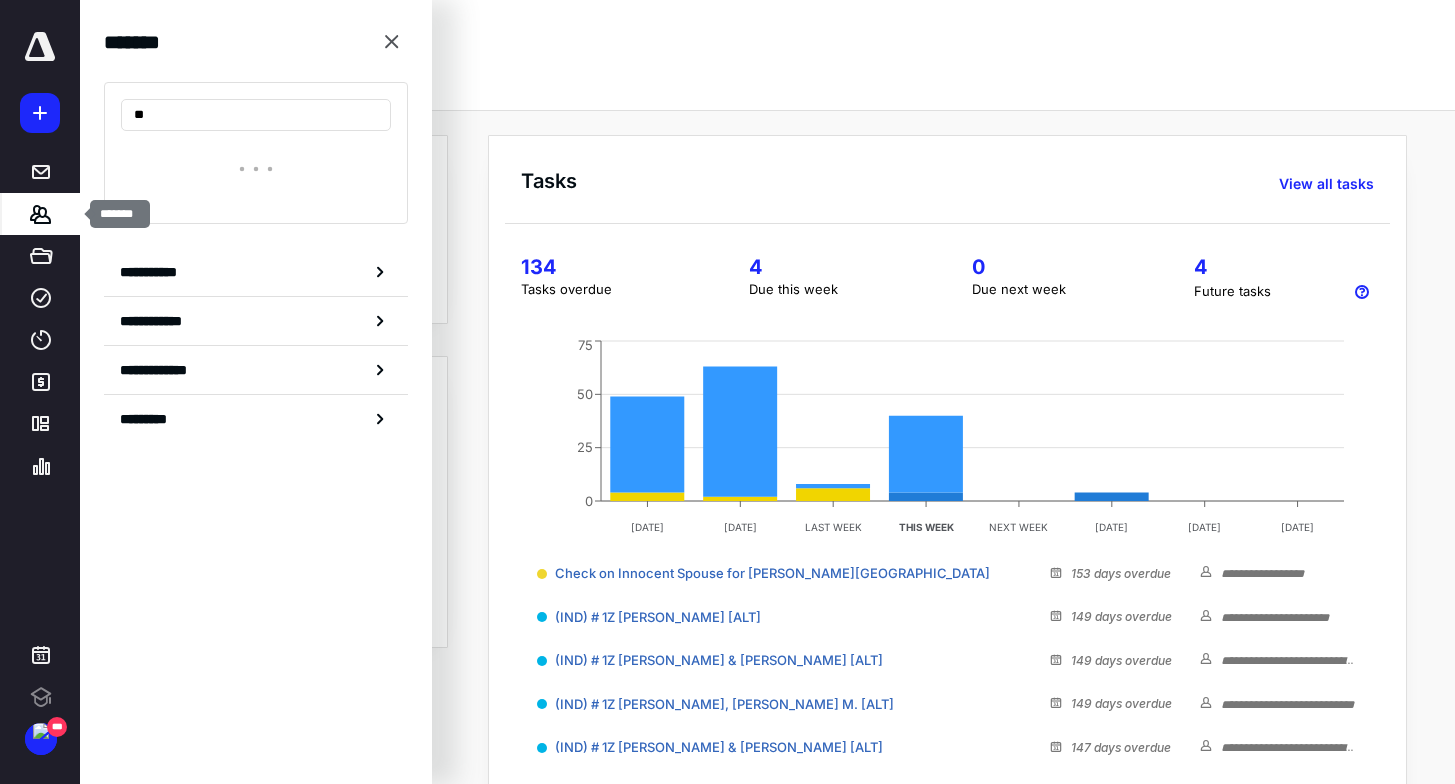 type on "***" 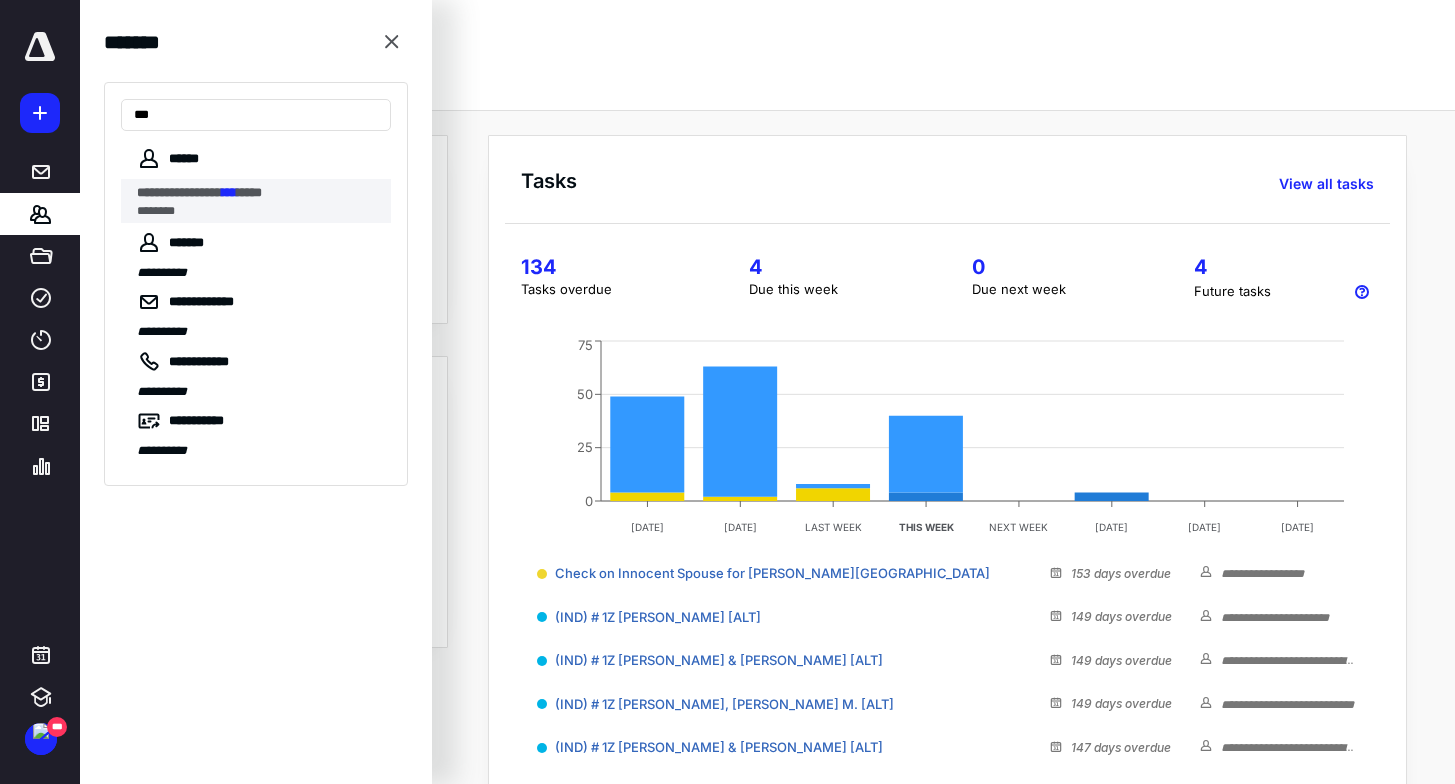 click on "**********" at bounding box center [179, 192] 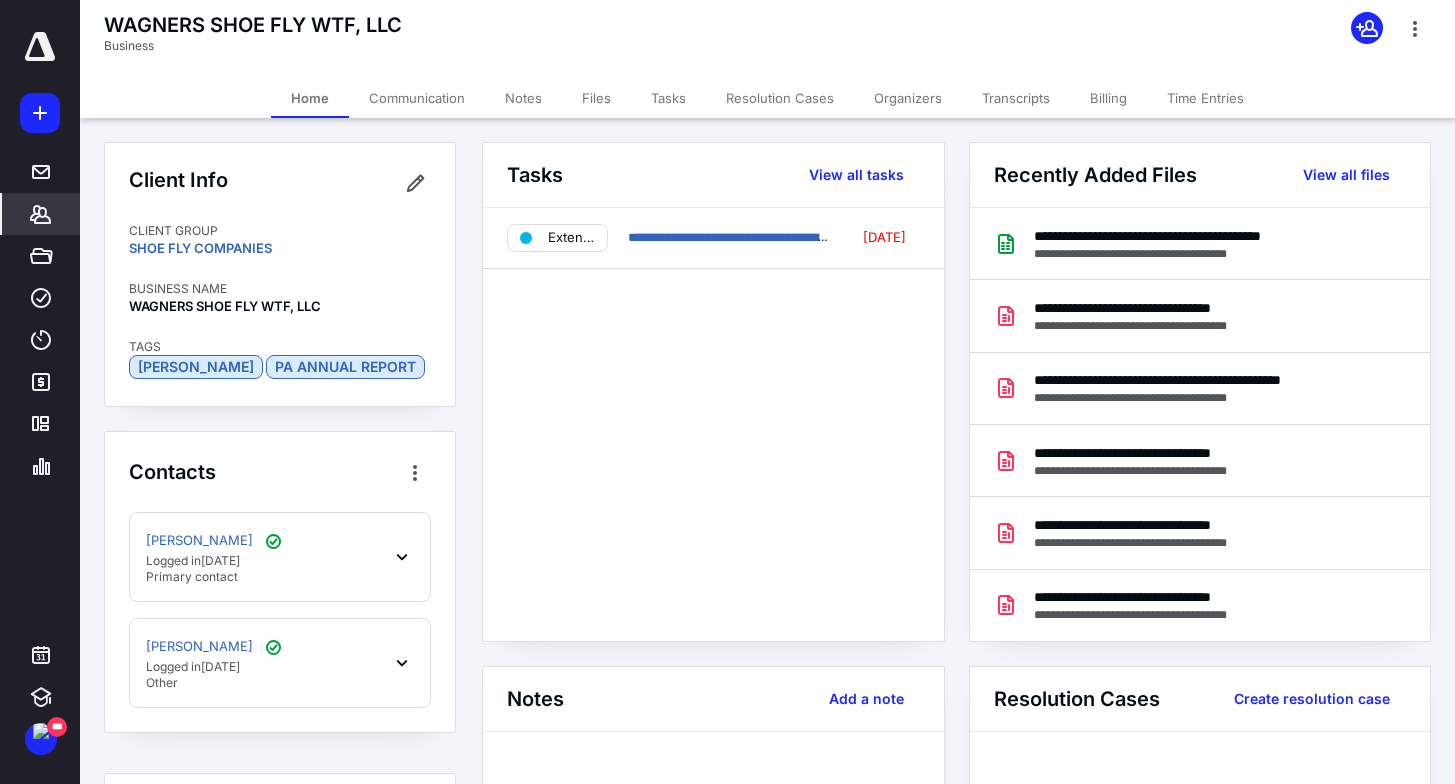 click on "Tasks" at bounding box center [668, 98] 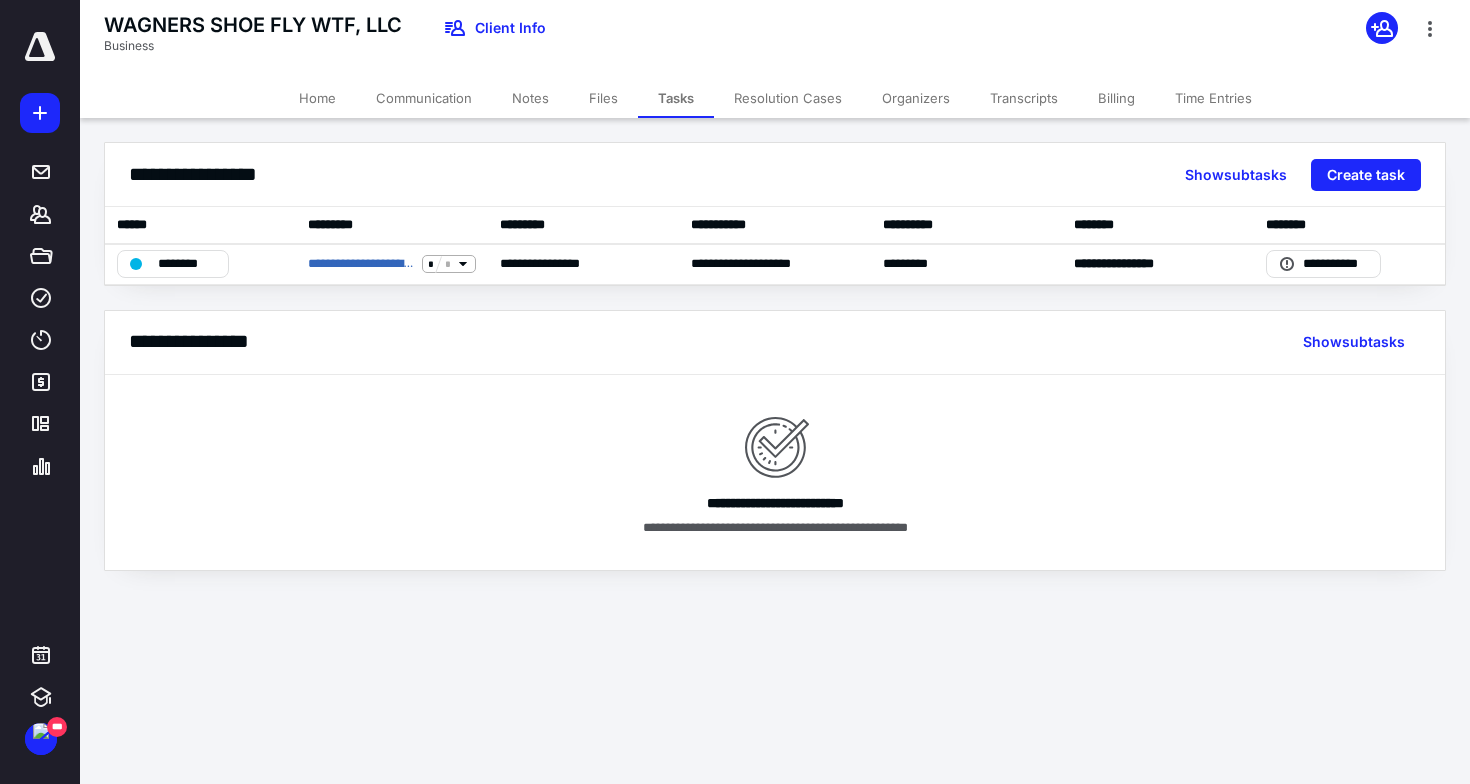 click on "Files" at bounding box center (603, 98) 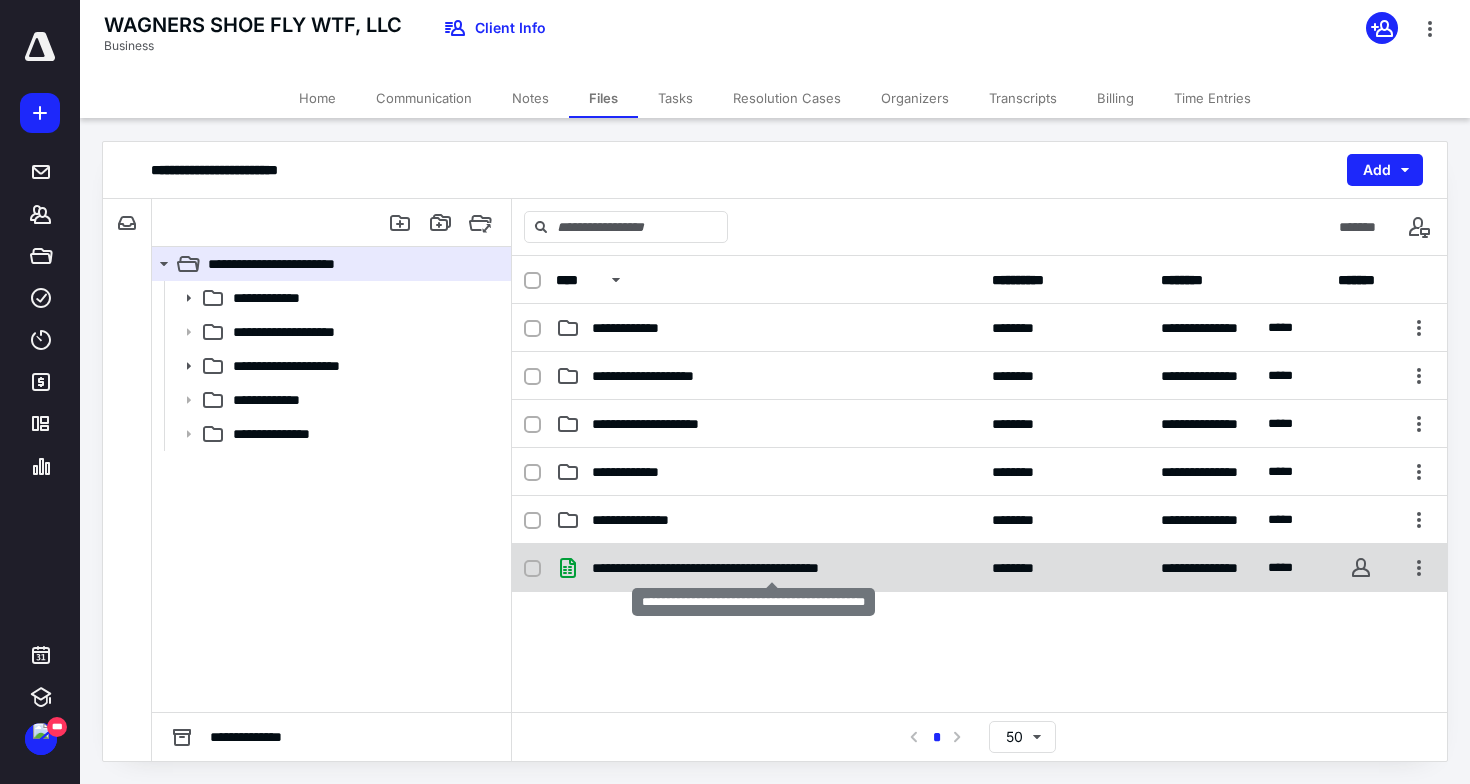 click on "**********" at bounding box center [771, 568] 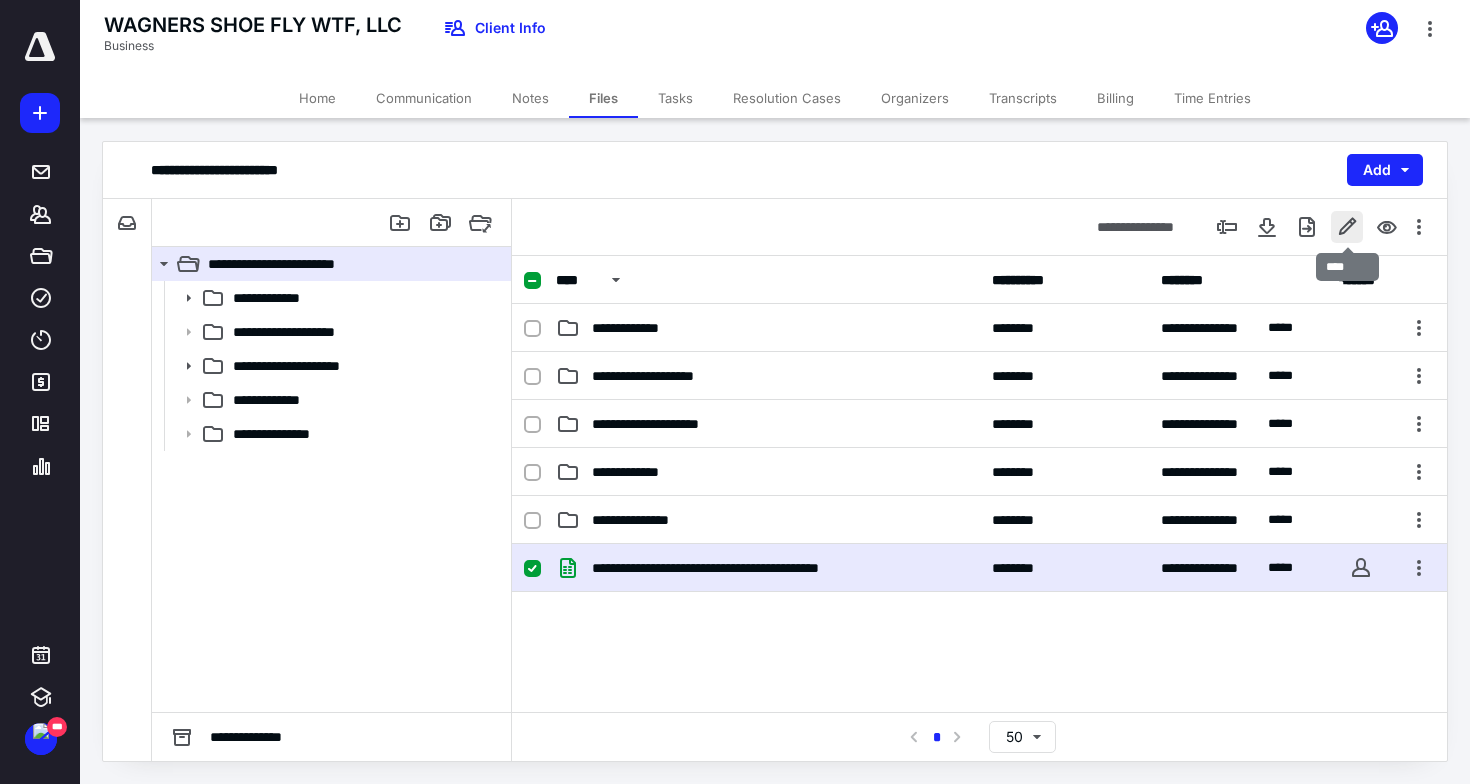 click at bounding box center (1347, 227) 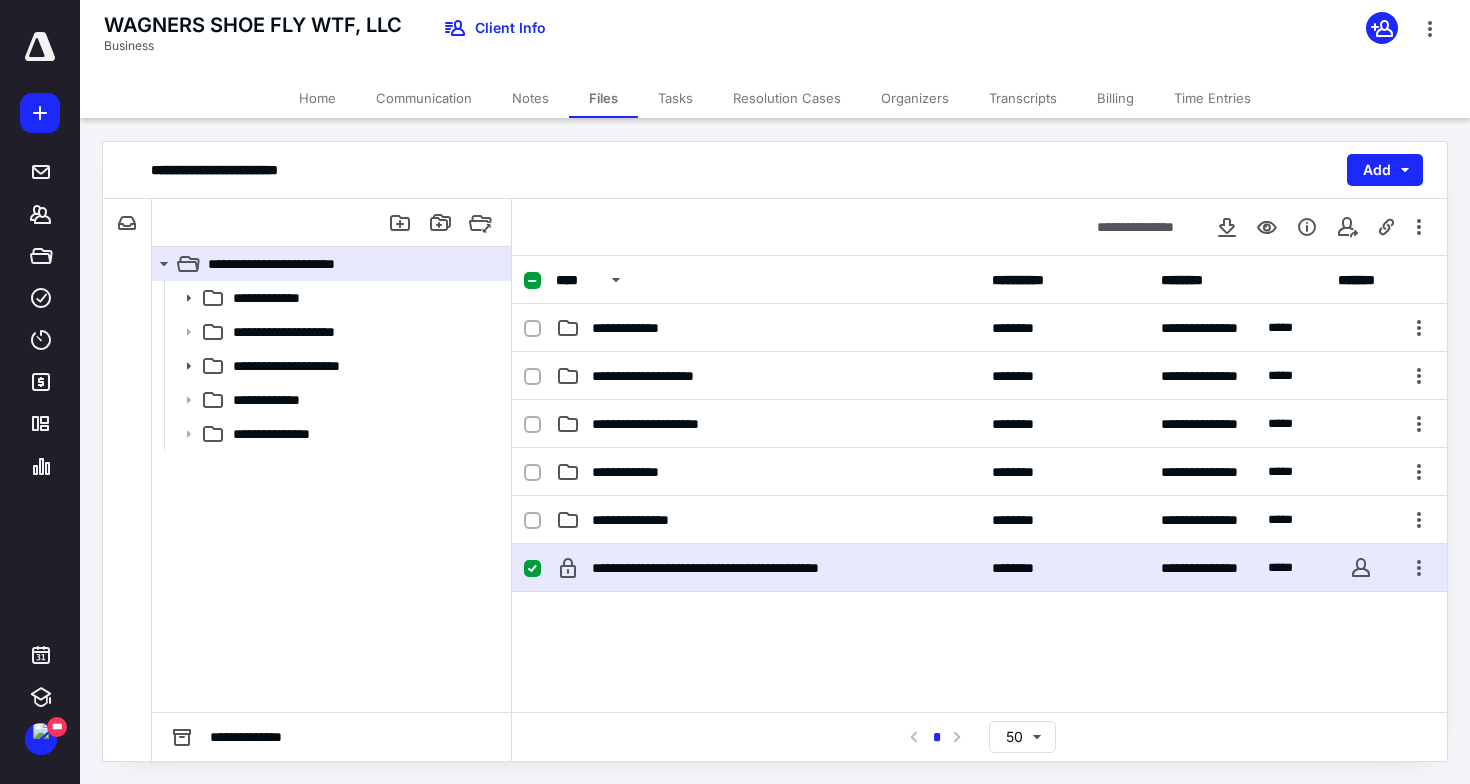 click on "Home" at bounding box center [317, 98] 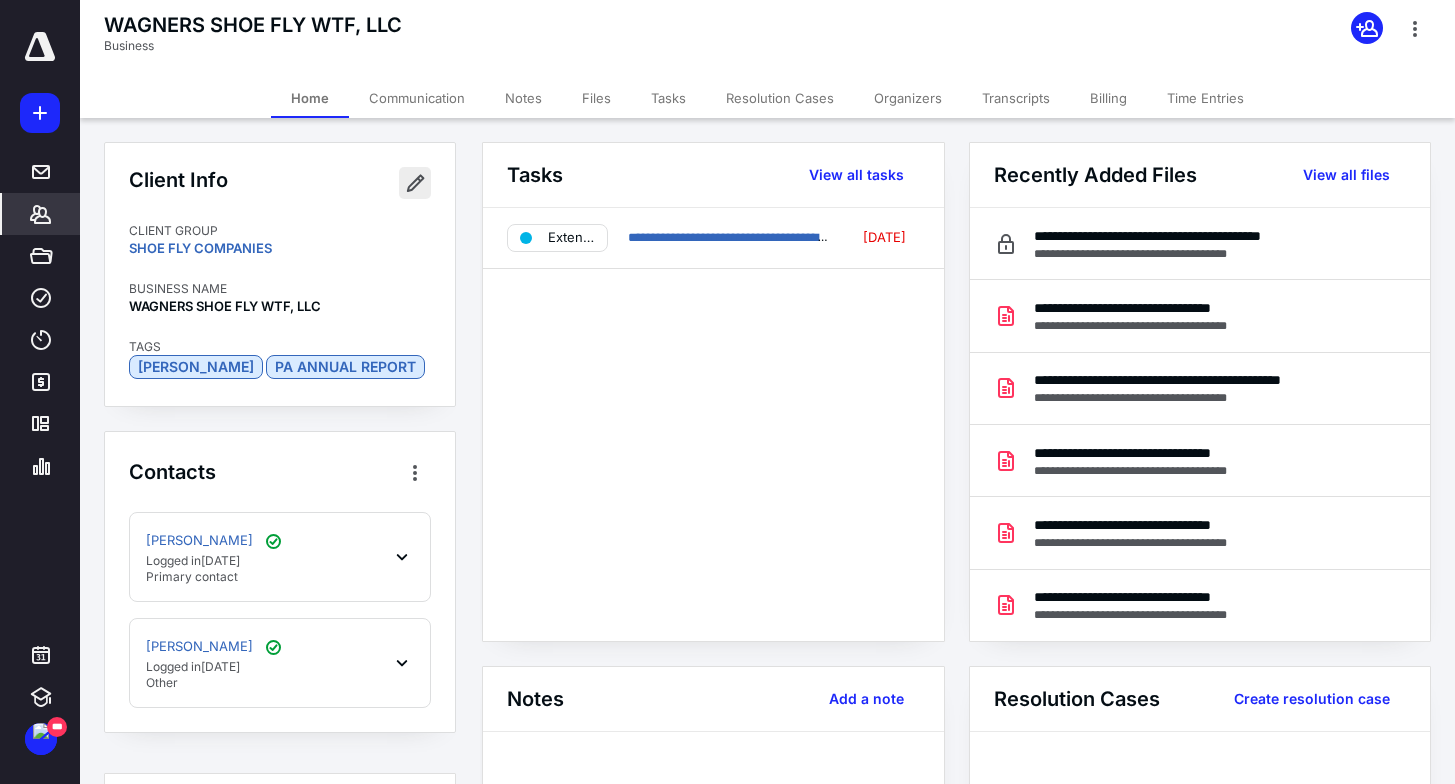 click at bounding box center [415, 183] 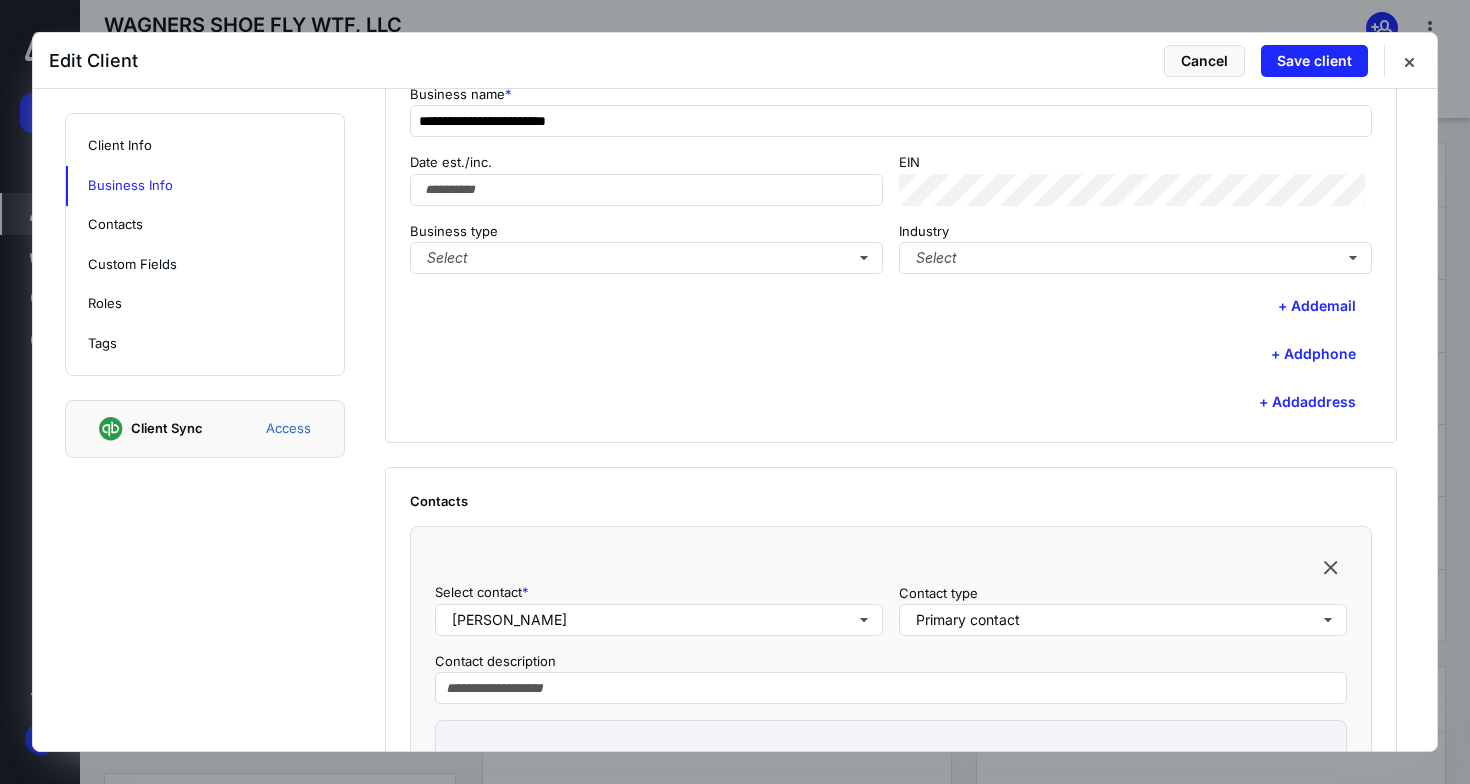 scroll, scrollTop: 681, scrollLeft: 0, axis: vertical 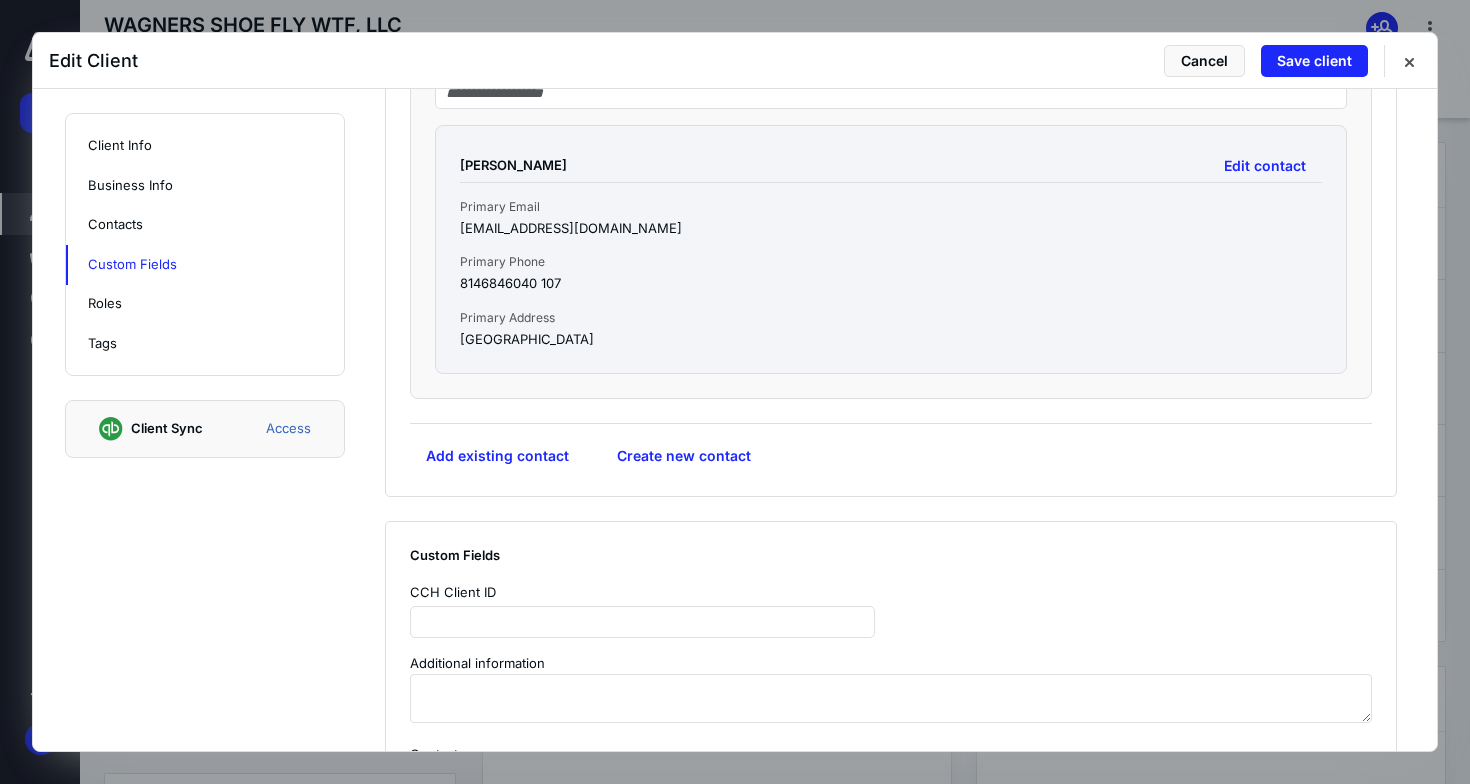 click on "CCH Client ID" at bounding box center (642, 609) 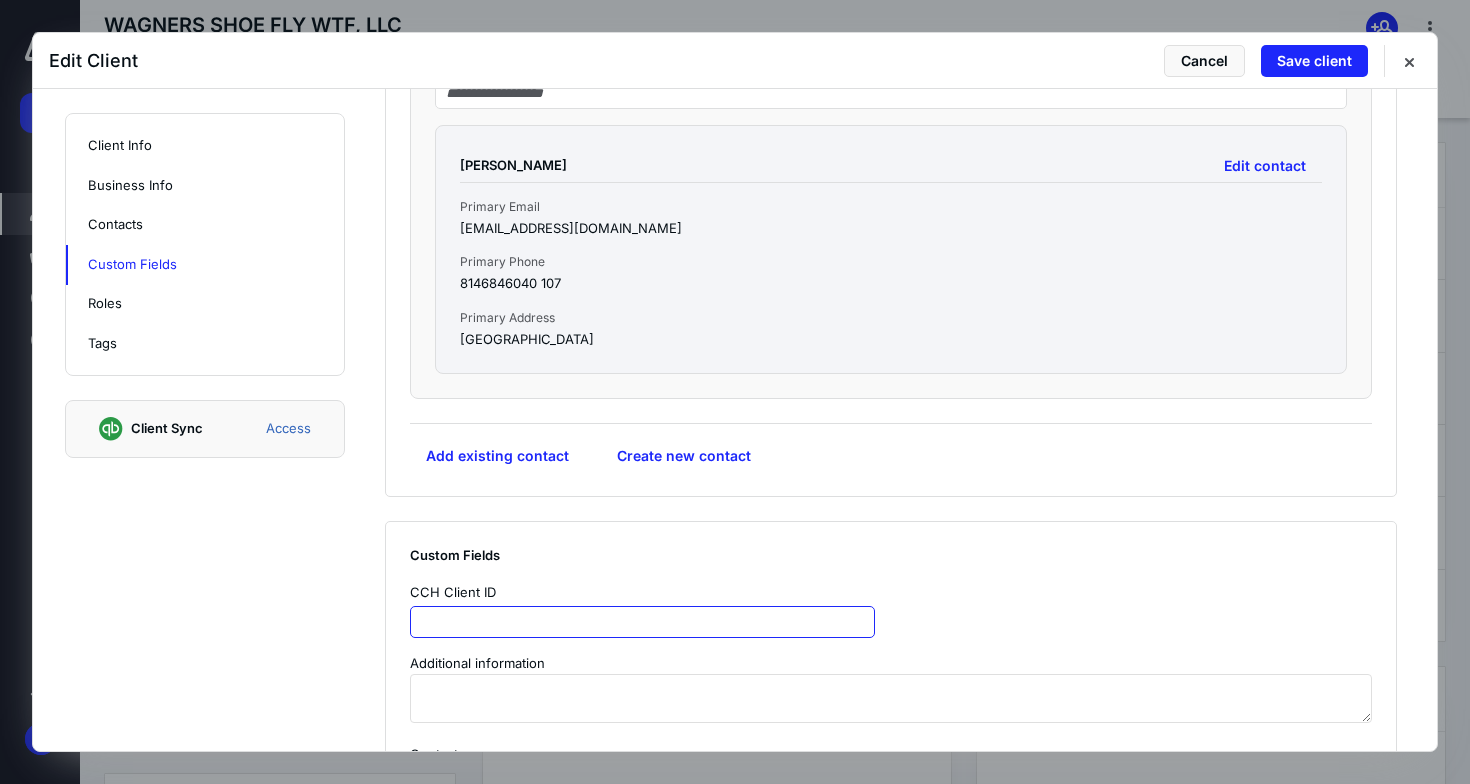 click at bounding box center (642, 622) 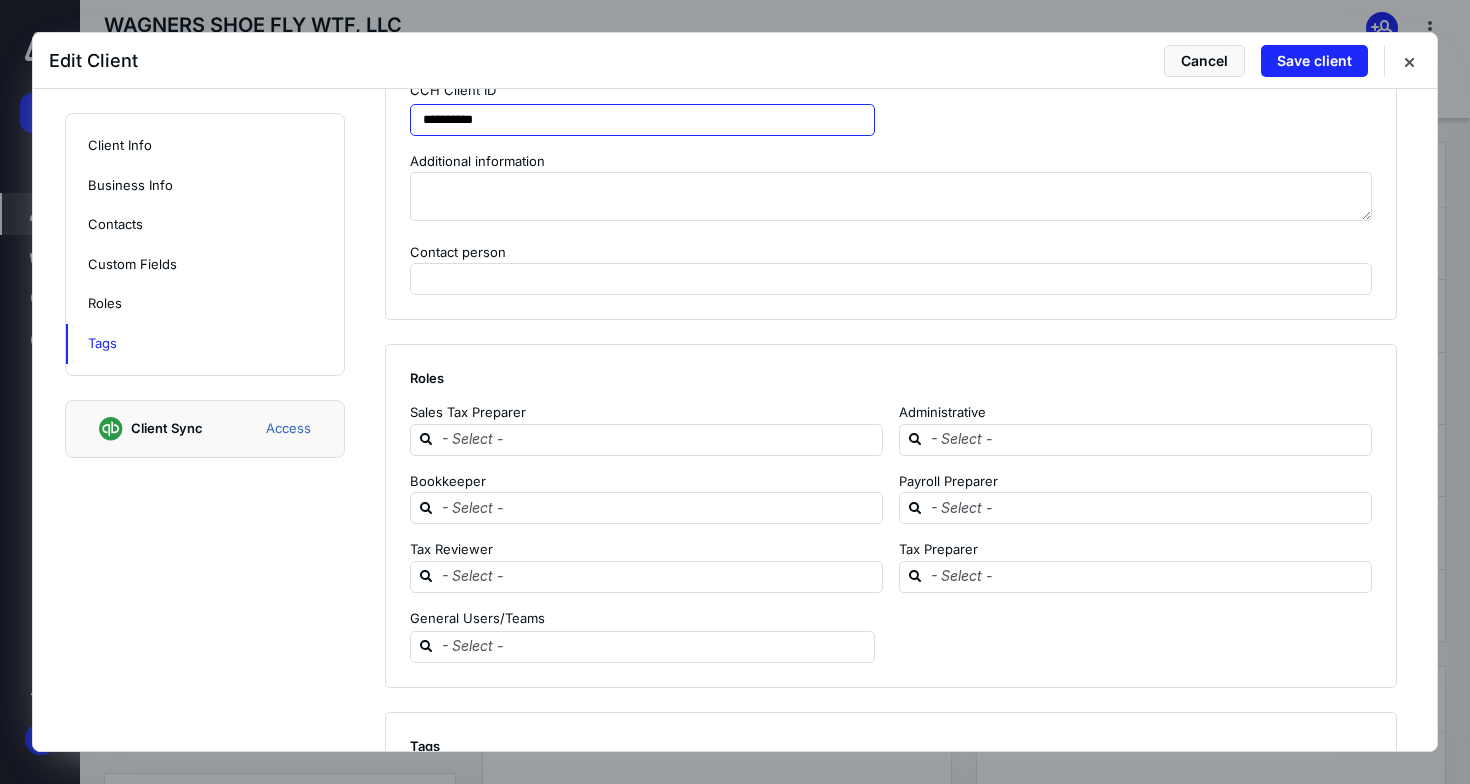 scroll, scrollTop: 2266, scrollLeft: 0, axis: vertical 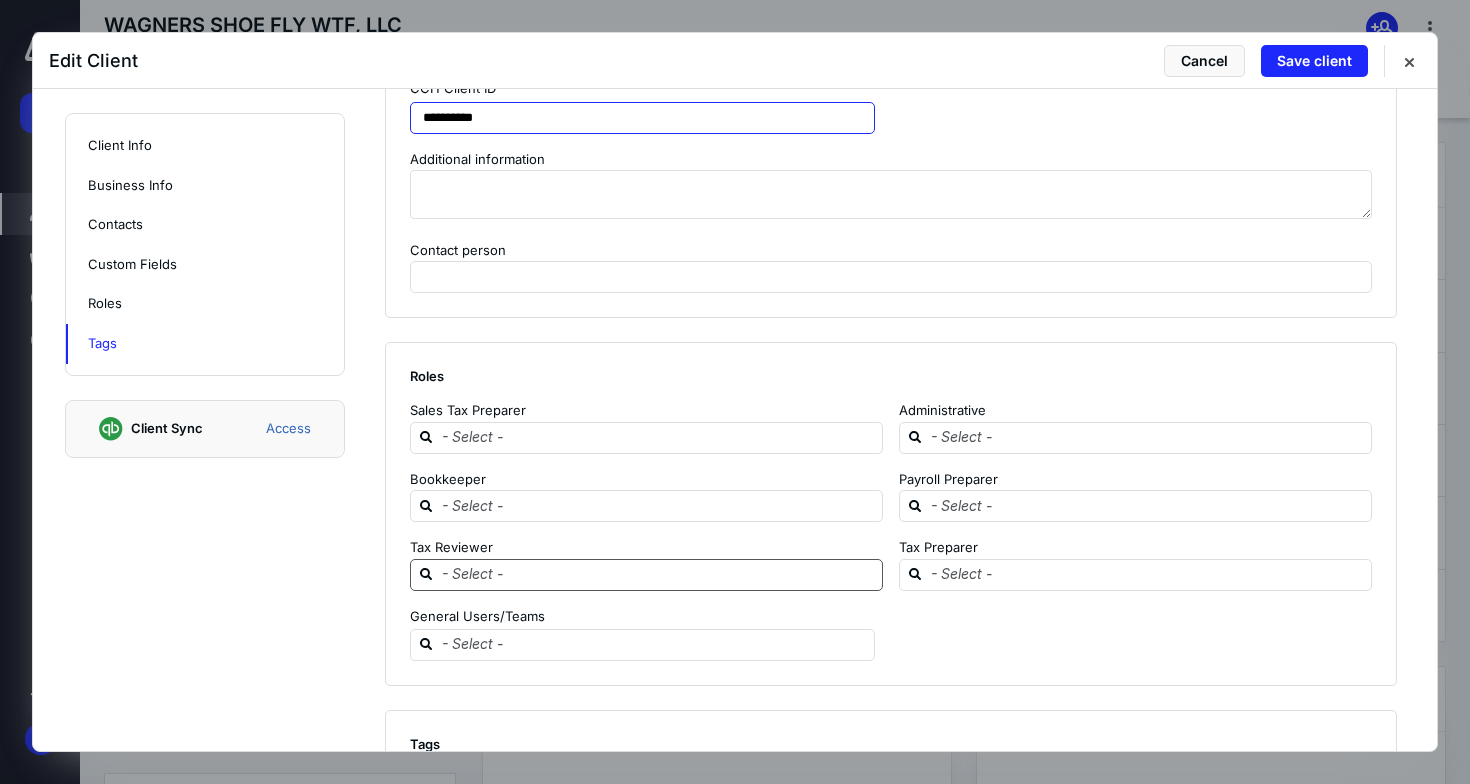 type on "**********" 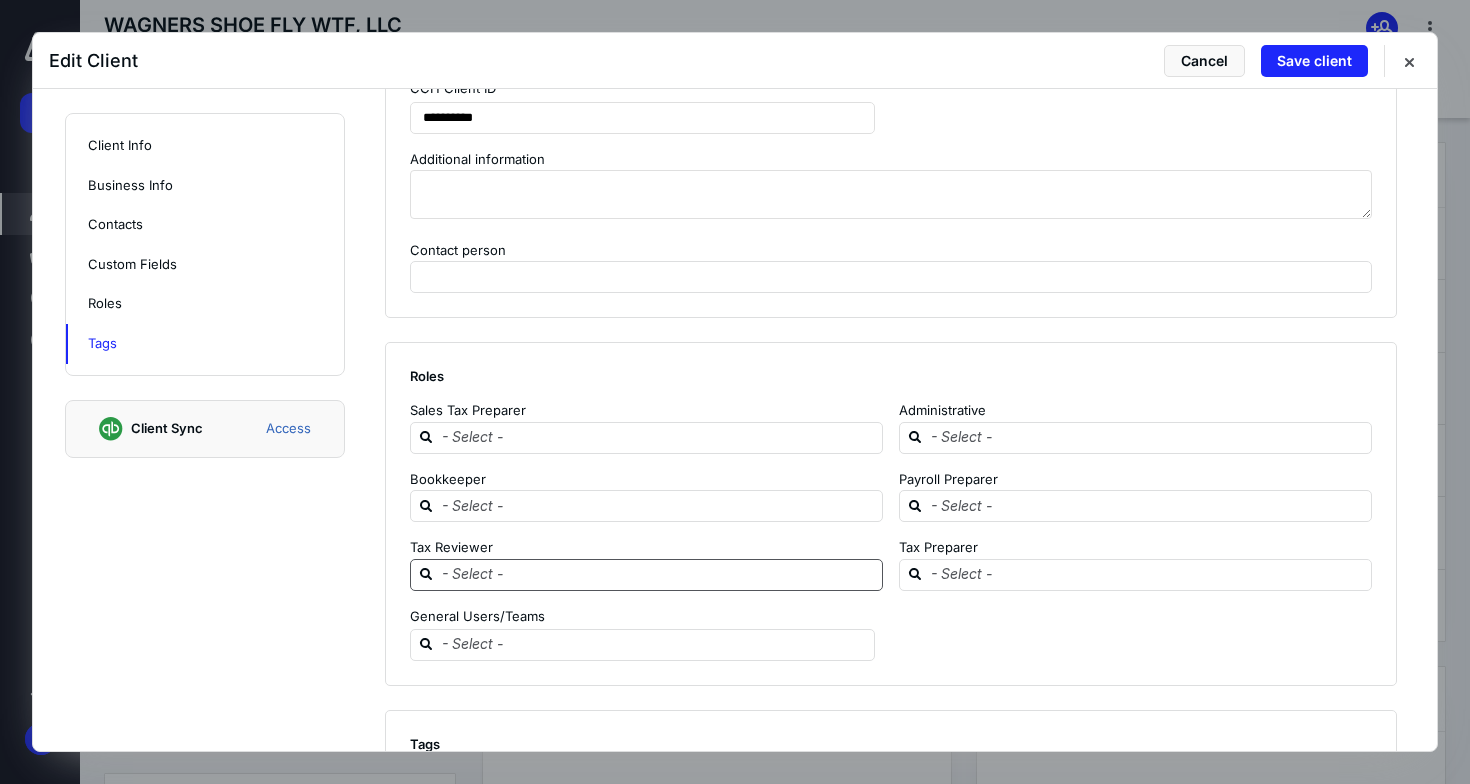 click at bounding box center (658, 574) 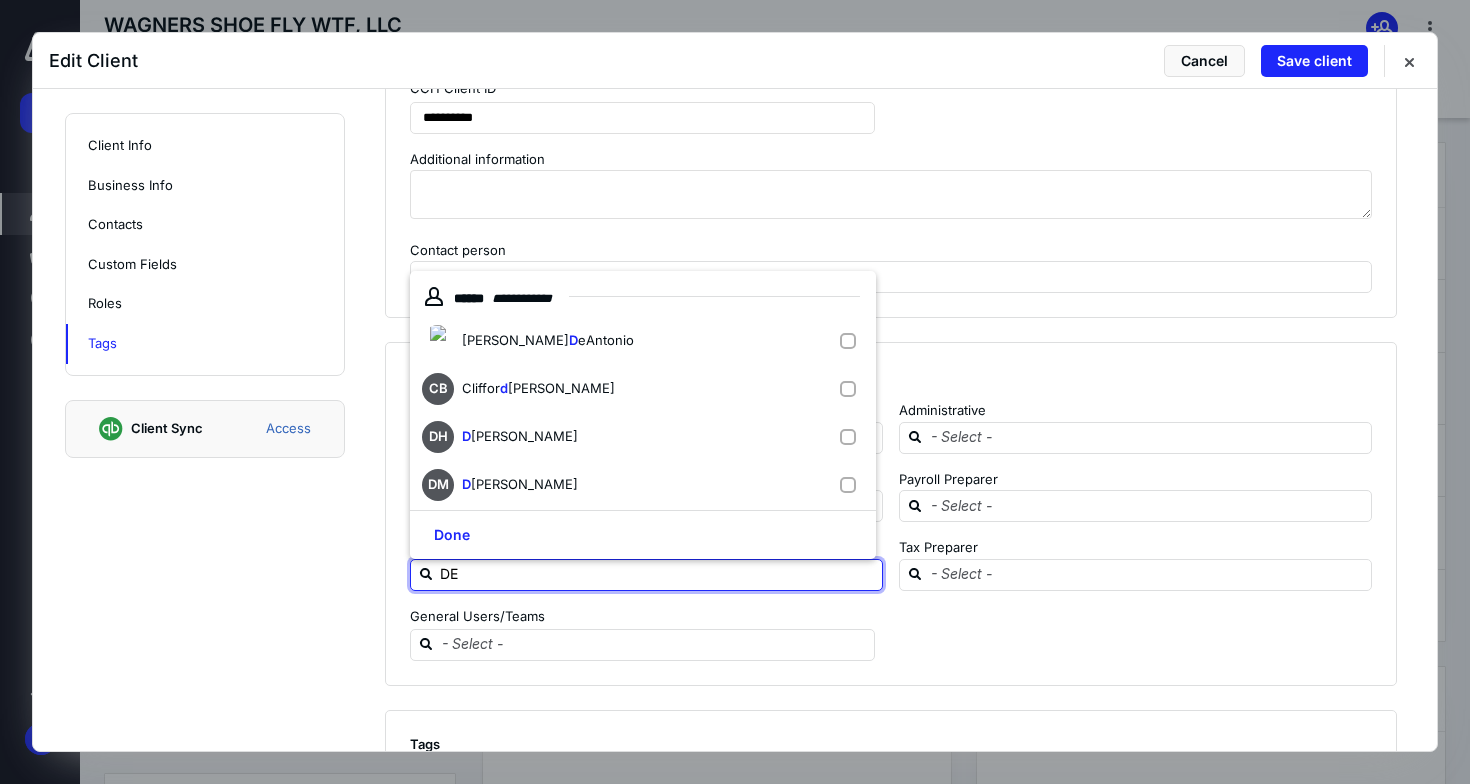 type on "DEA" 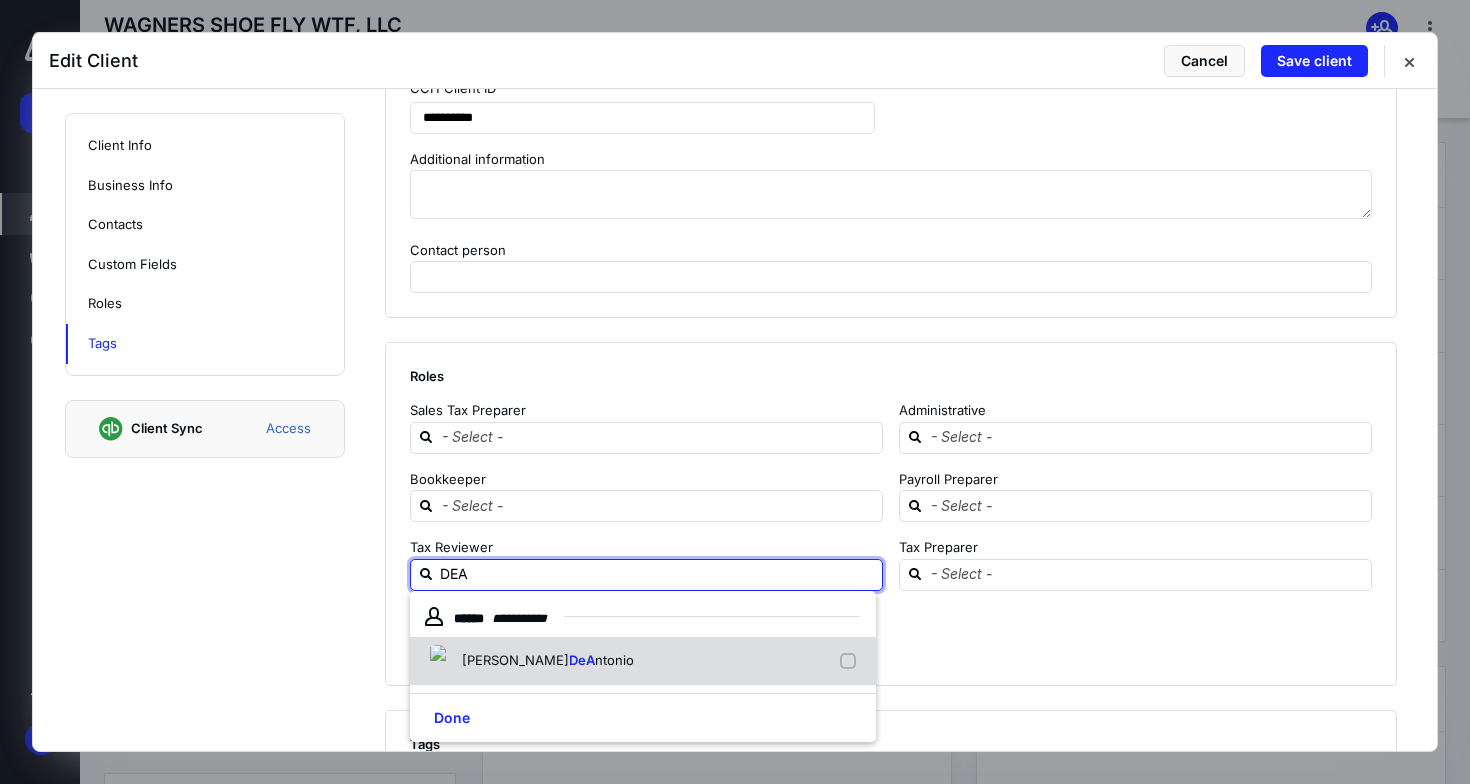 click on "[PERSON_NAME]" at bounding box center [643, 661] 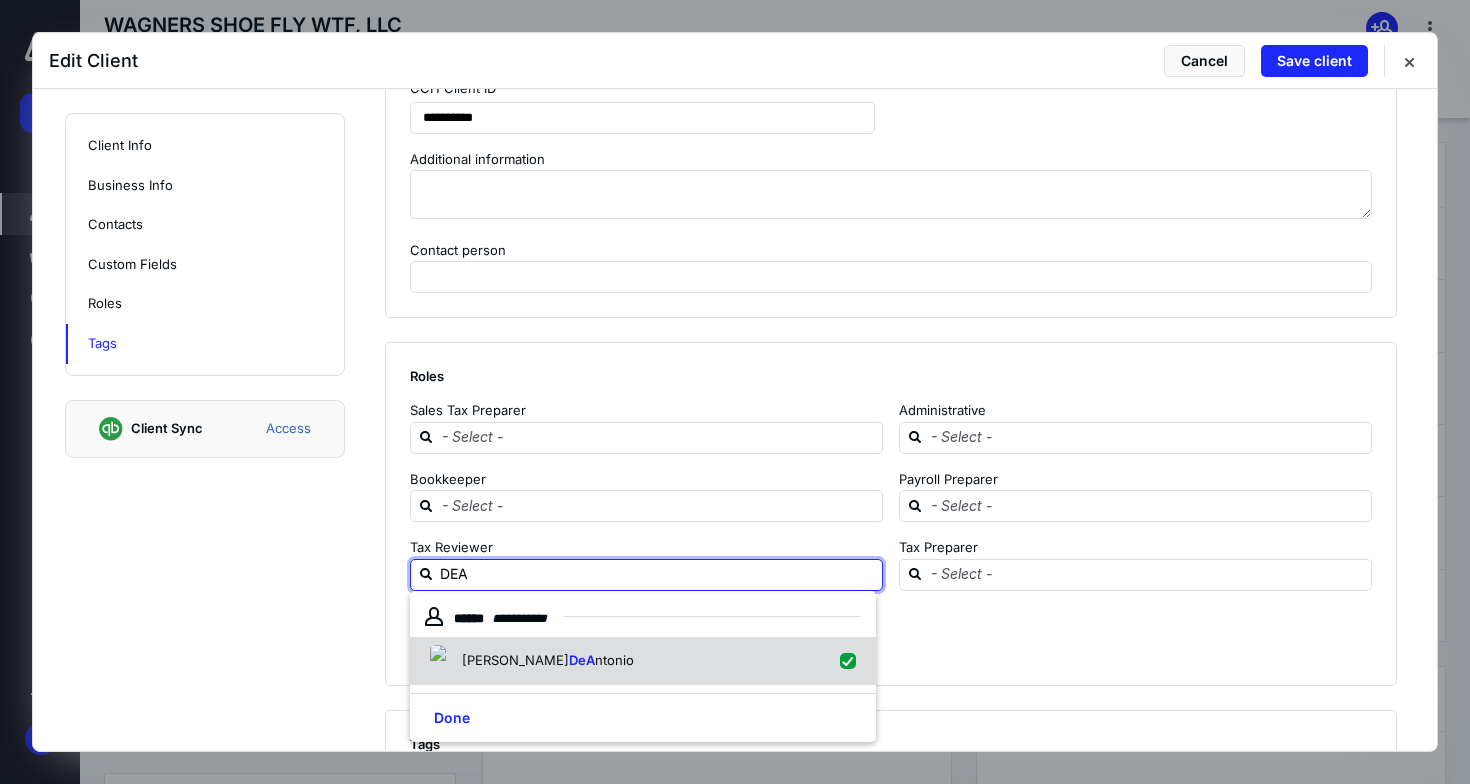 checkbox on "true" 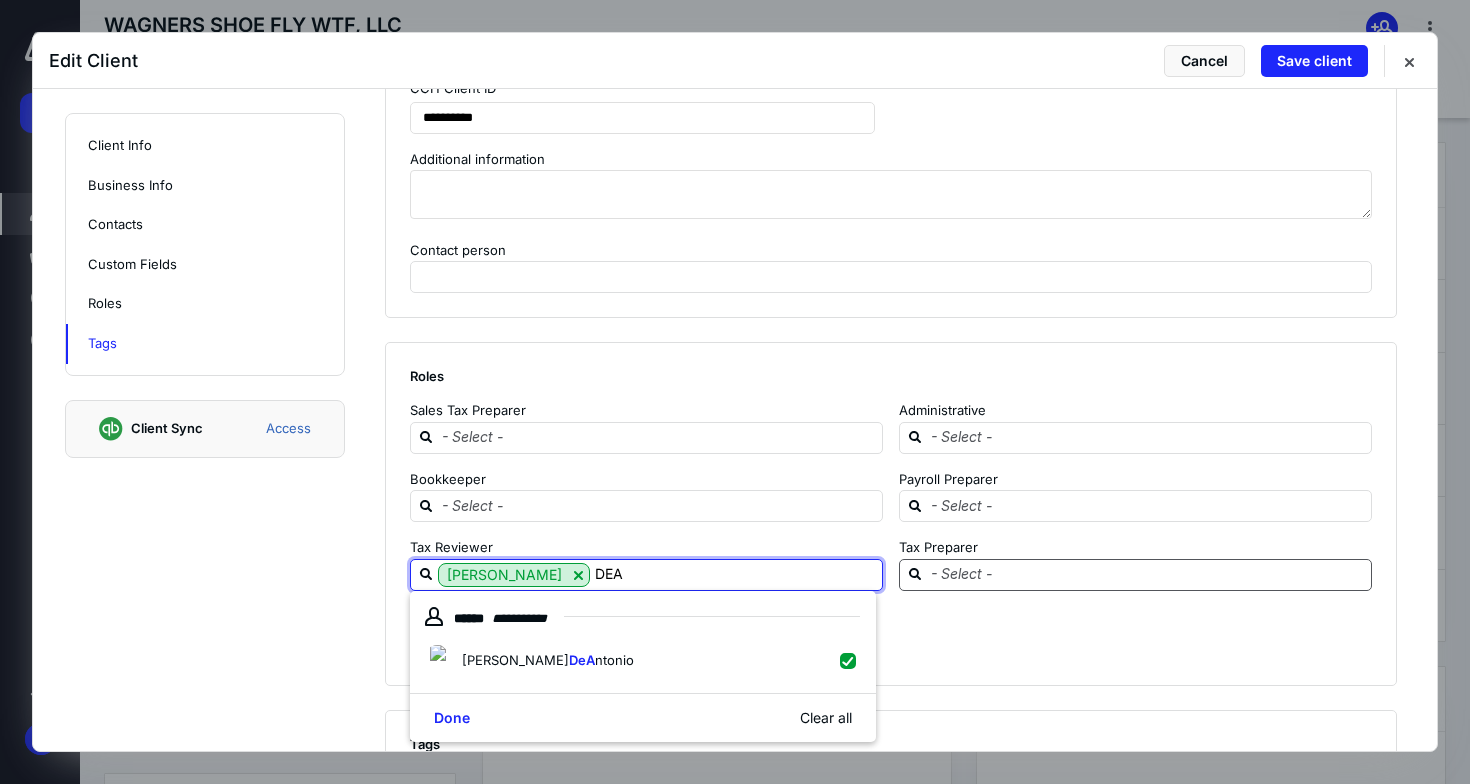 type on "DEA" 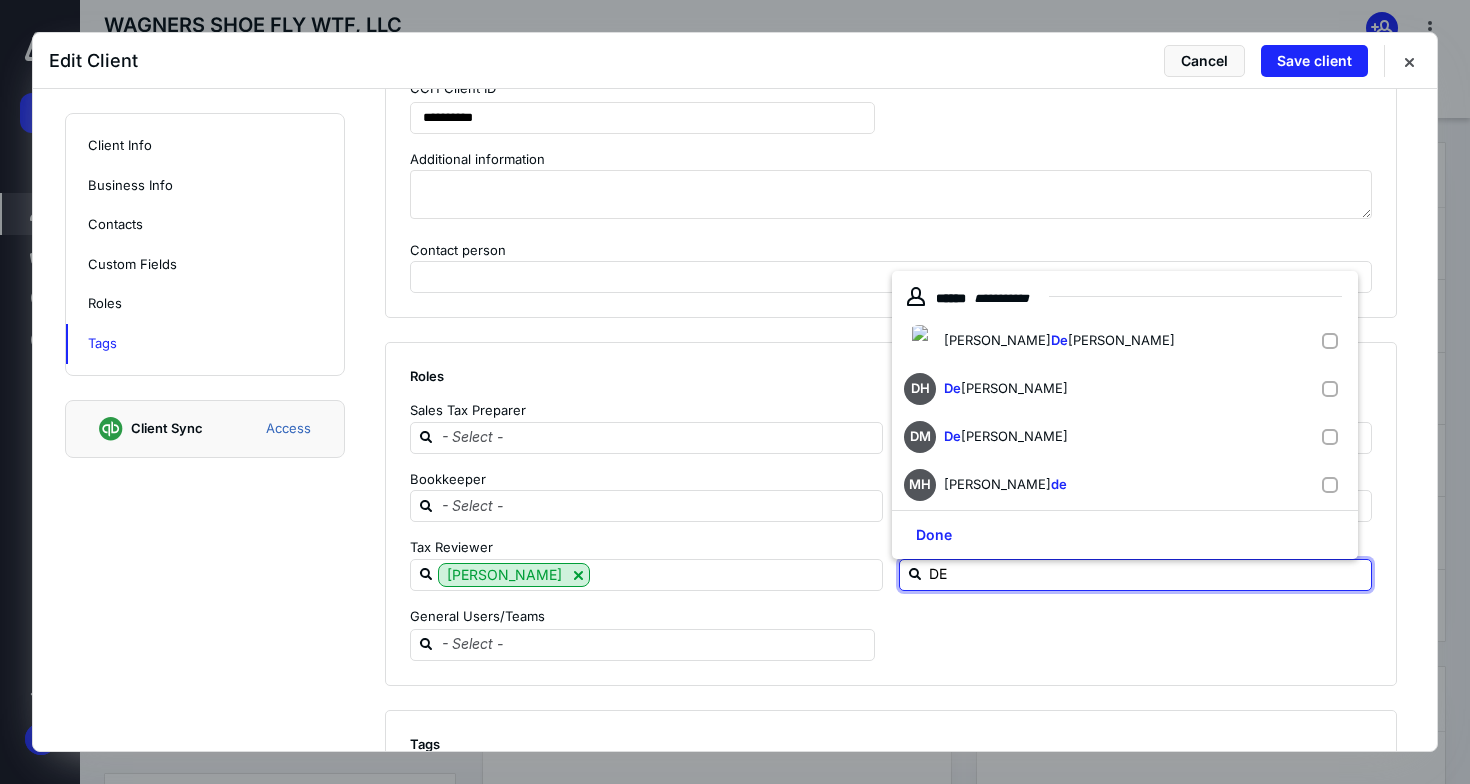 type on "DEA" 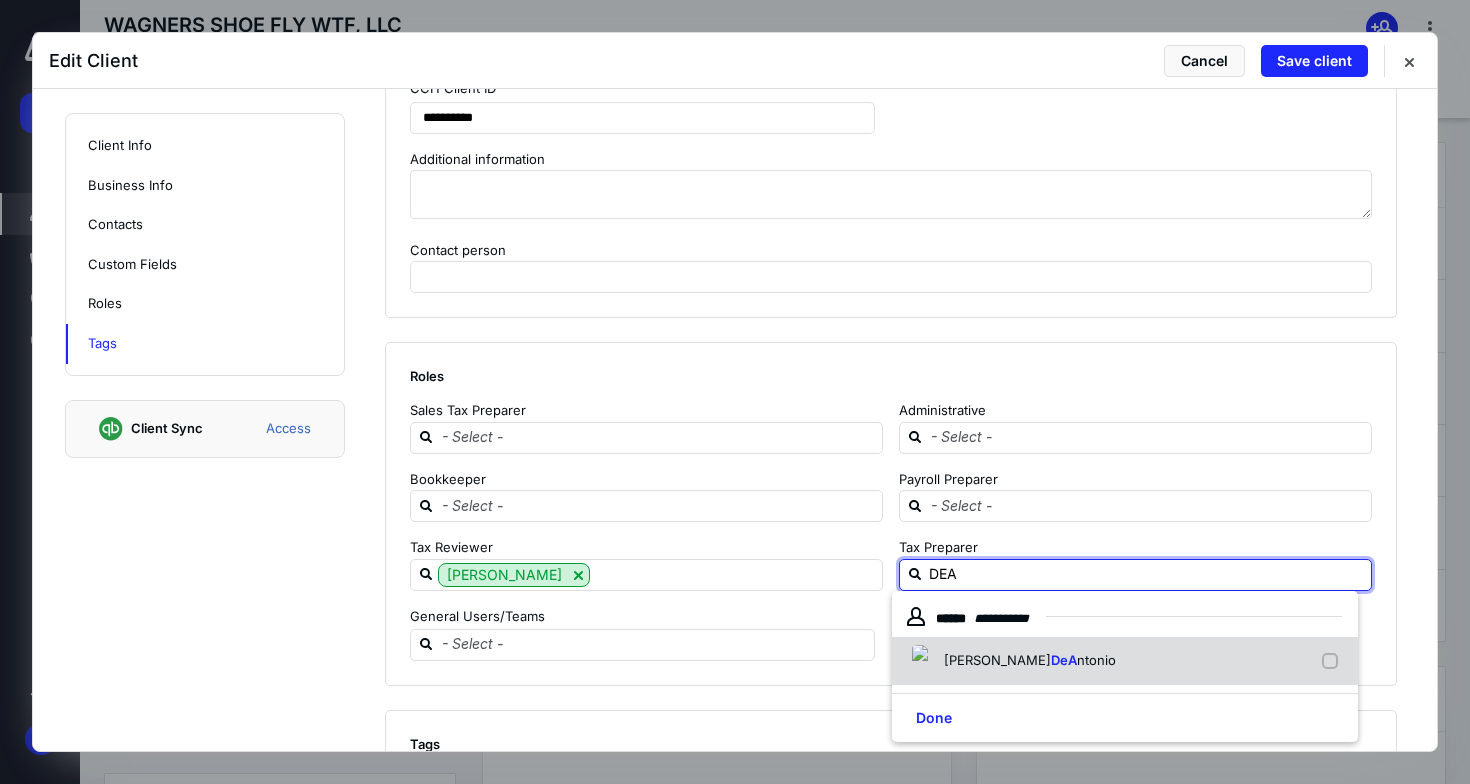 click on "ntonio" at bounding box center [1096, 660] 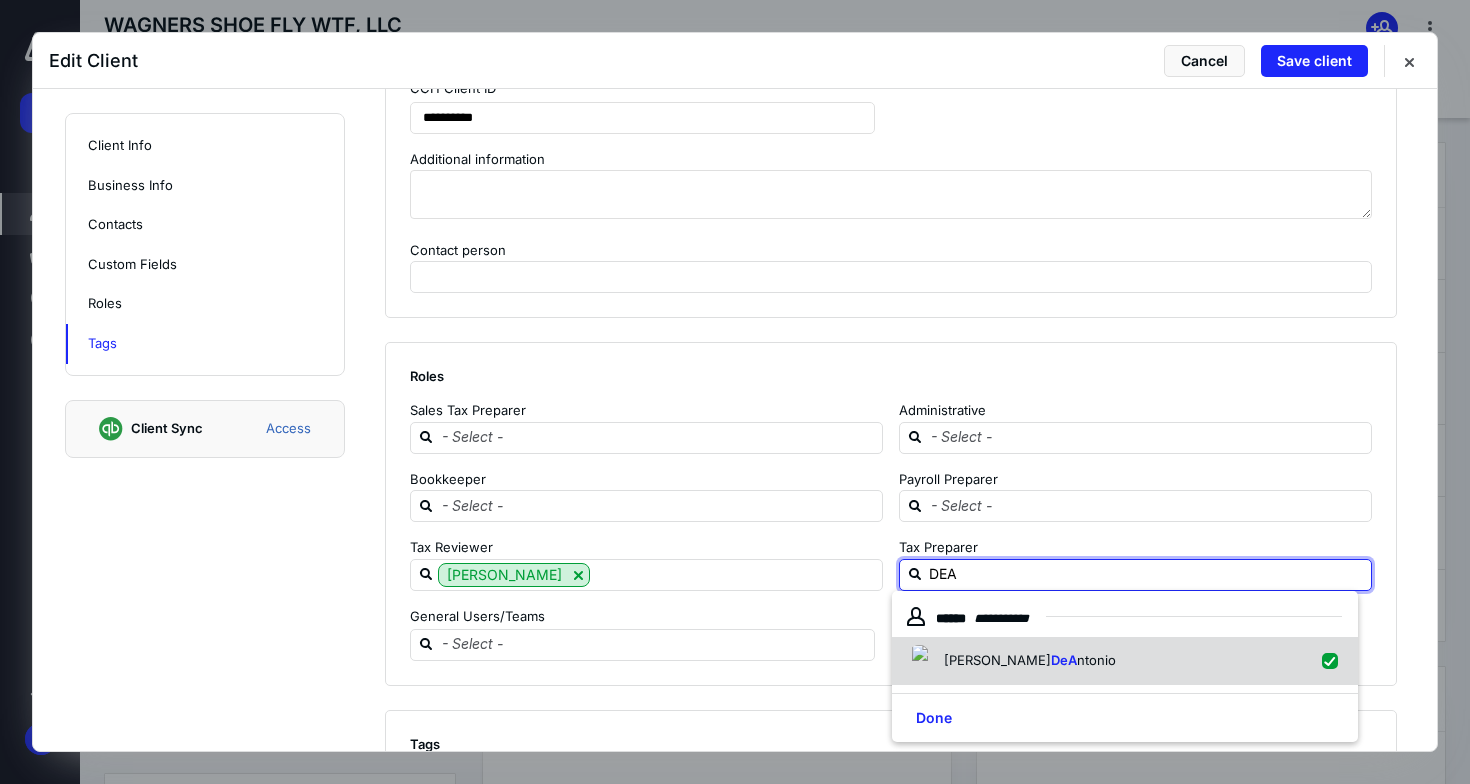 checkbox on "true" 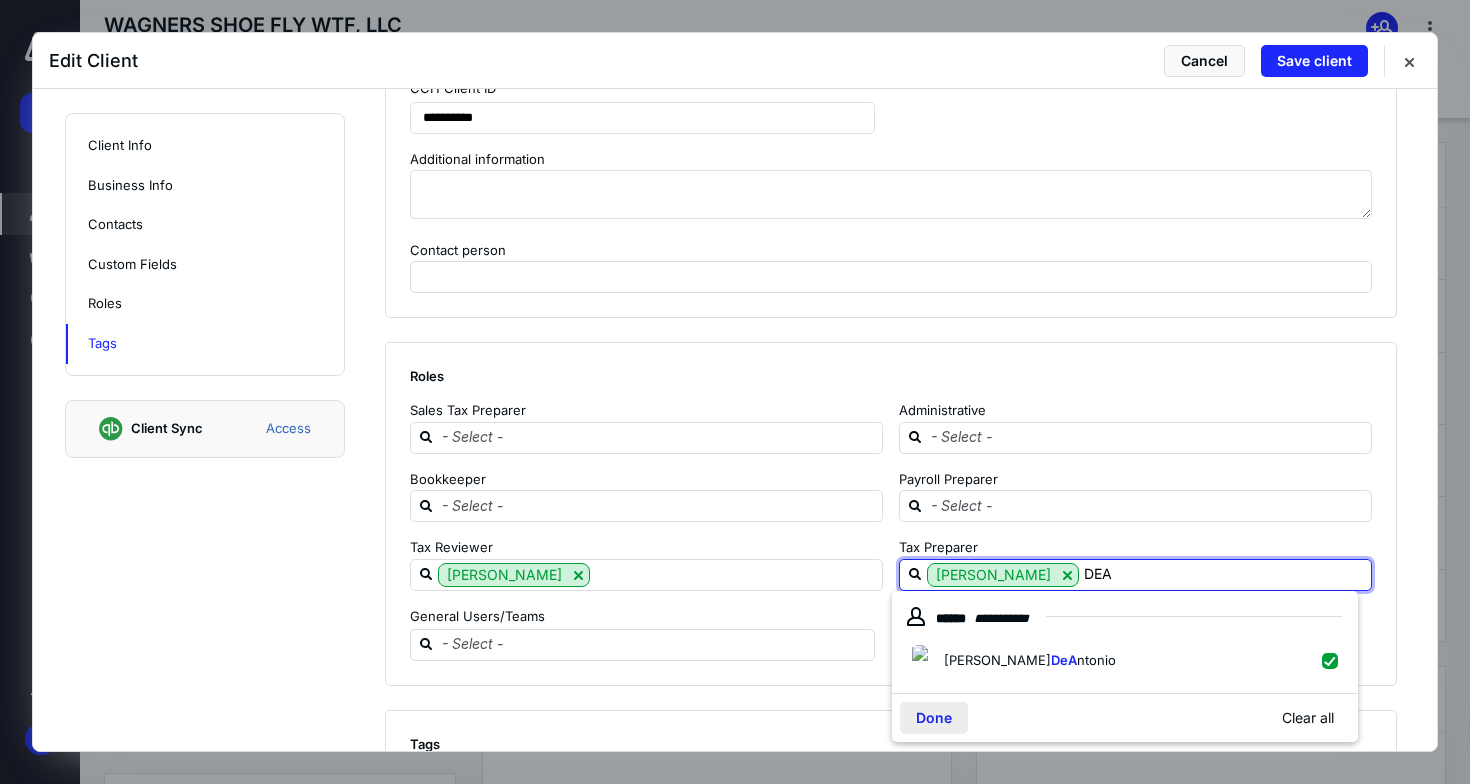 type on "DEA" 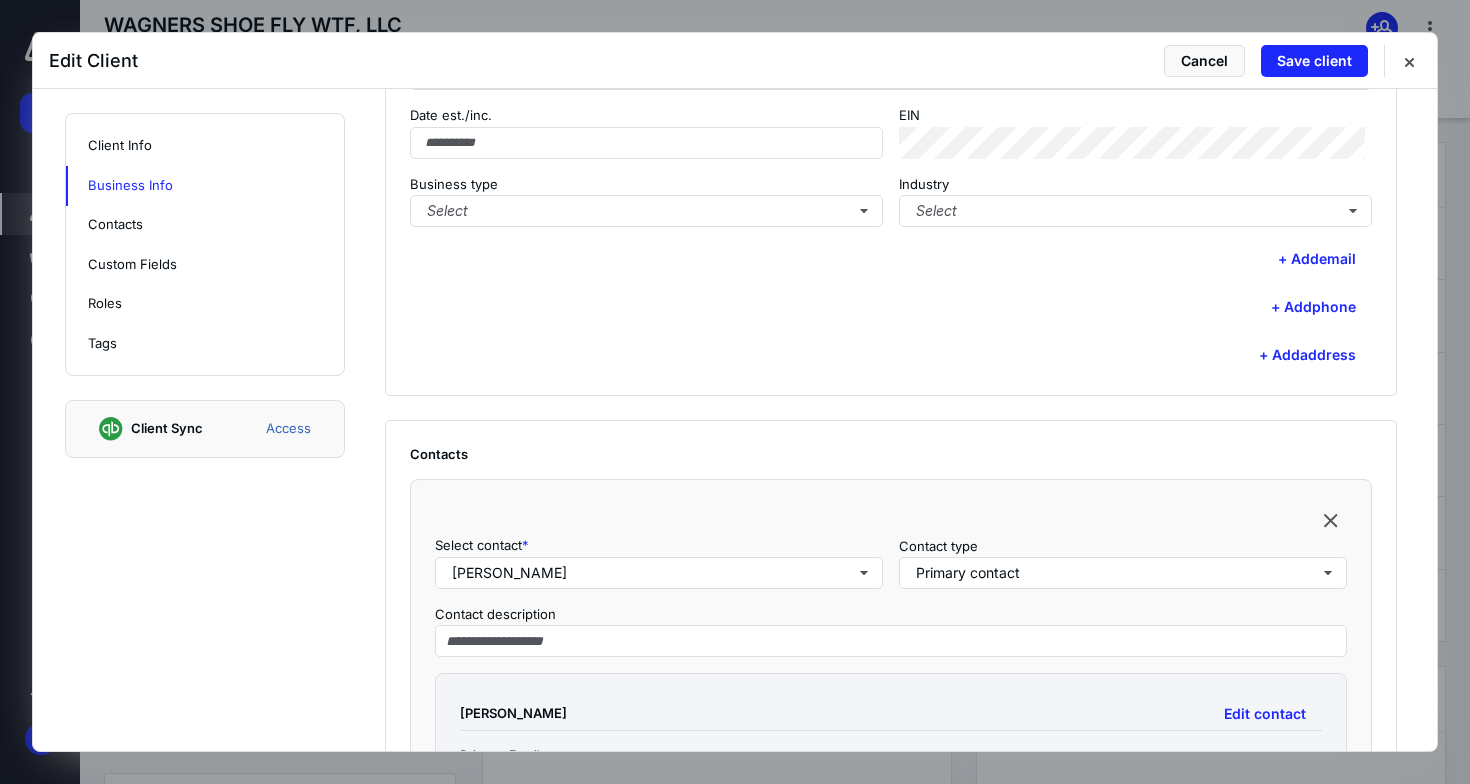 scroll, scrollTop: 660, scrollLeft: 0, axis: vertical 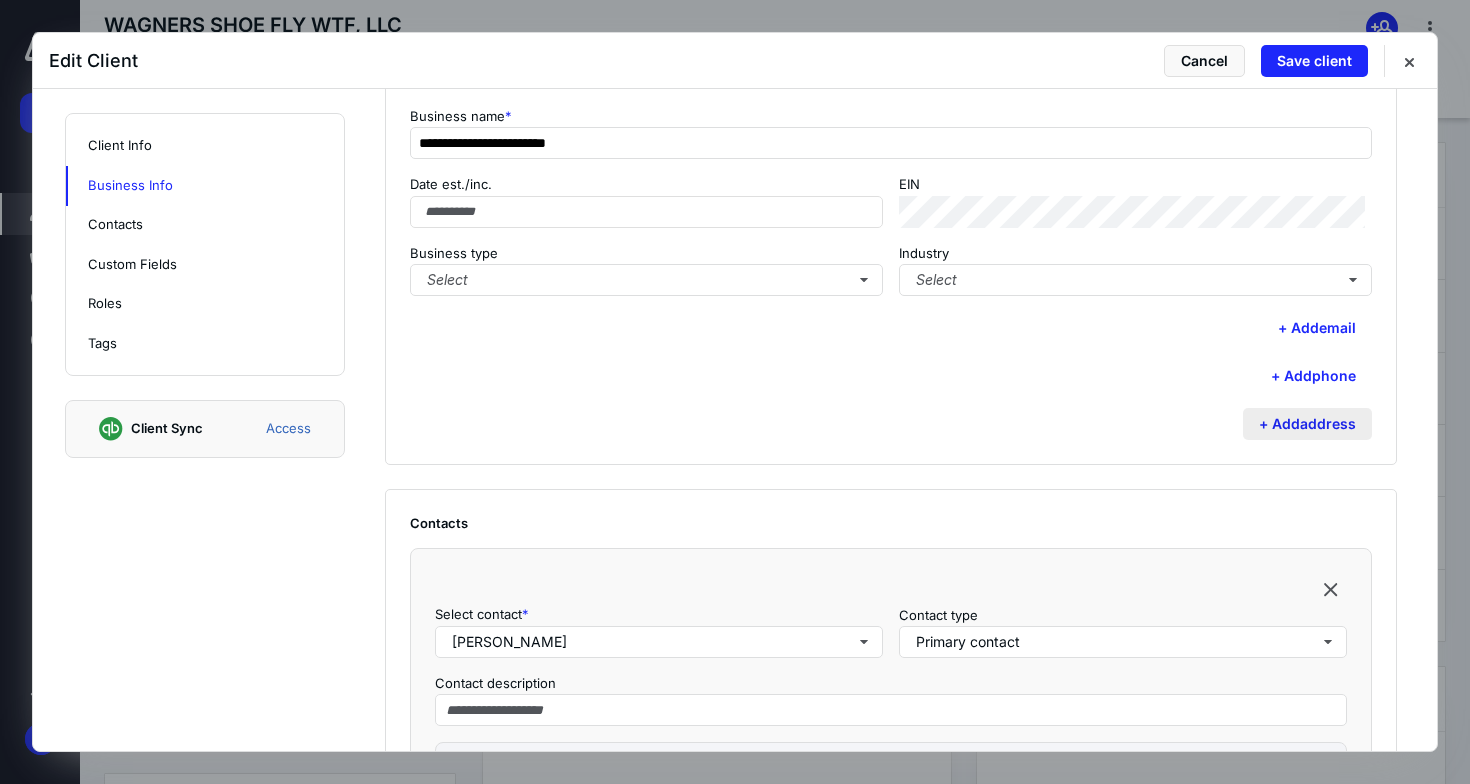 click on "+ Add  address" at bounding box center [1307, 424] 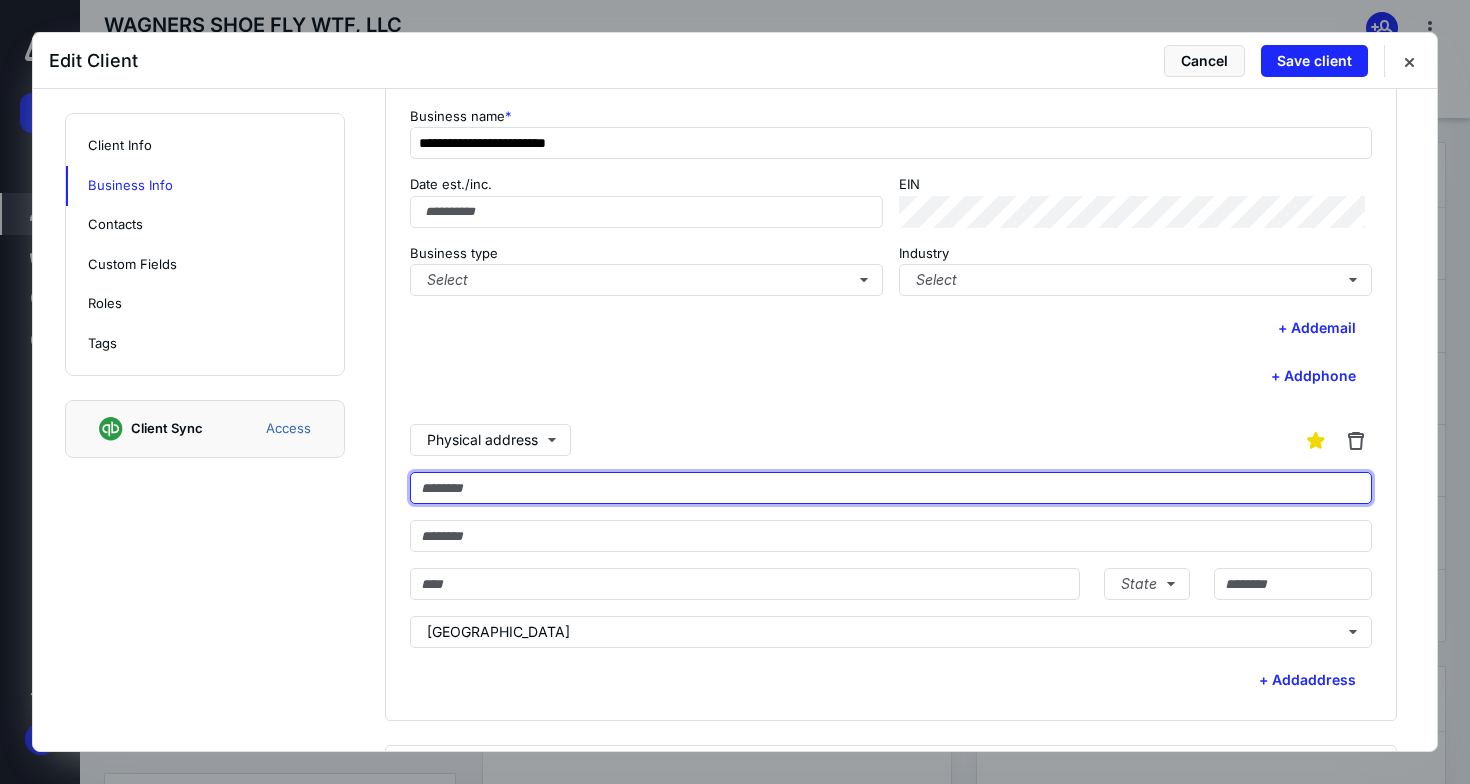 click at bounding box center [891, 488] 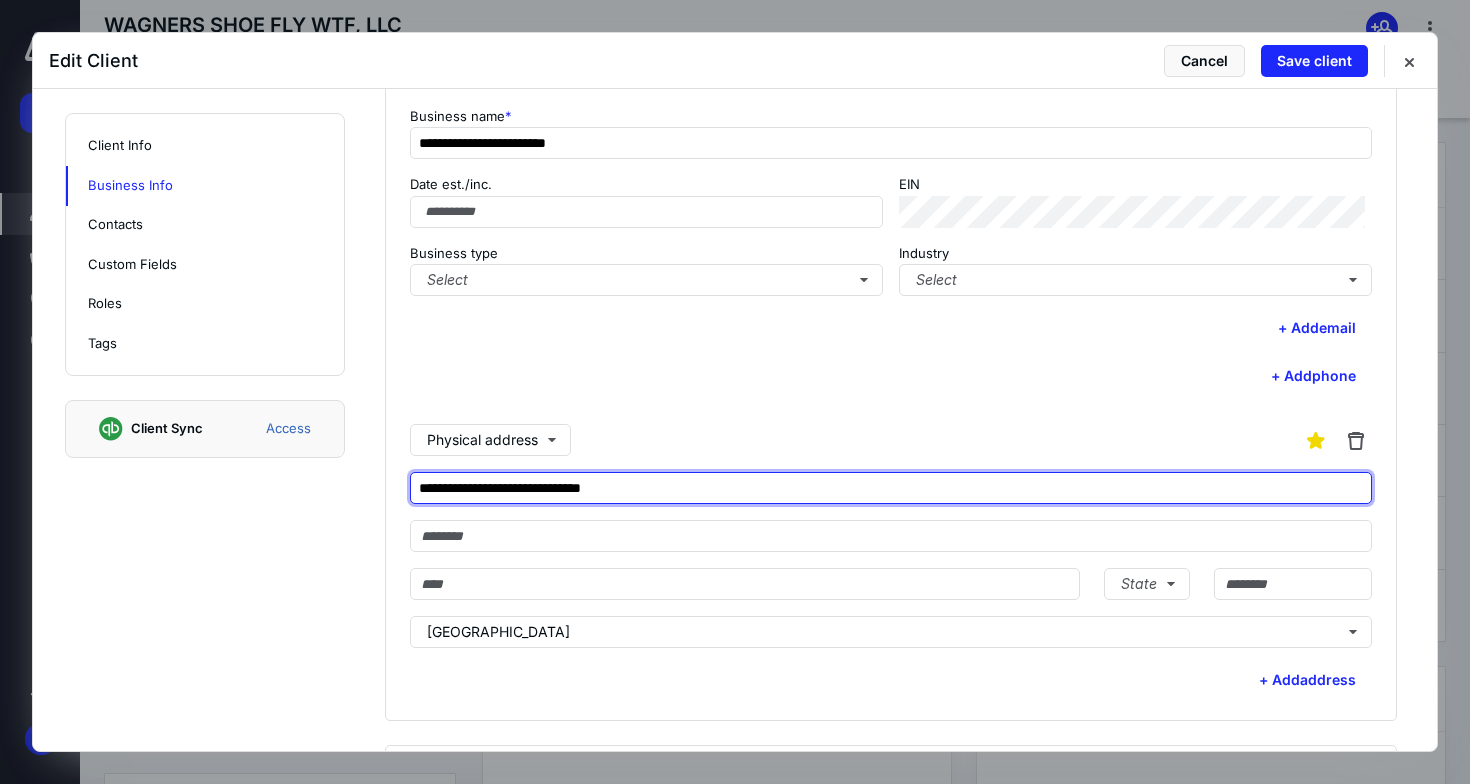 type on "**********" 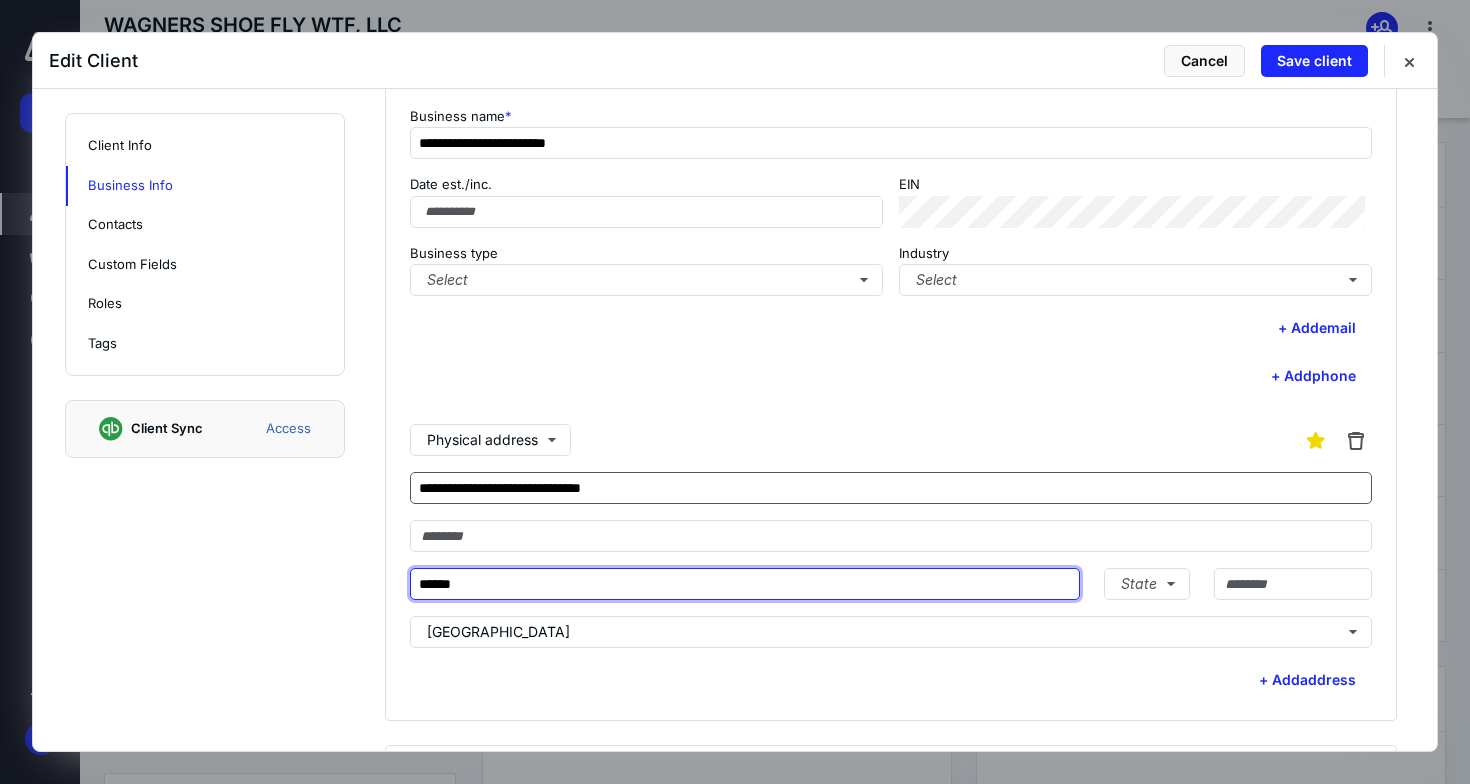 type on "******" 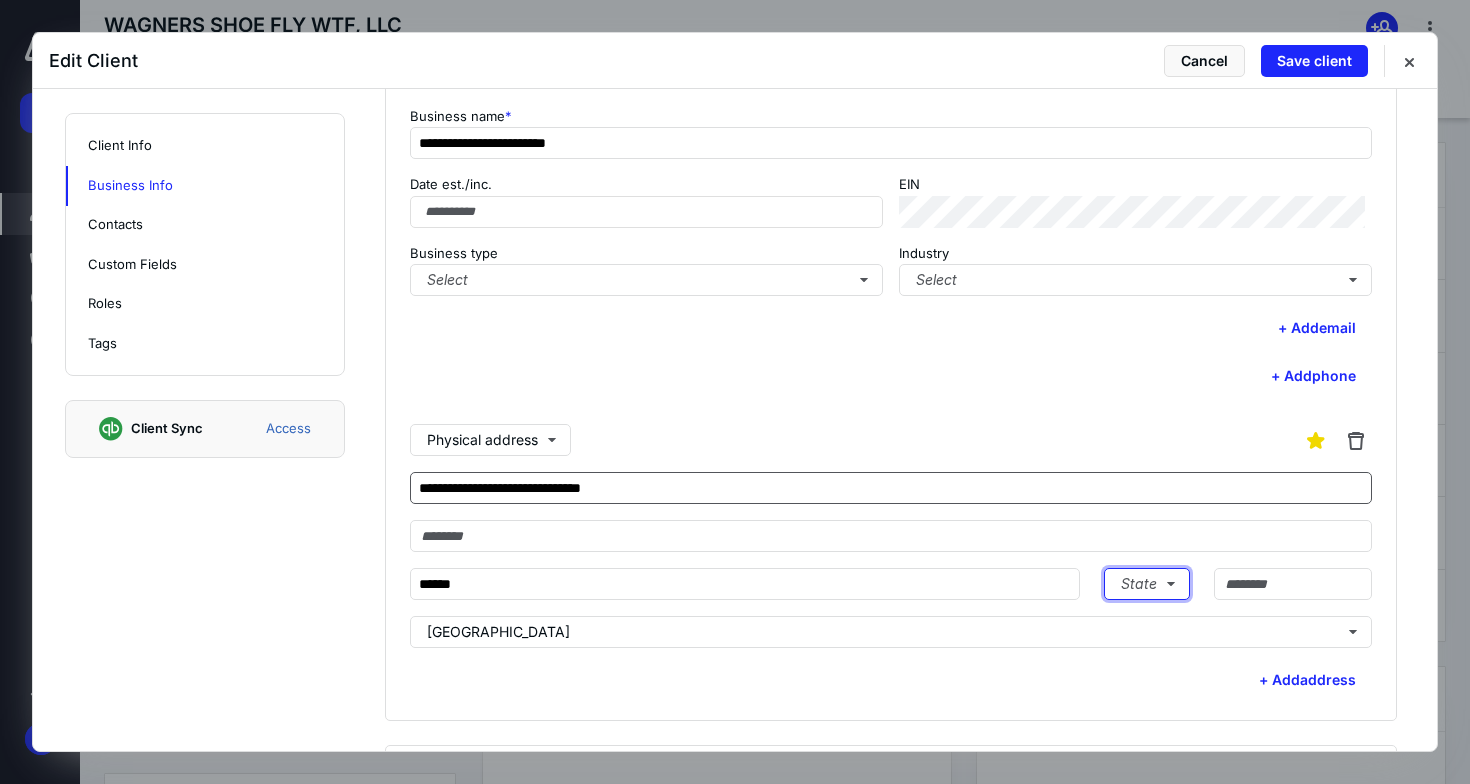 type 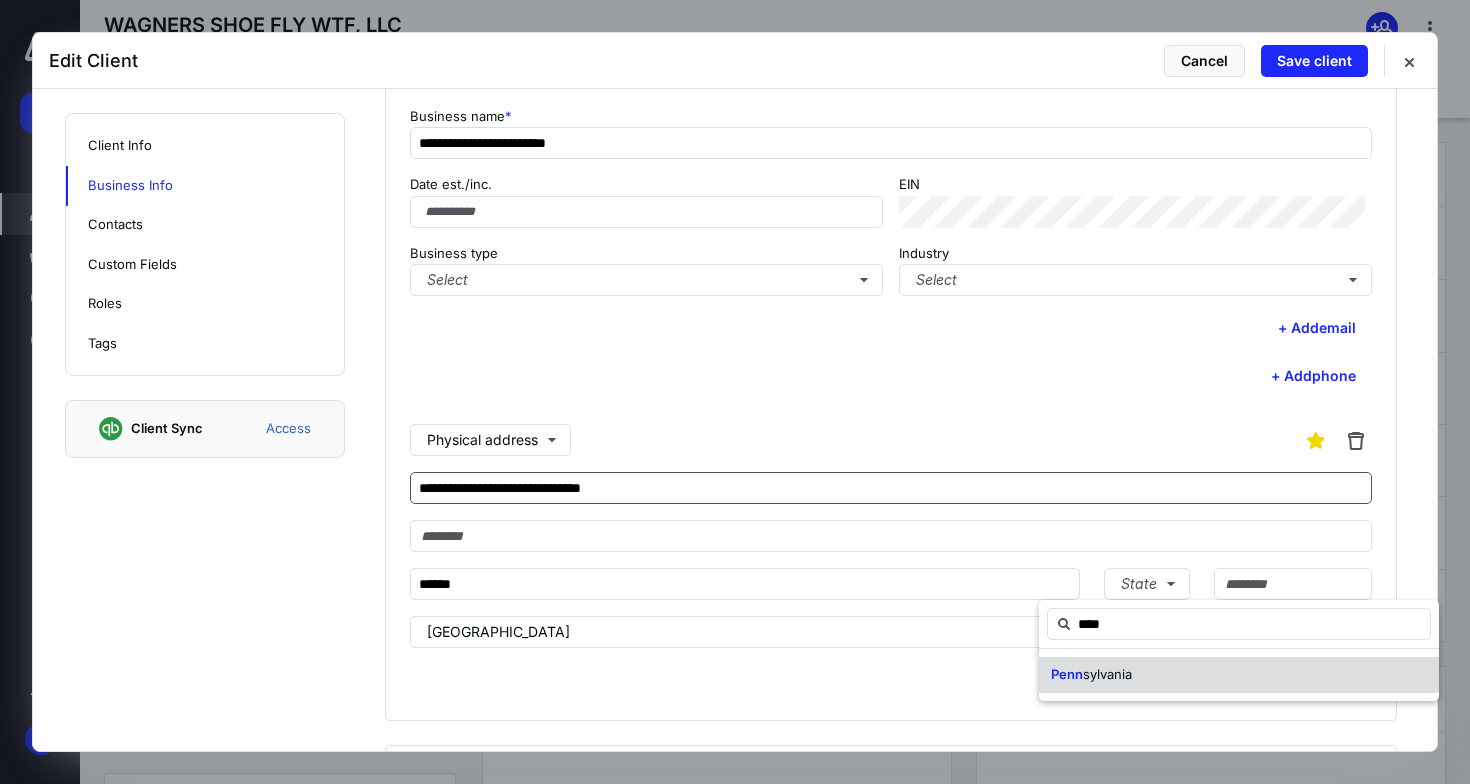 type on "****" 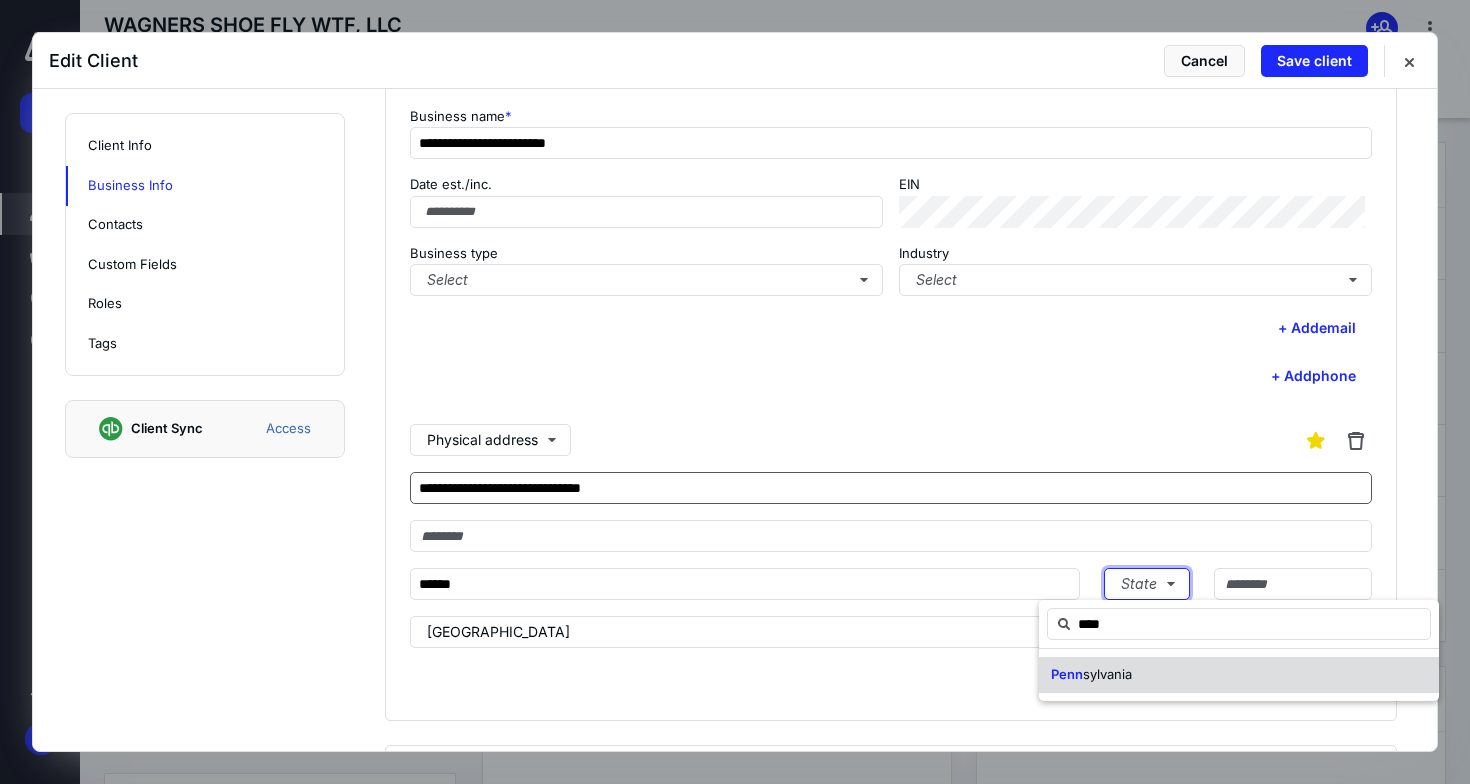 type 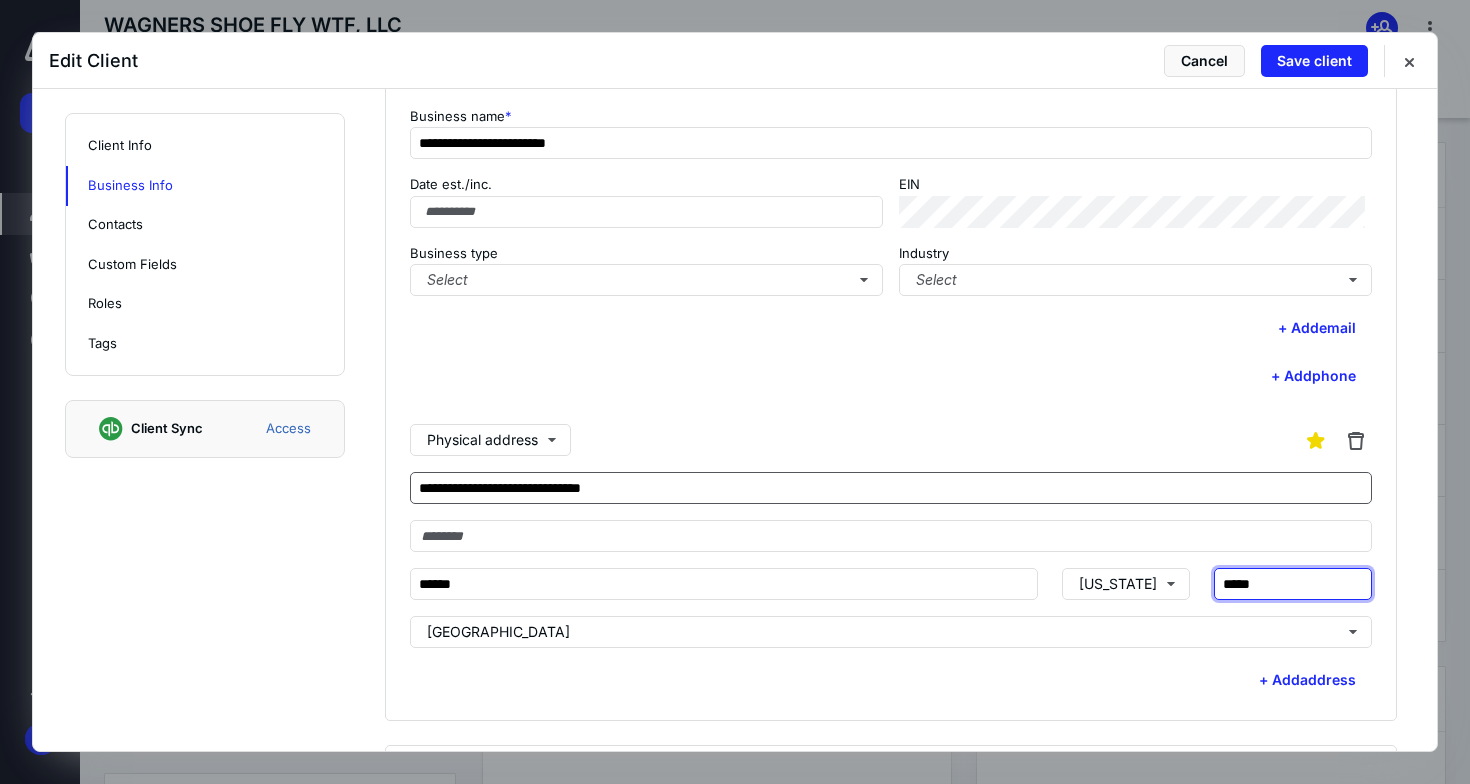 type on "*****" 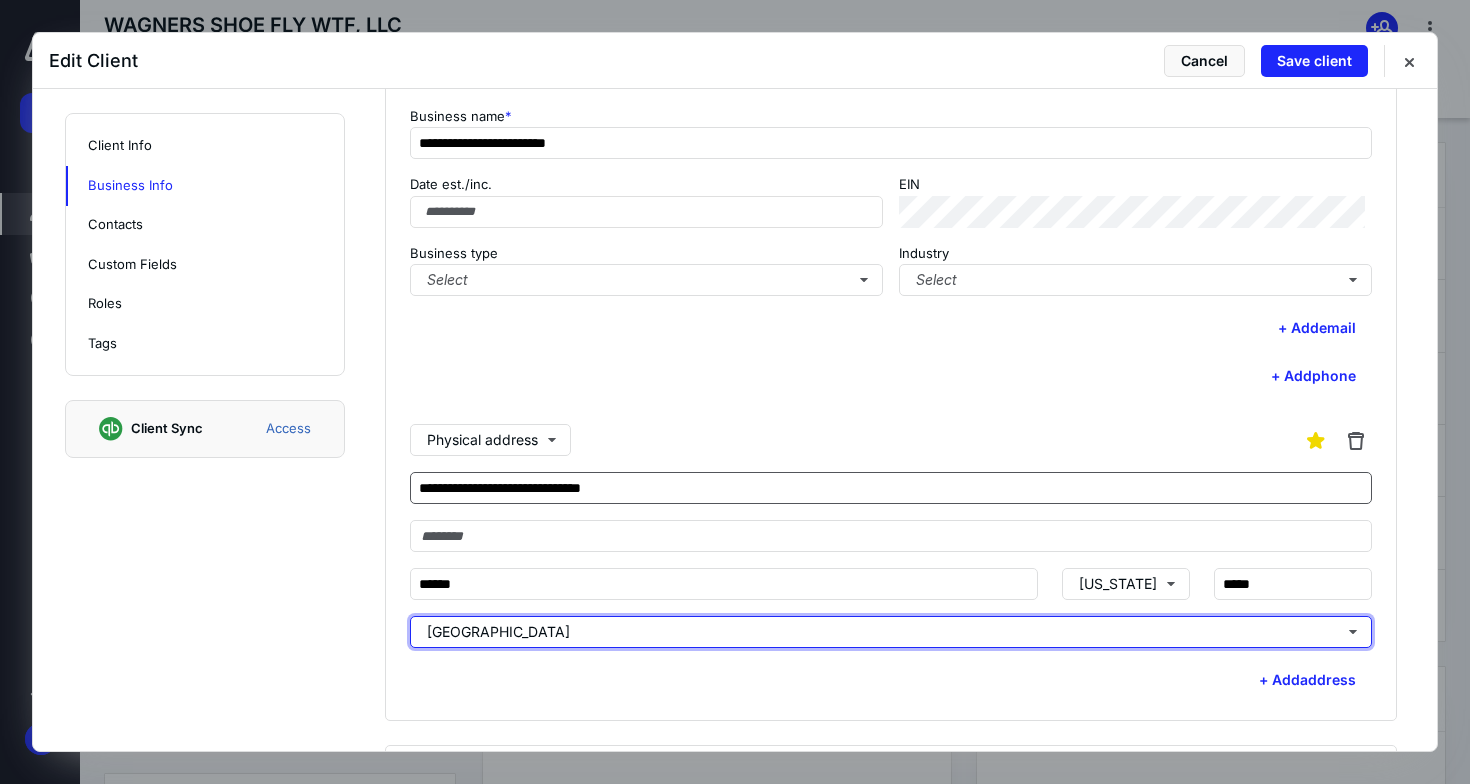 type 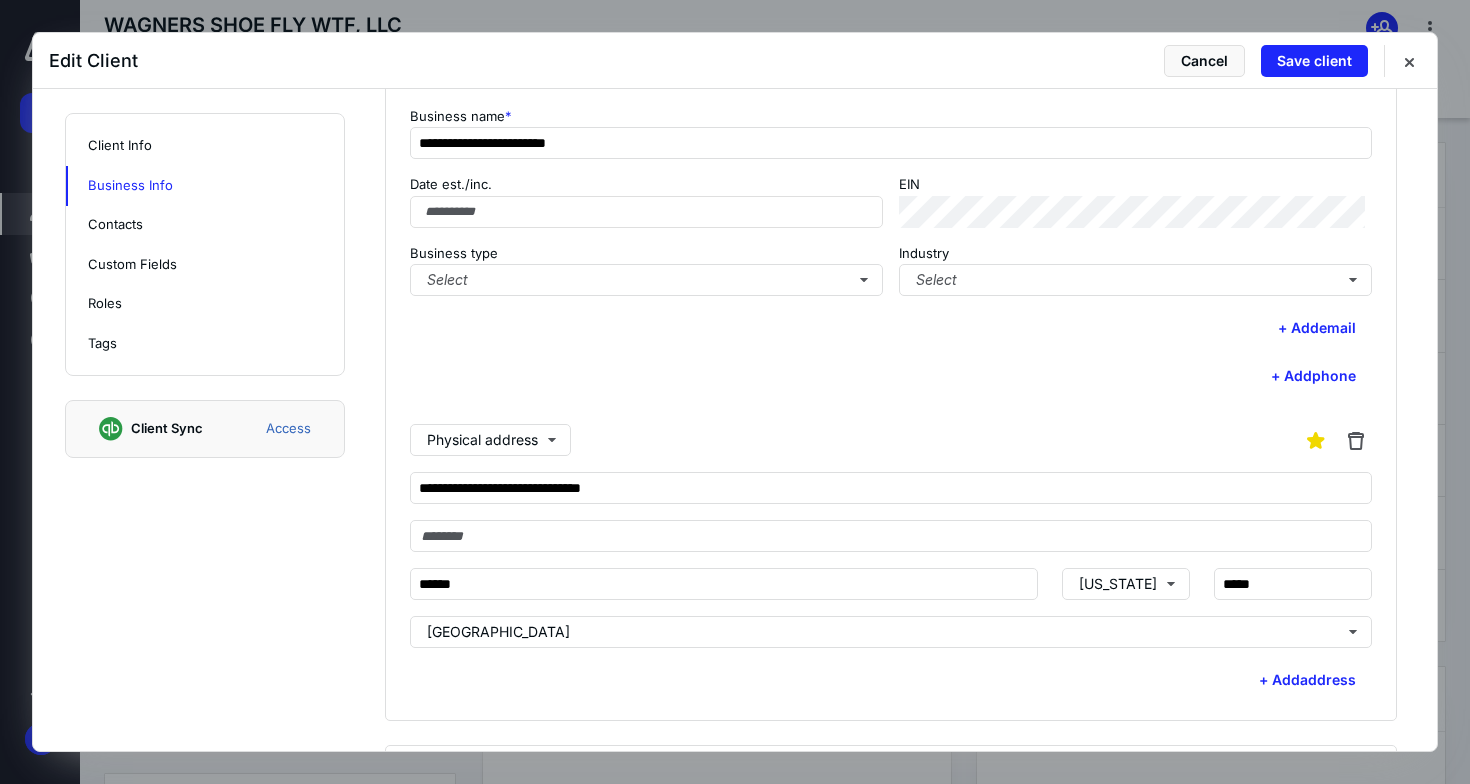 click on "+ Add  phone" at bounding box center (891, 376) 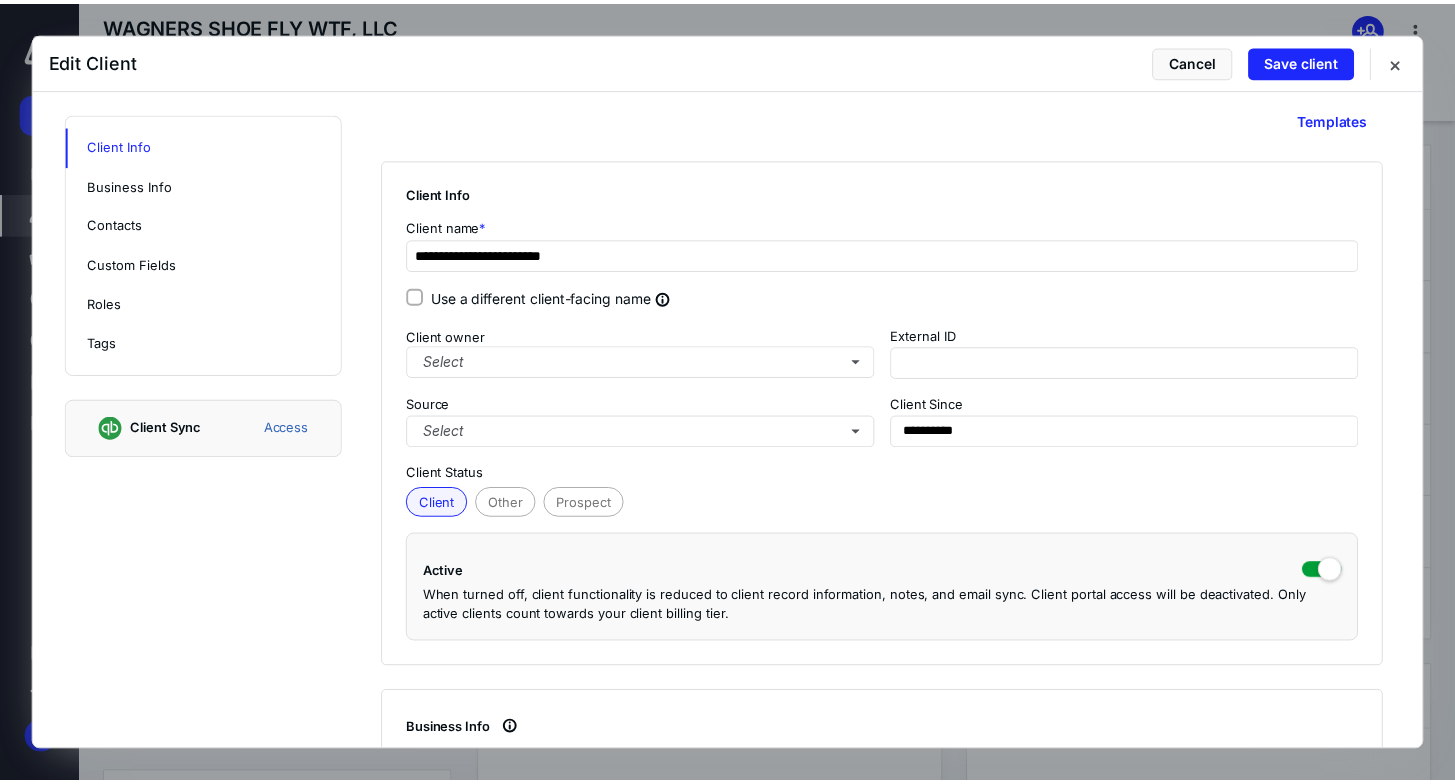 scroll, scrollTop: 0, scrollLeft: 0, axis: both 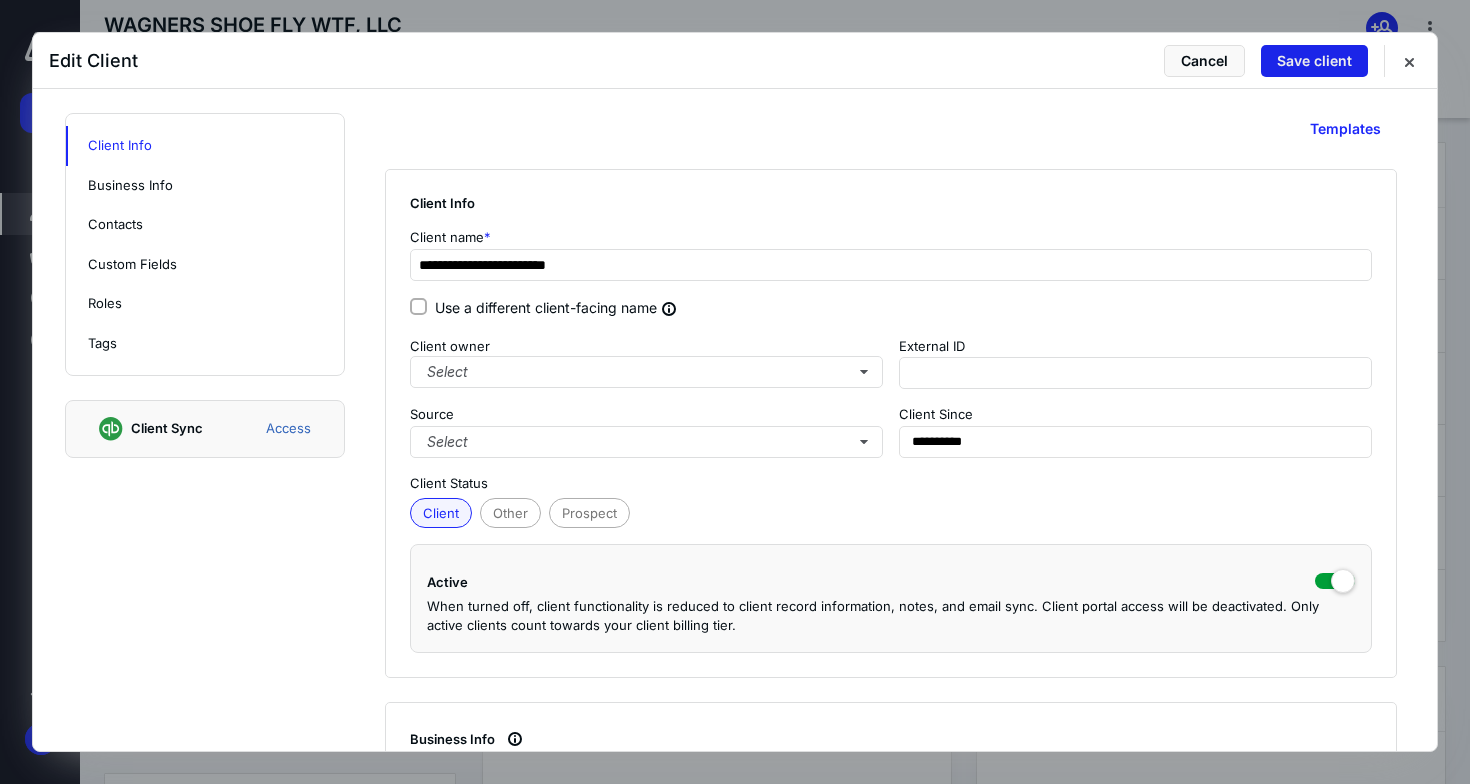 click on "Save client" at bounding box center [1314, 61] 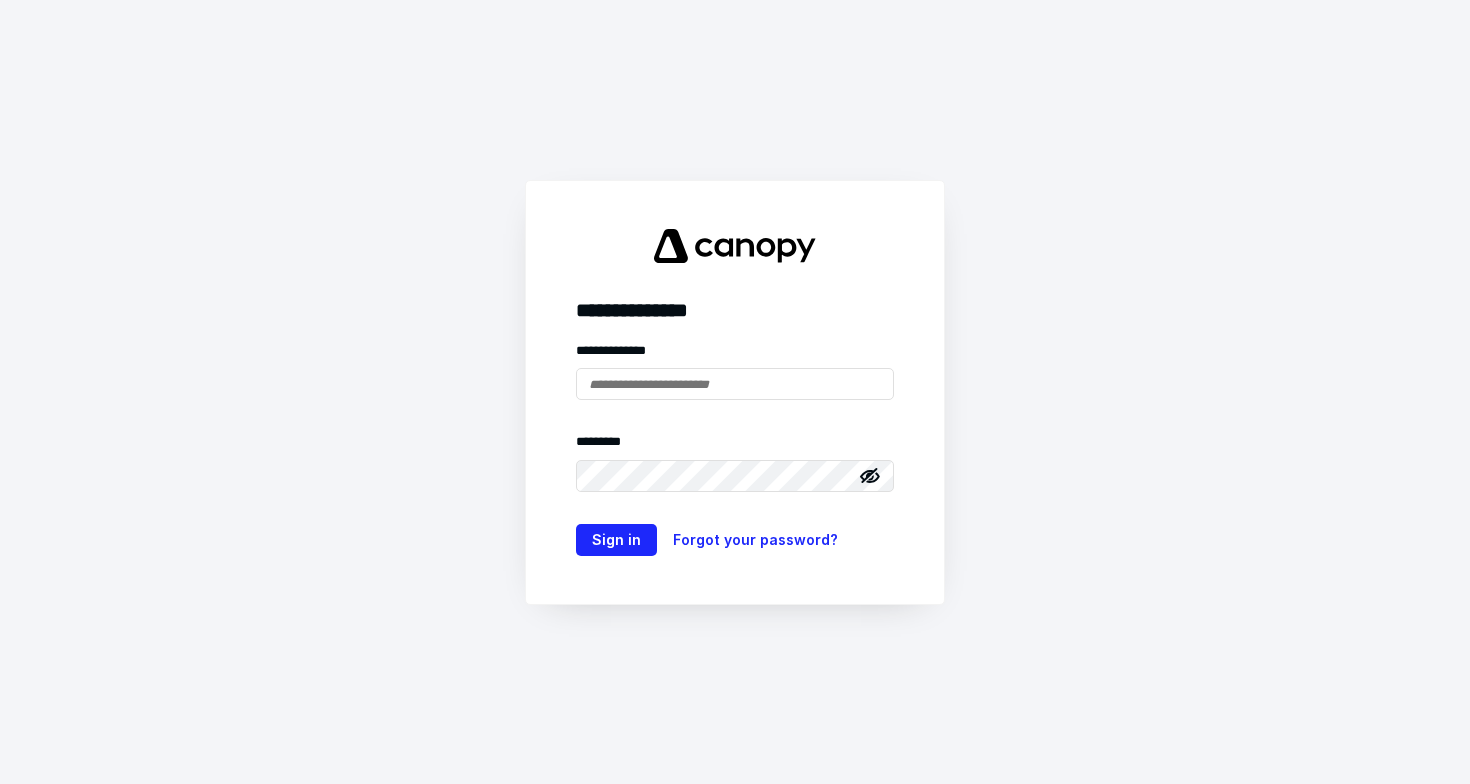scroll, scrollTop: 0, scrollLeft: 0, axis: both 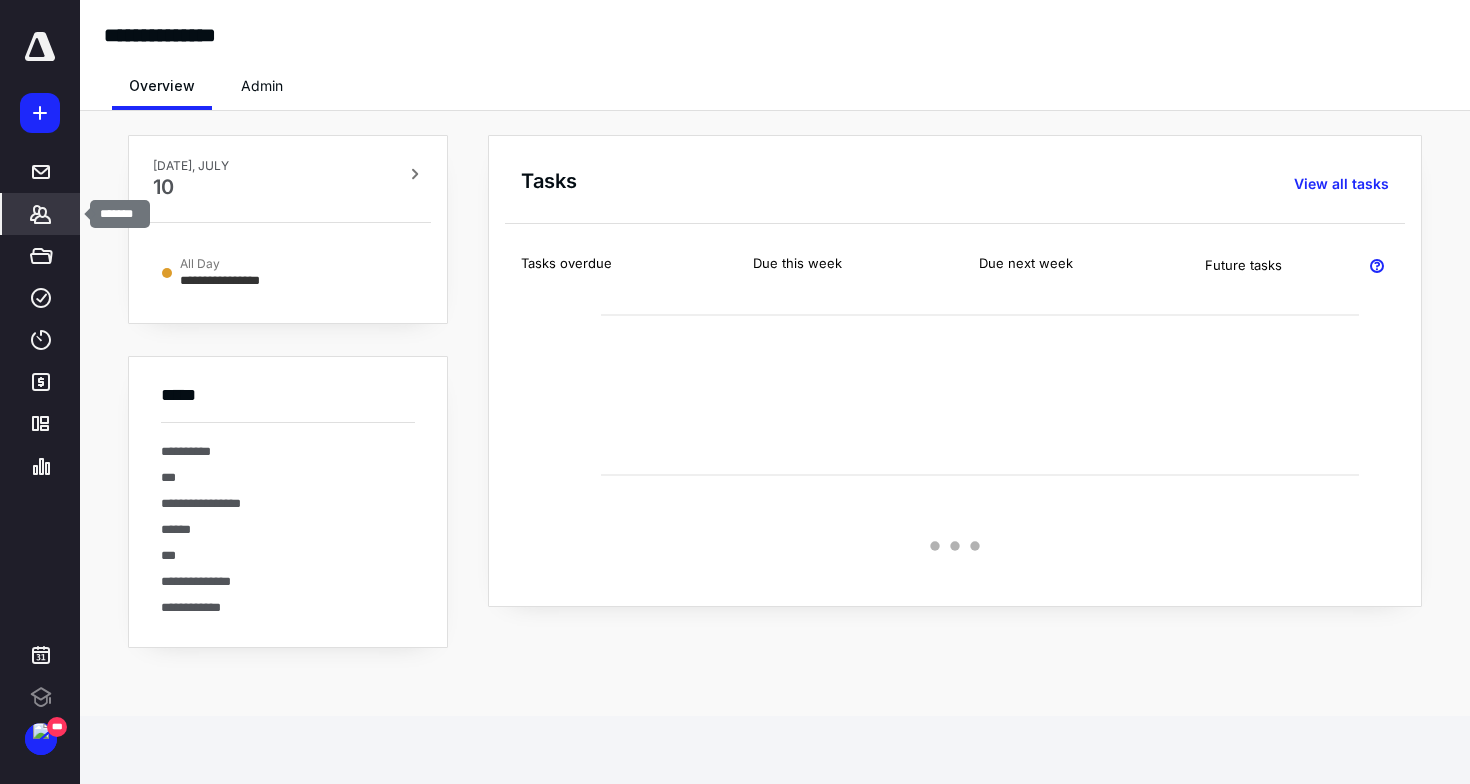 click 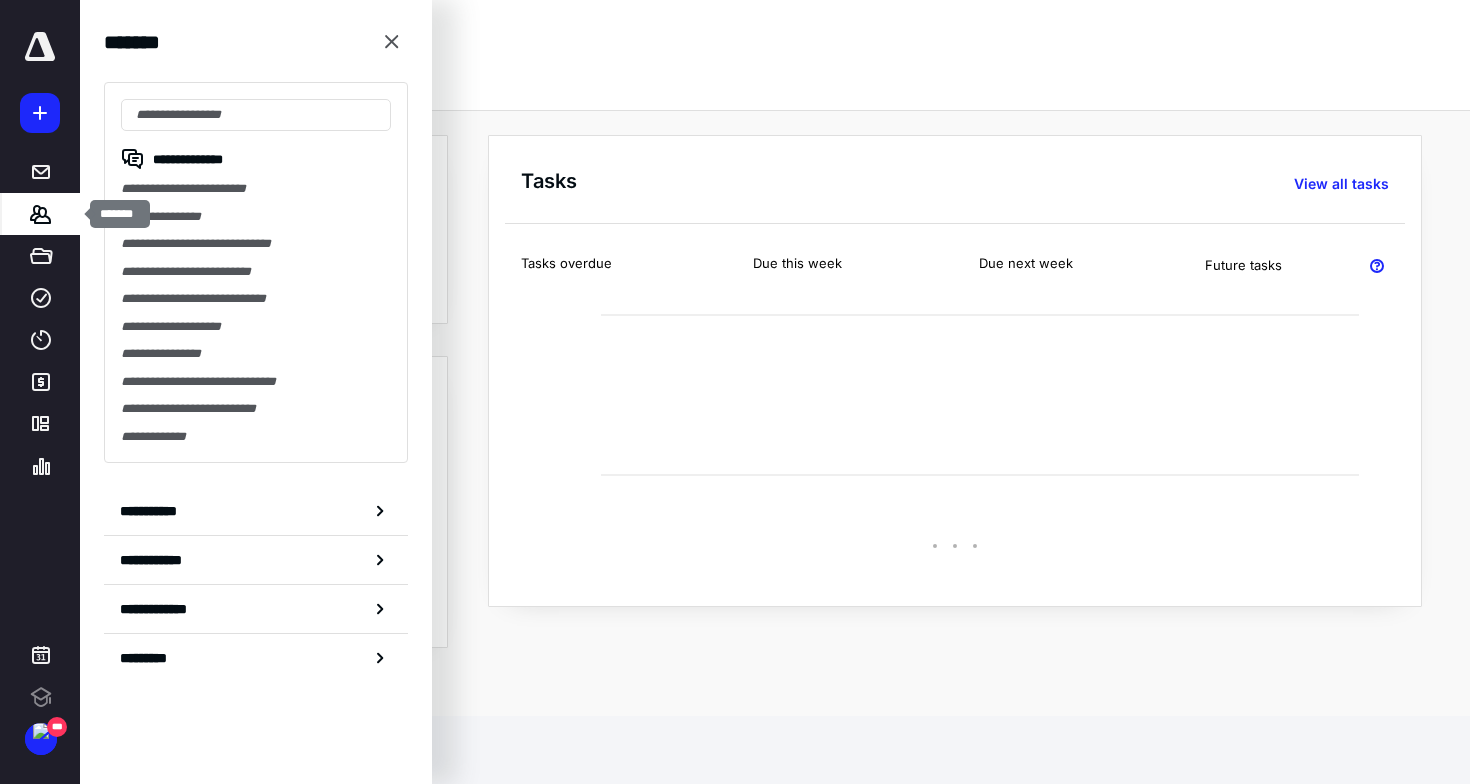 scroll, scrollTop: 0, scrollLeft: 0, axis: both 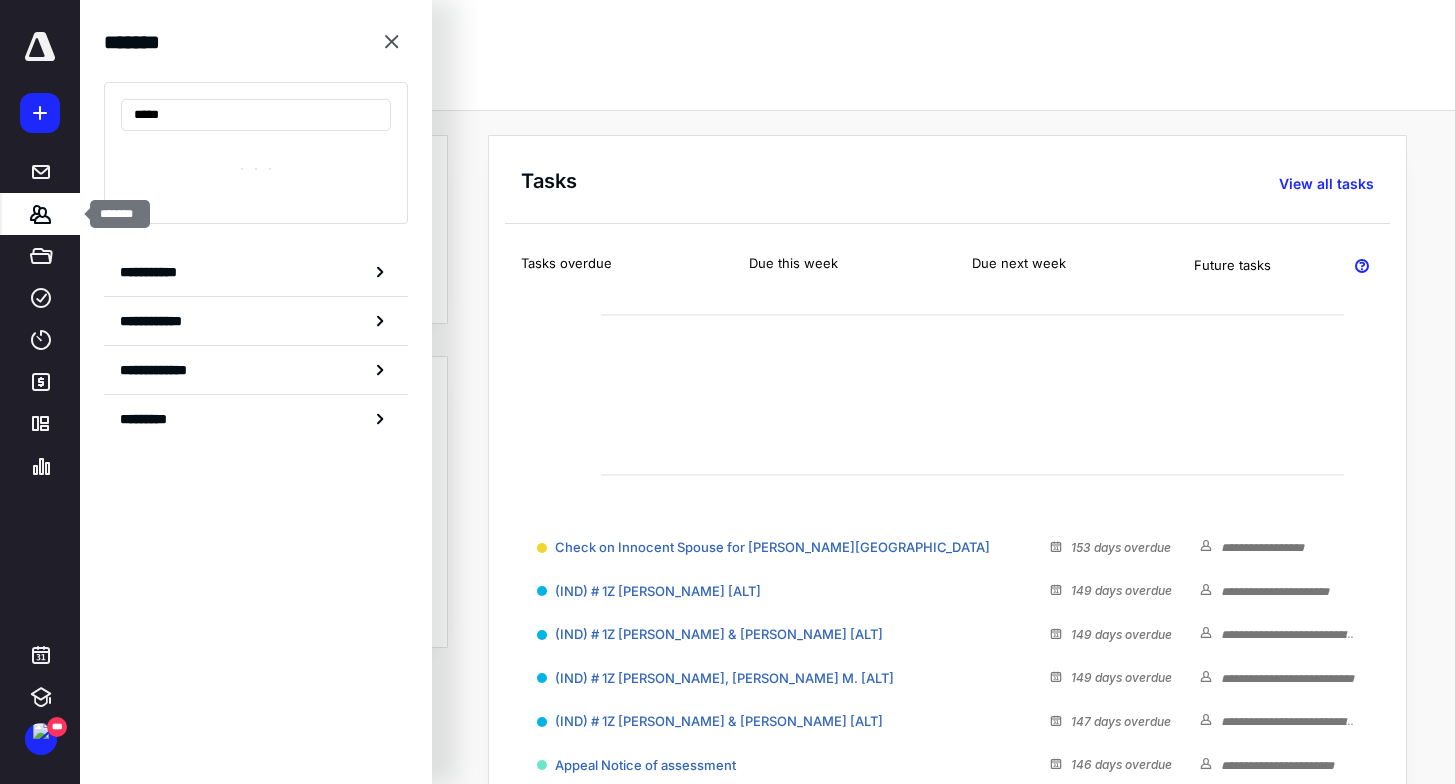 type on "******" 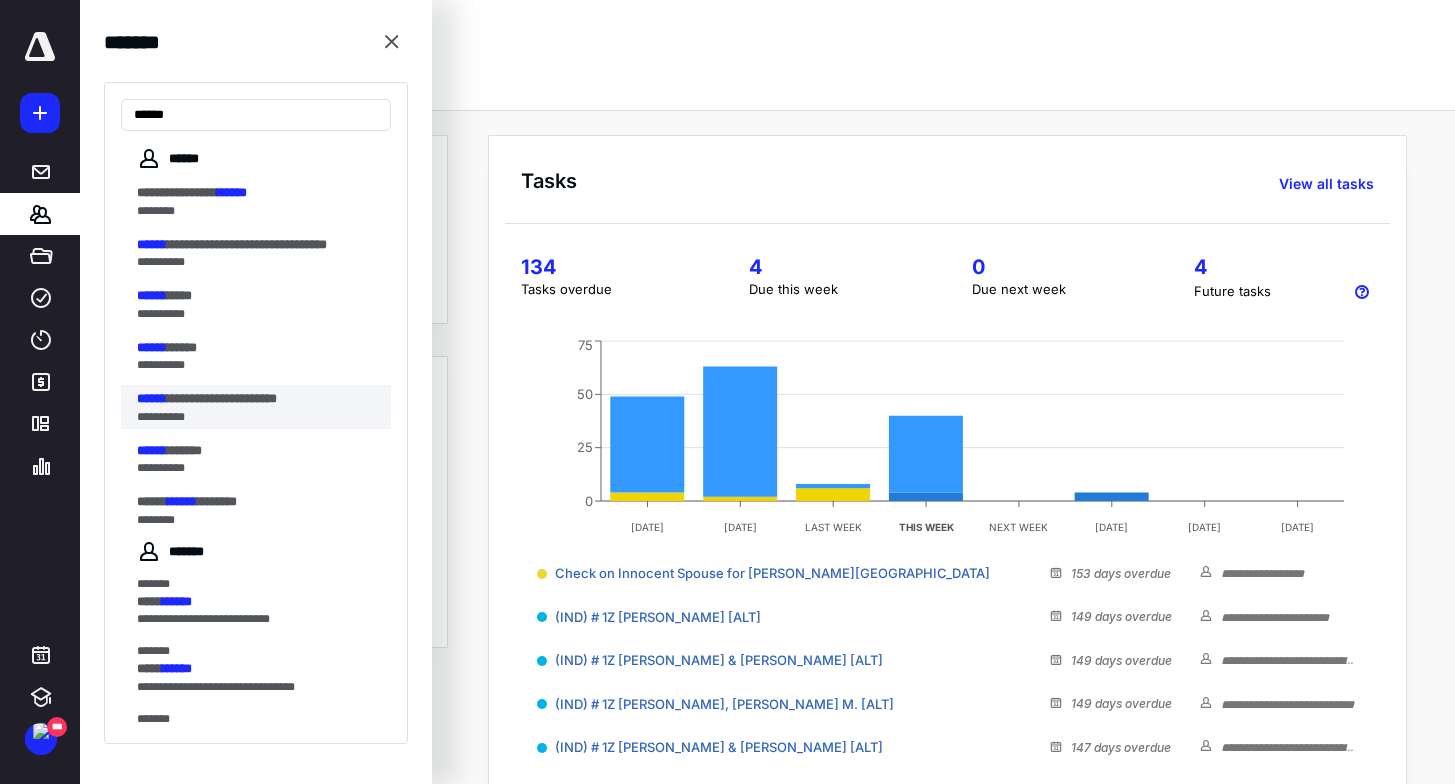 click on "**********" at bounding box center [250, 417] 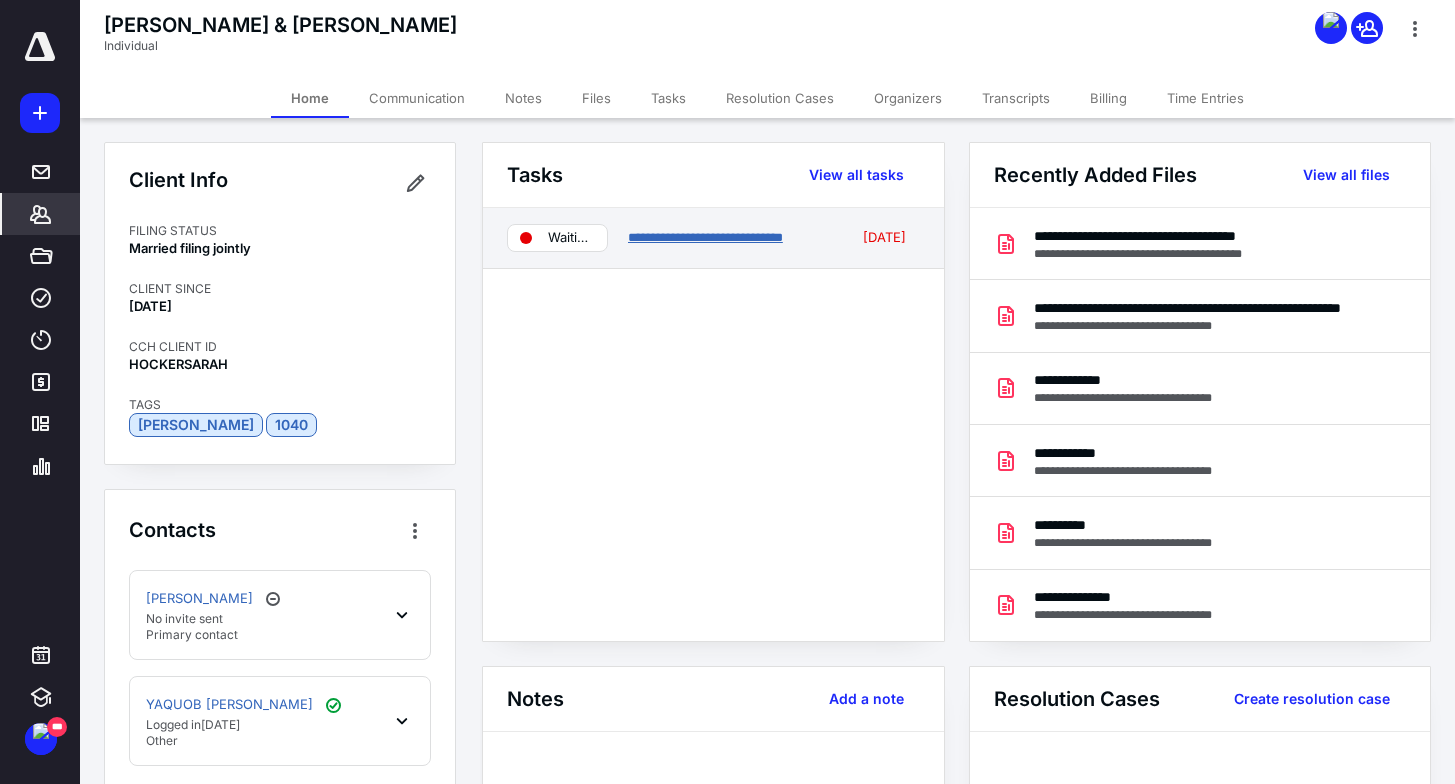 click on "**********" at bounding box center [705, 237] 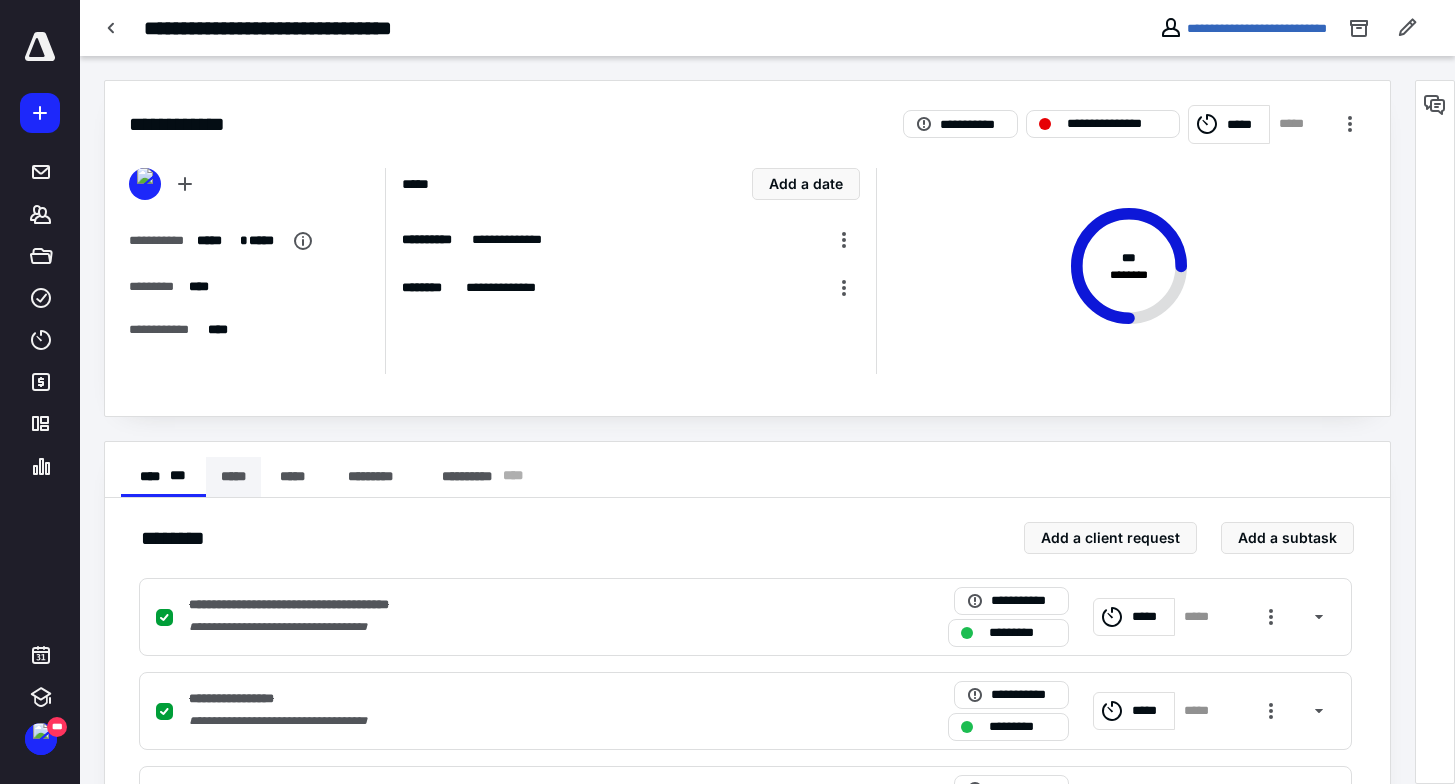 click on "*****" at bounding box center (233, 477) 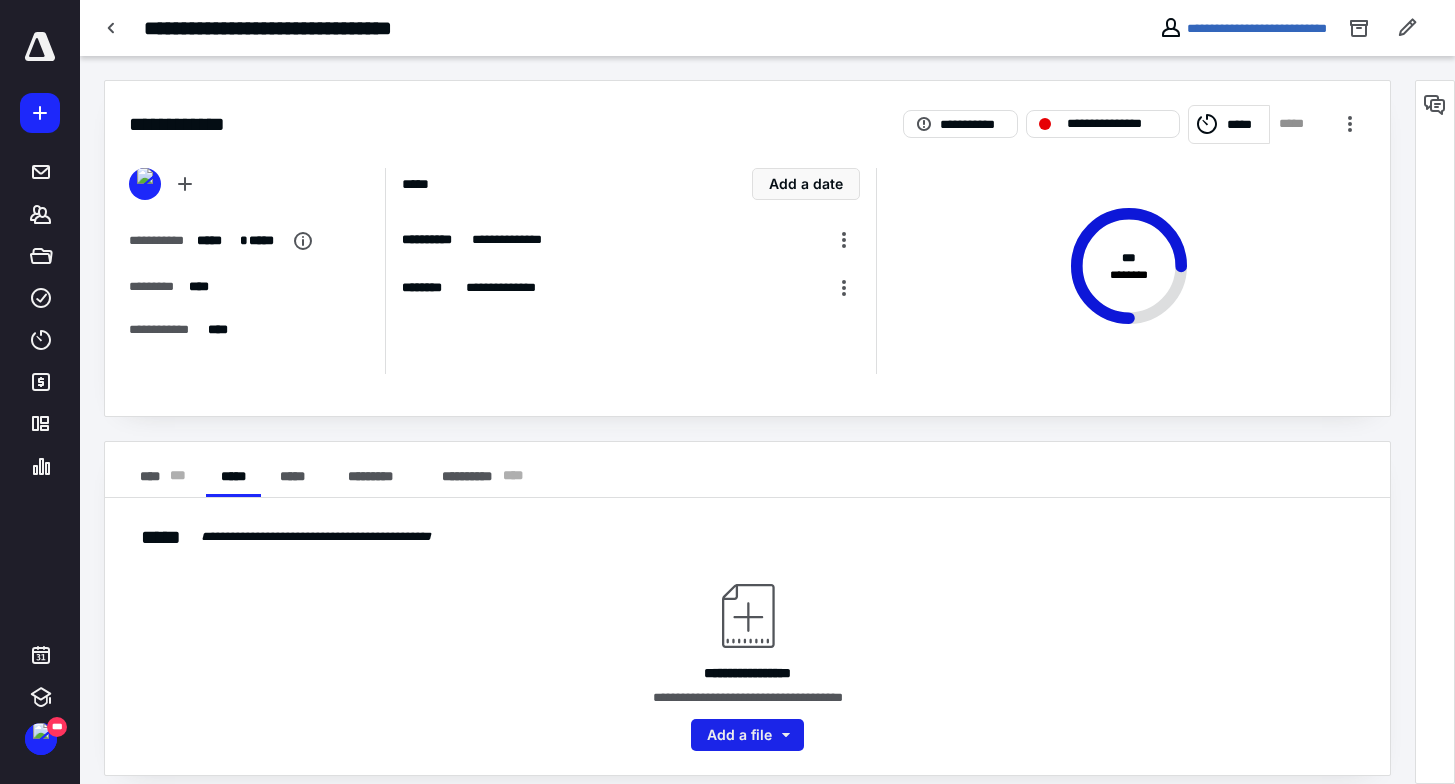 click on "Add a file" at bounding box center (747, 735) 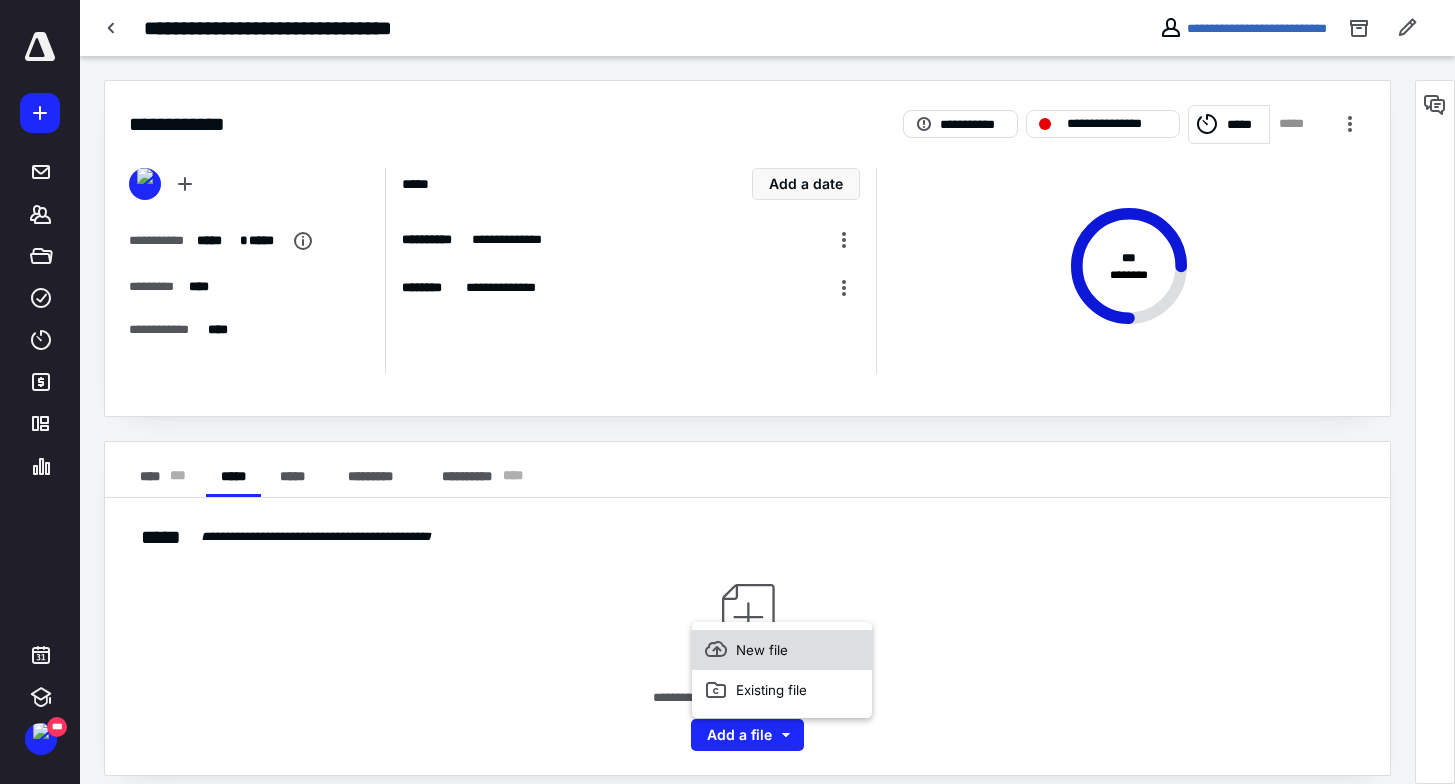 click on "New file" at bounding box center (782, 650) 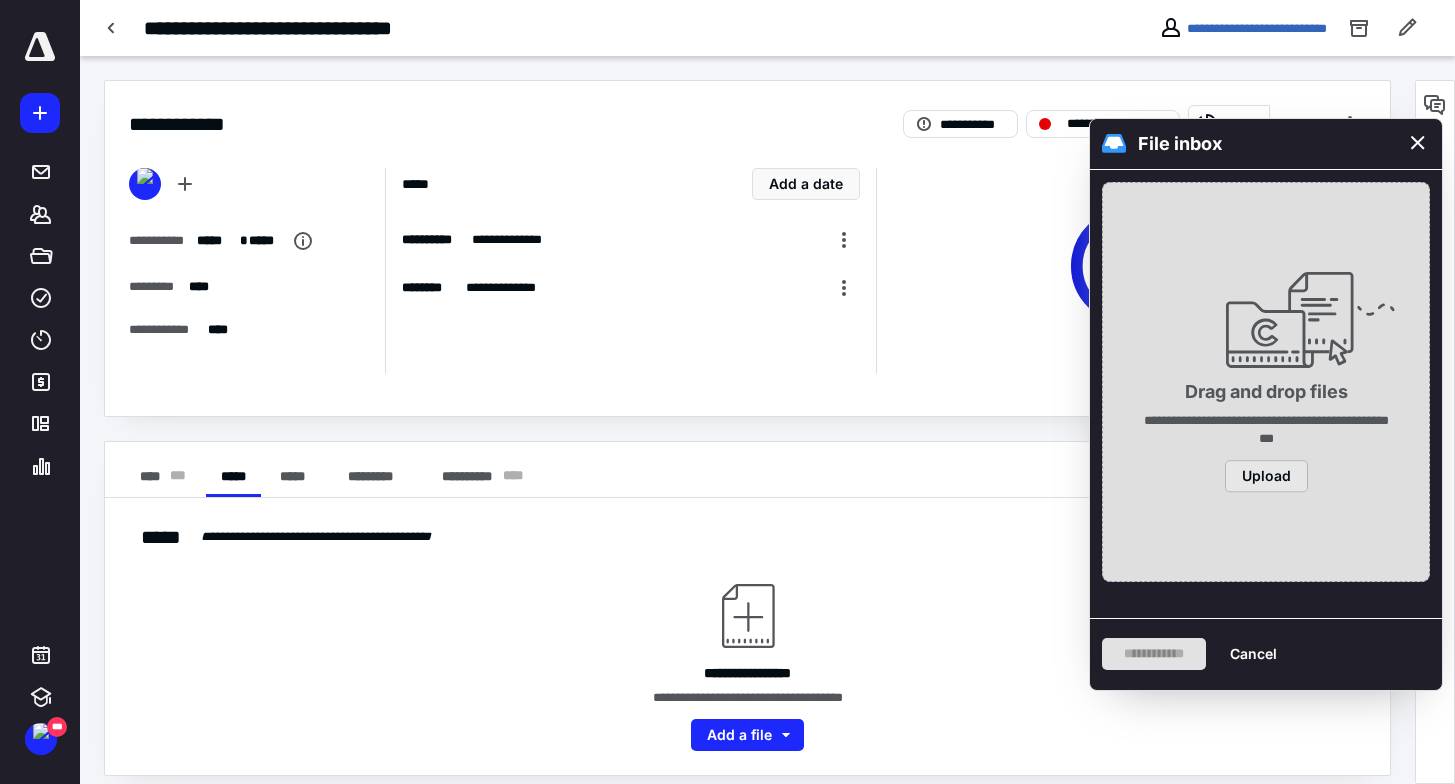 click on "Upload" at bounding box center (1266, 476) 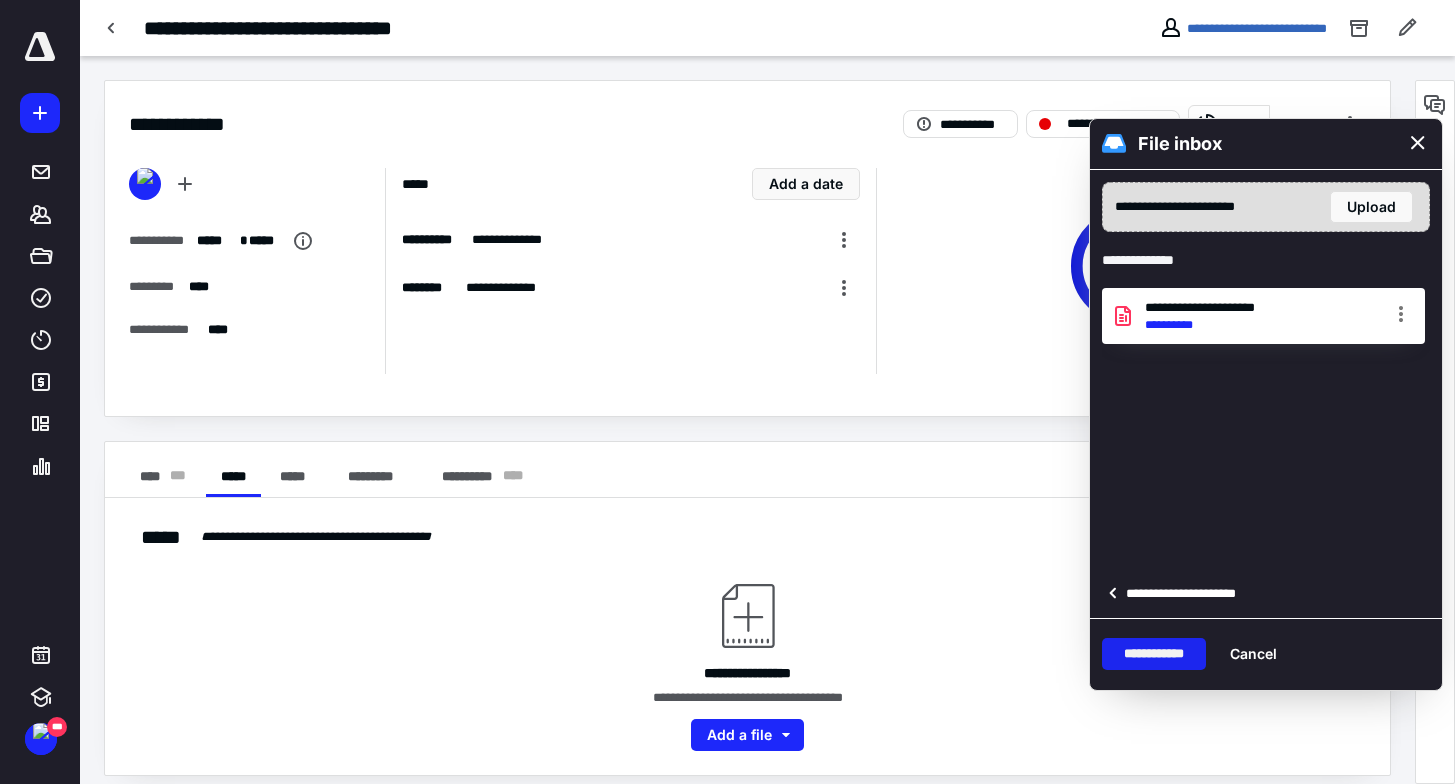 click on "**********" at bounding box center [1154, 654] 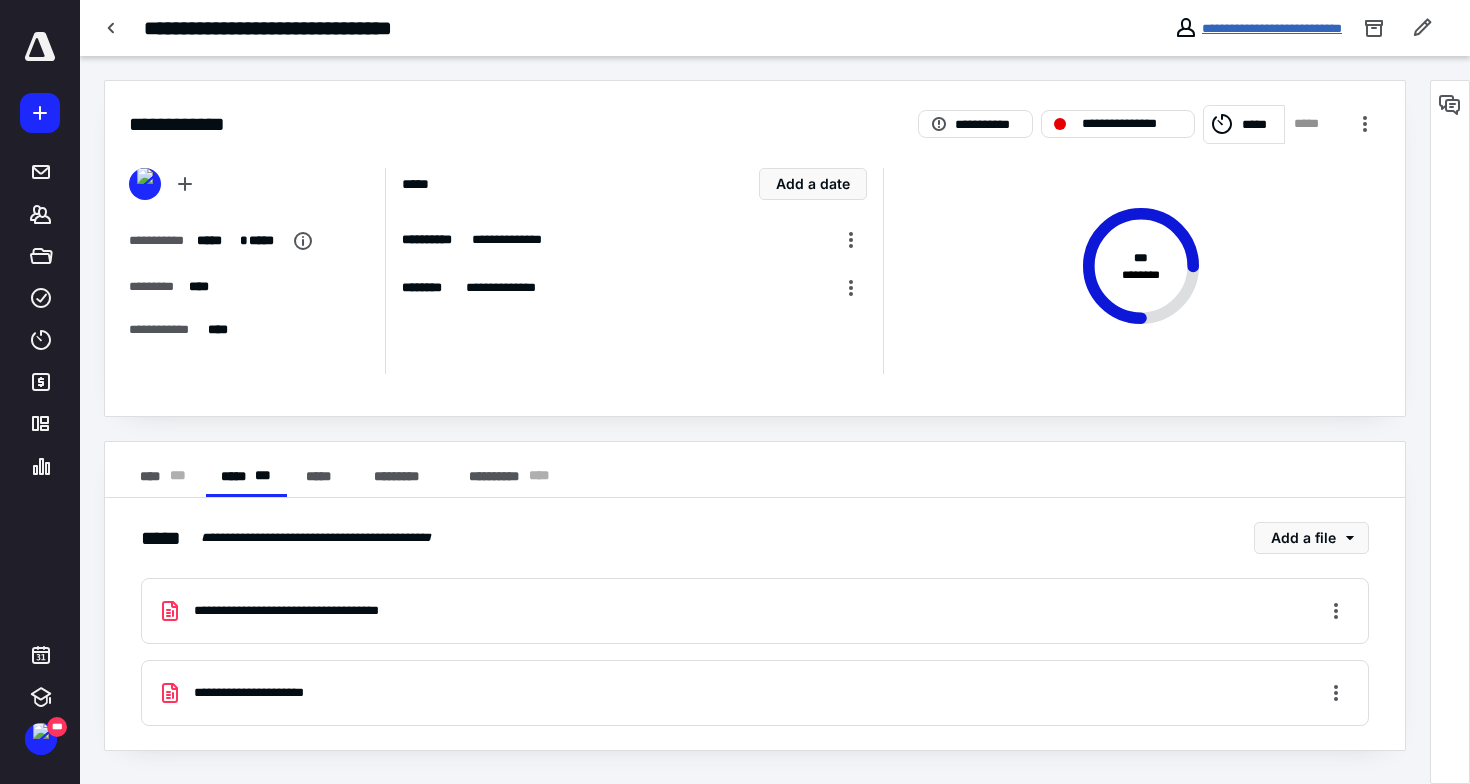 click on "**********" at bounding box center (1272, 28) 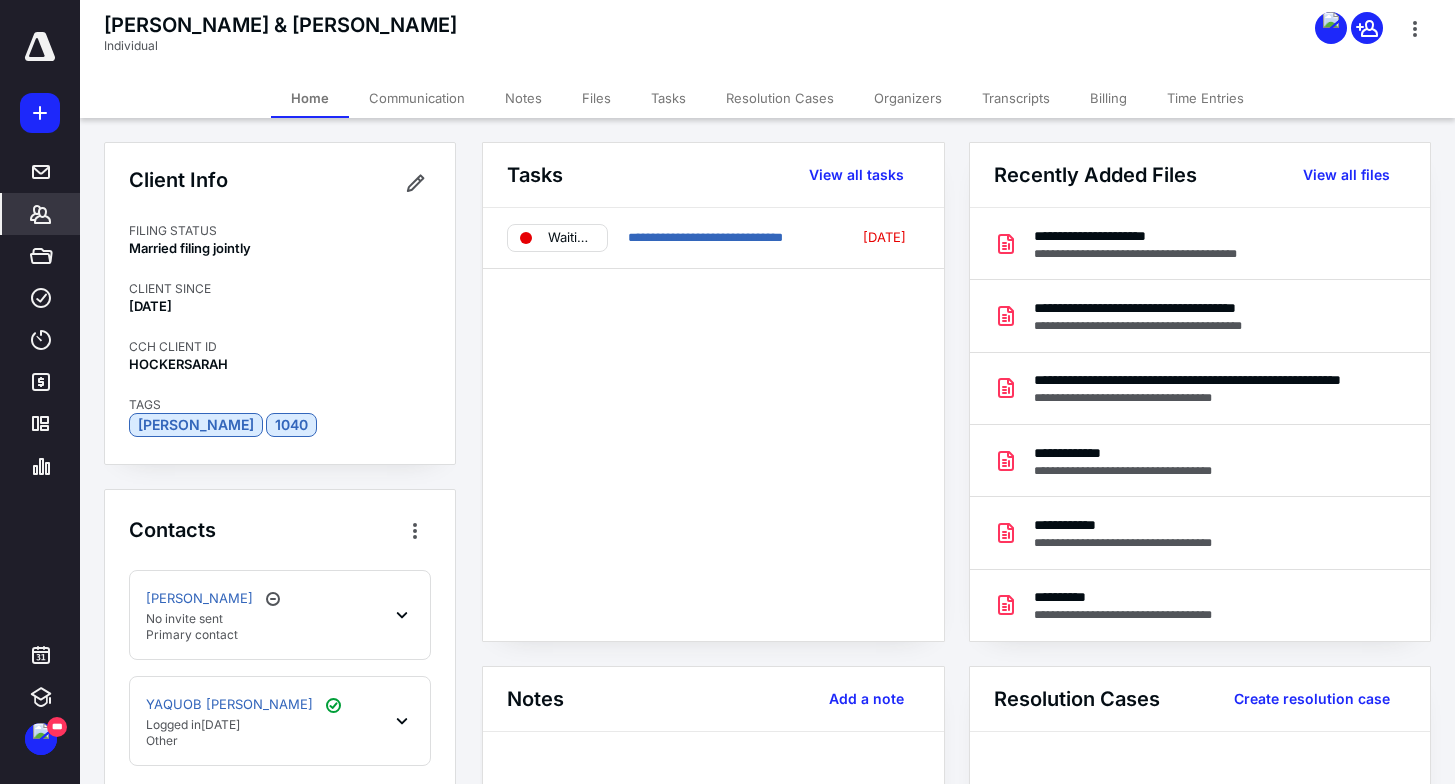 click on "Files" at bounding box center [596, 98] 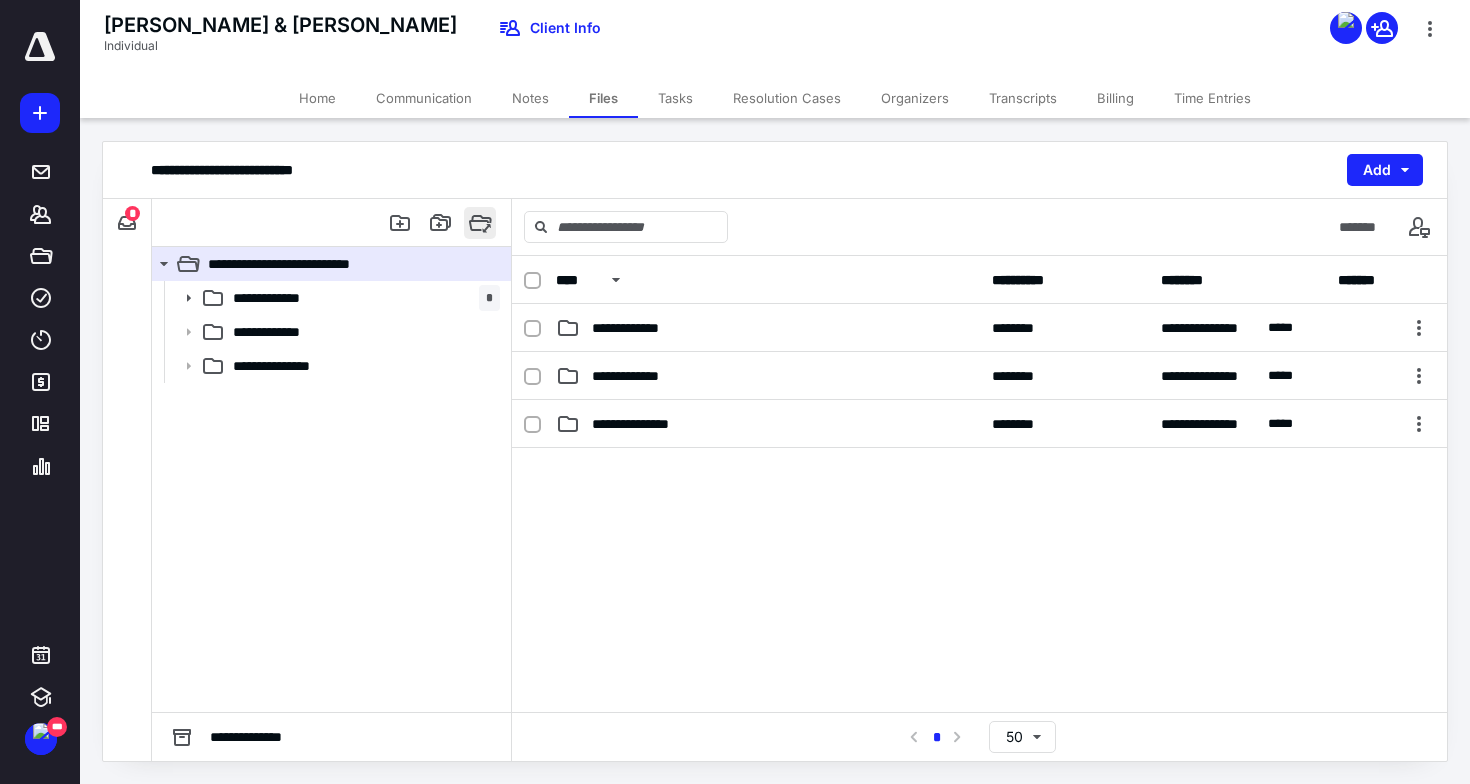 click at bounding box center (480, 223) 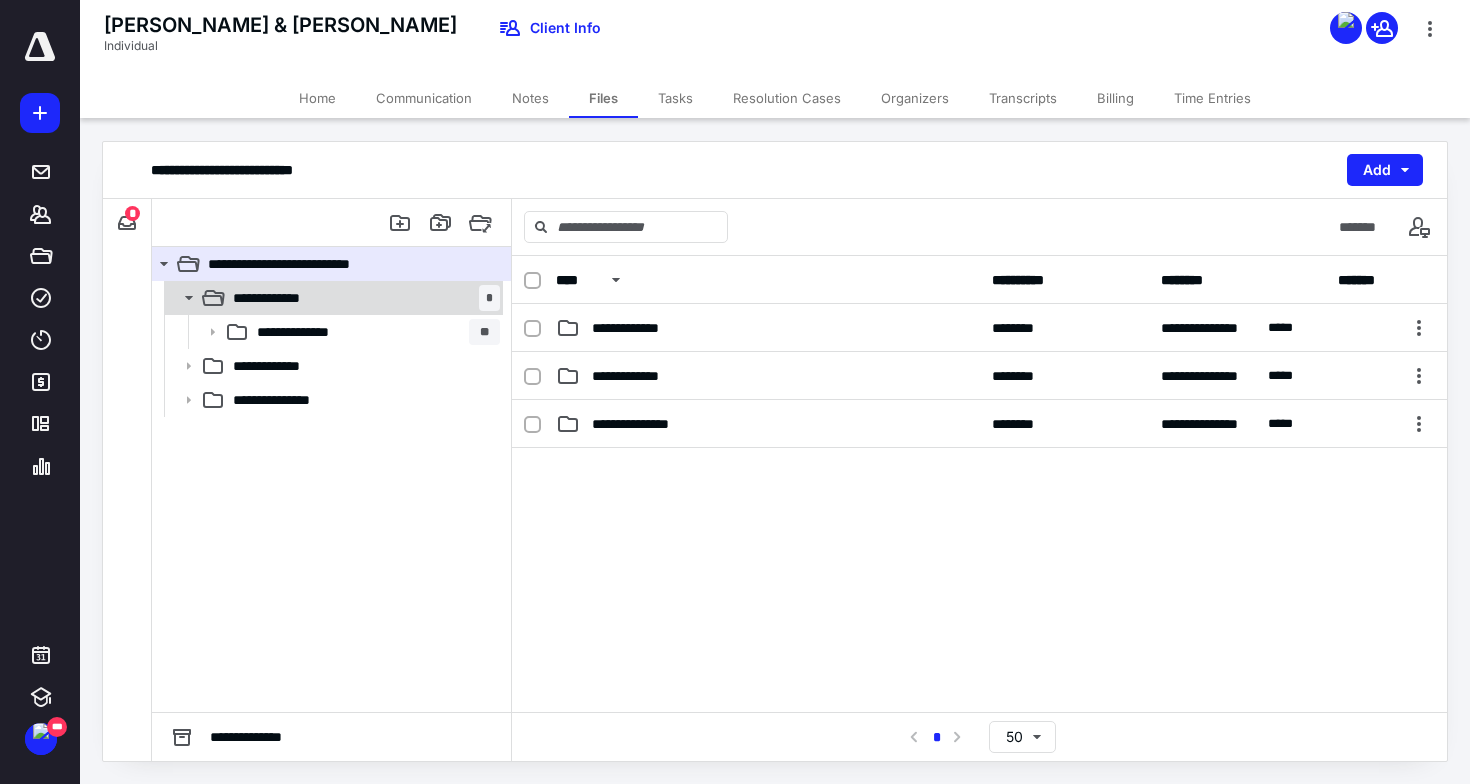 click on "**********" at bounding box center (362, 298) 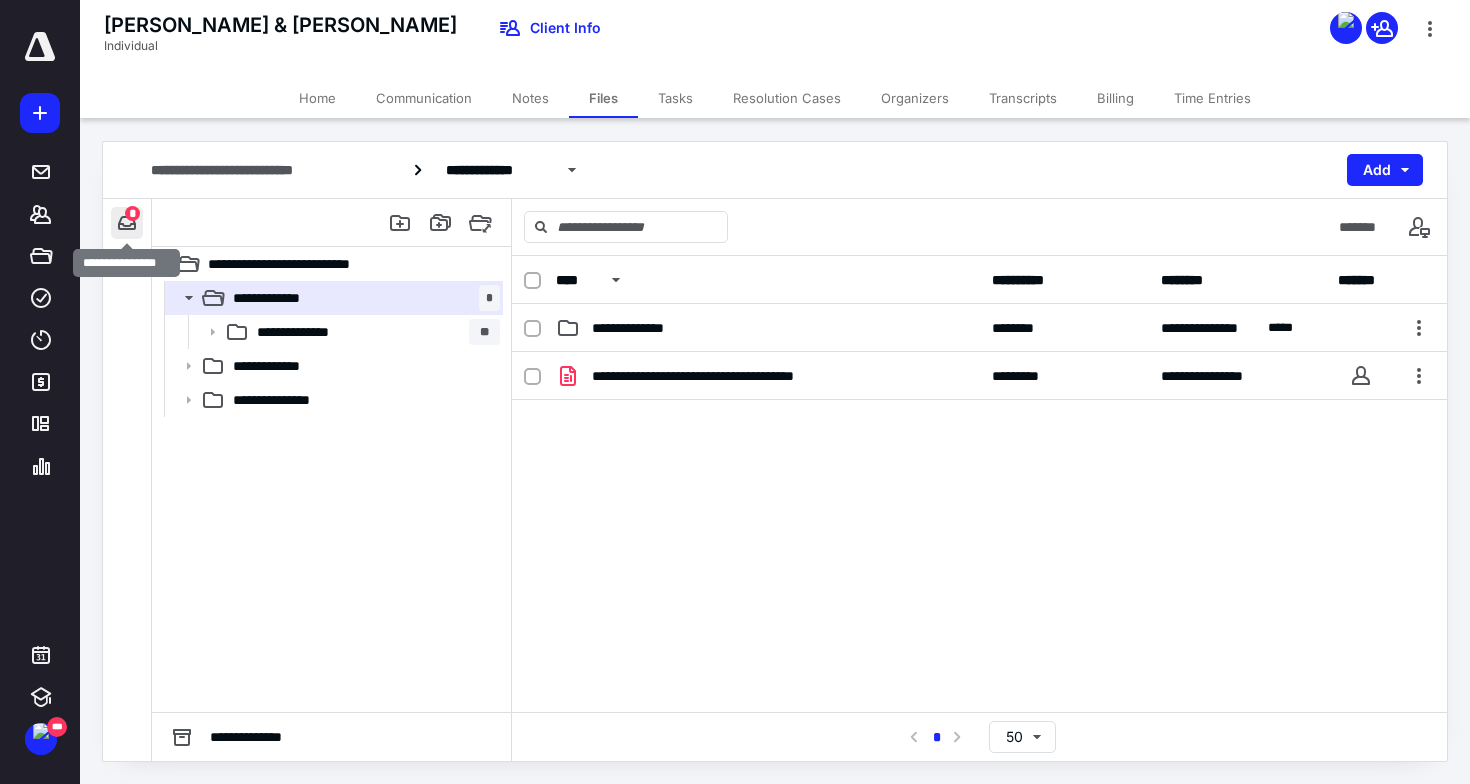 click at bounding box center [127, 223] 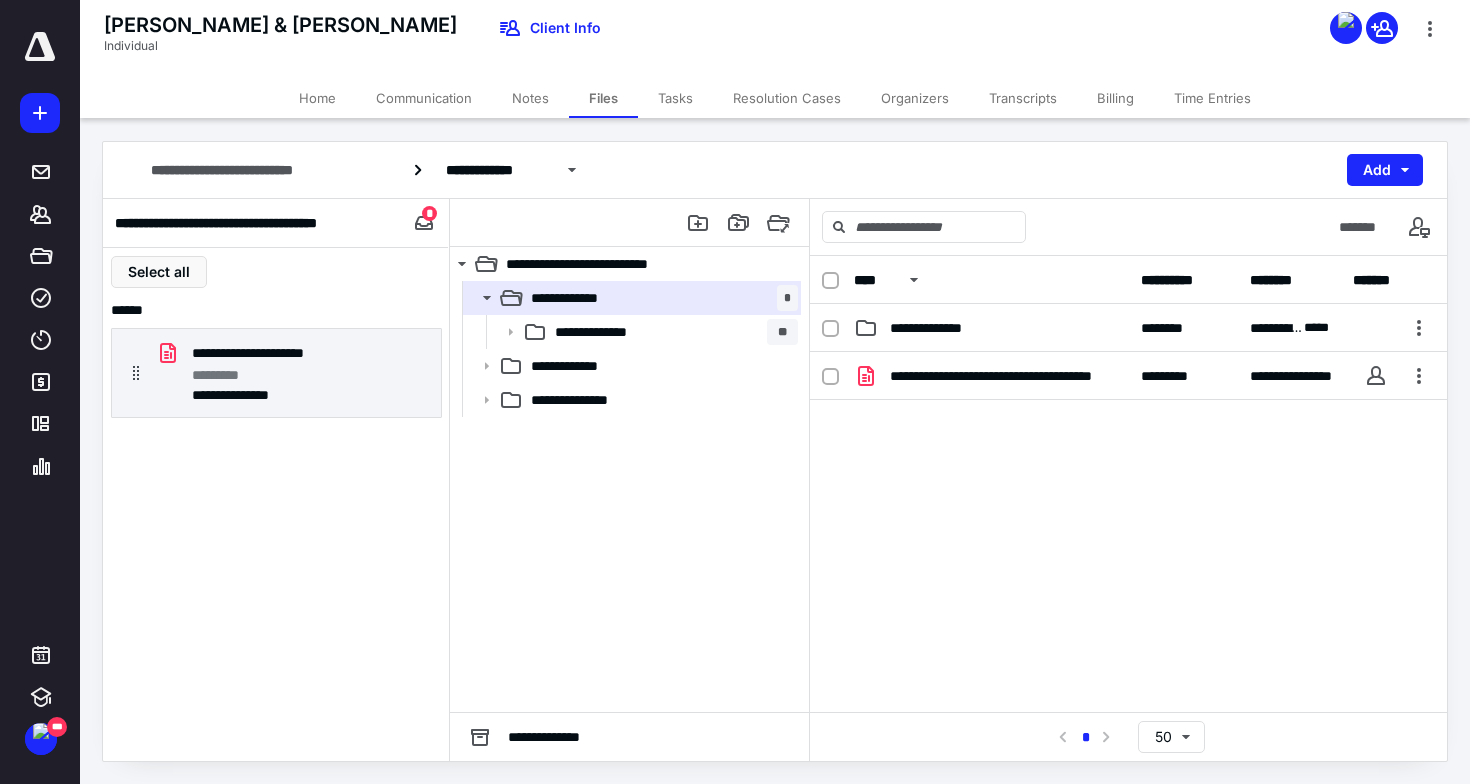 click on "**********" at bounding box center [1128, 502] 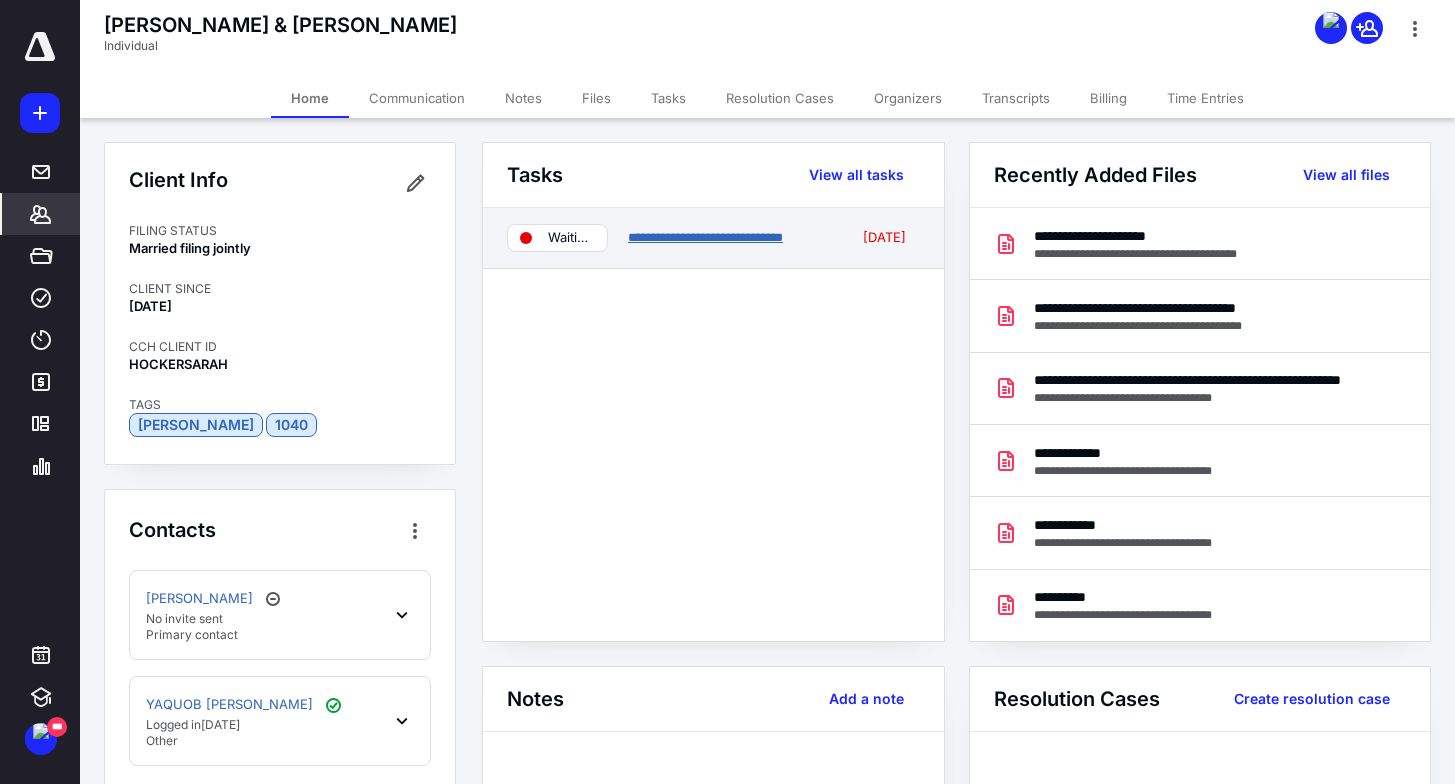 click on "**********" at bounding box center (705, 237) 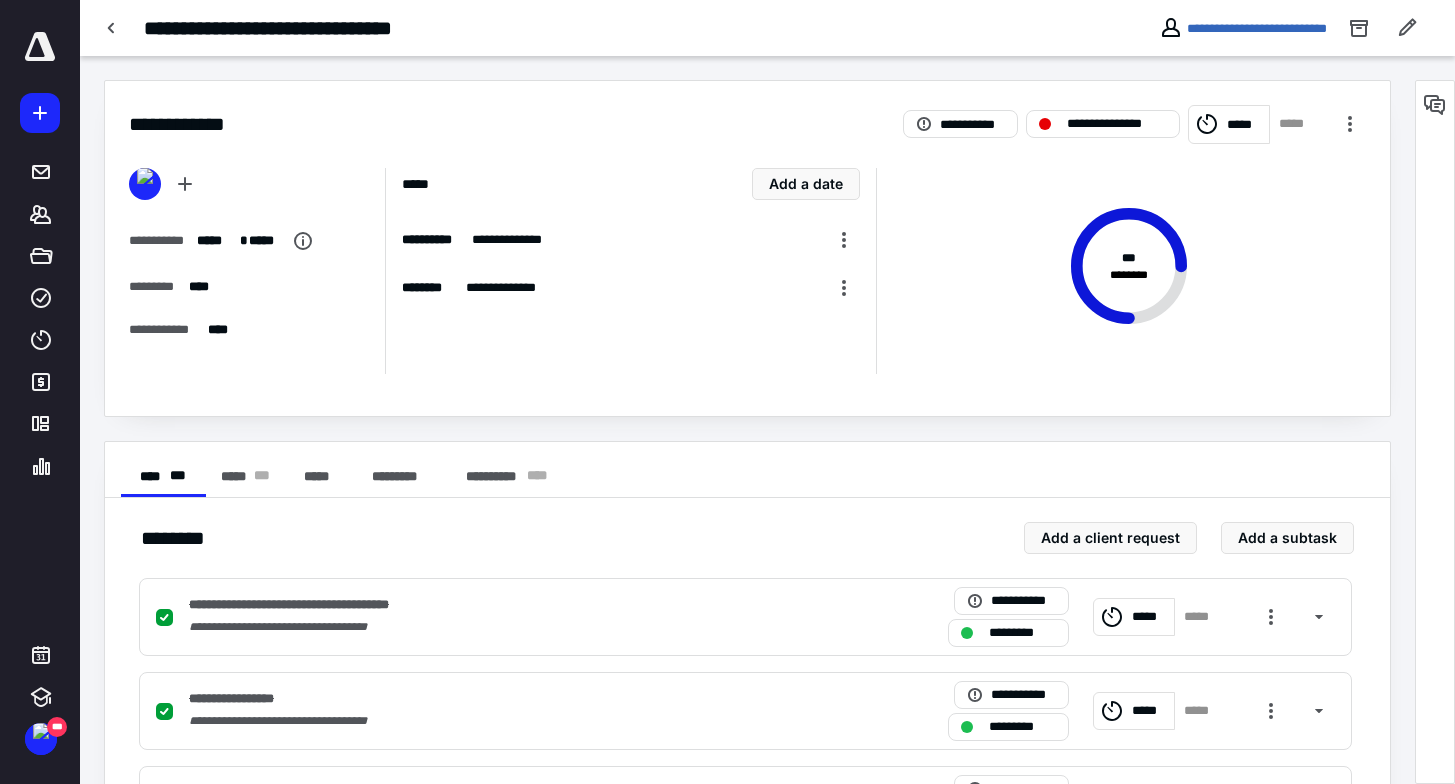 click on "**********" at bounding box center [747, 470] 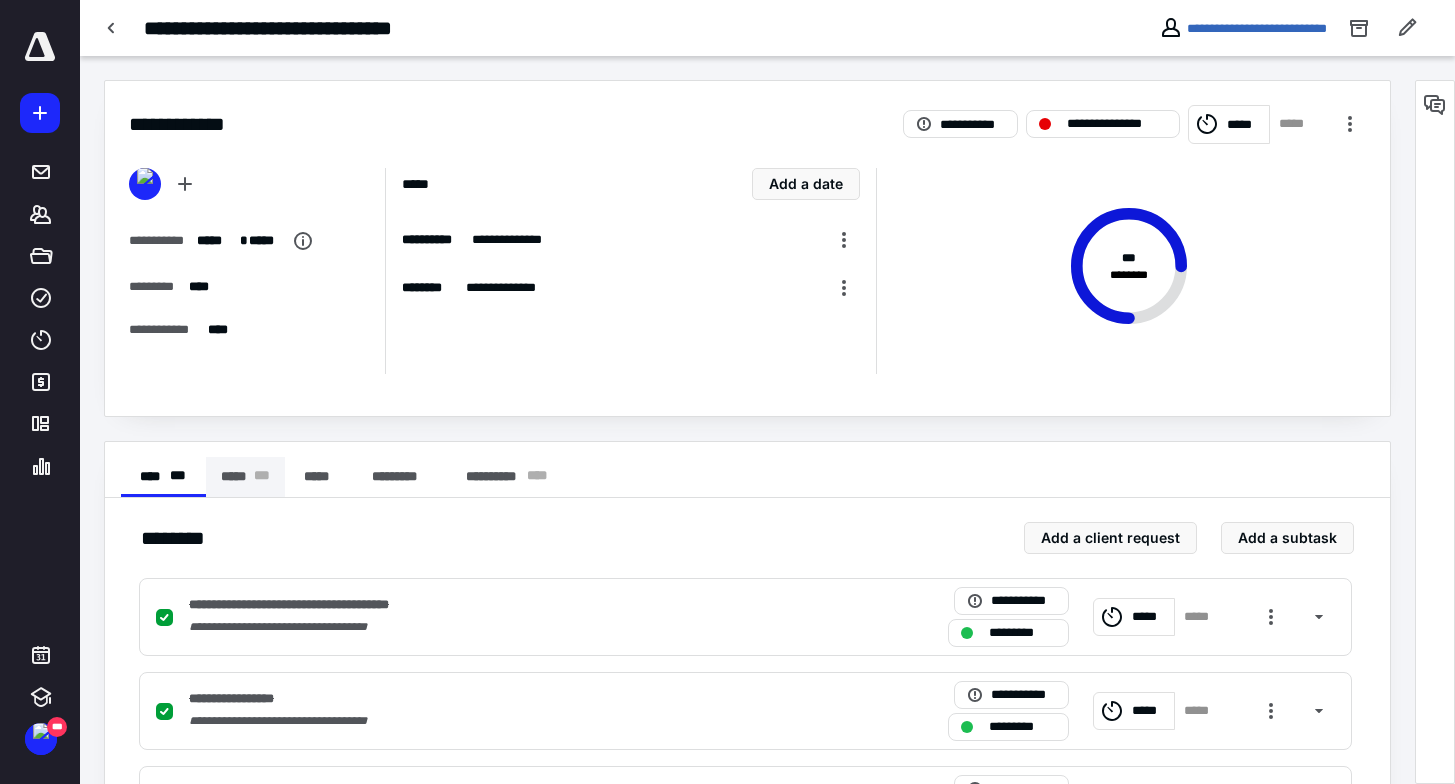 click on "***** * * *" at bounding box center (245, 477) 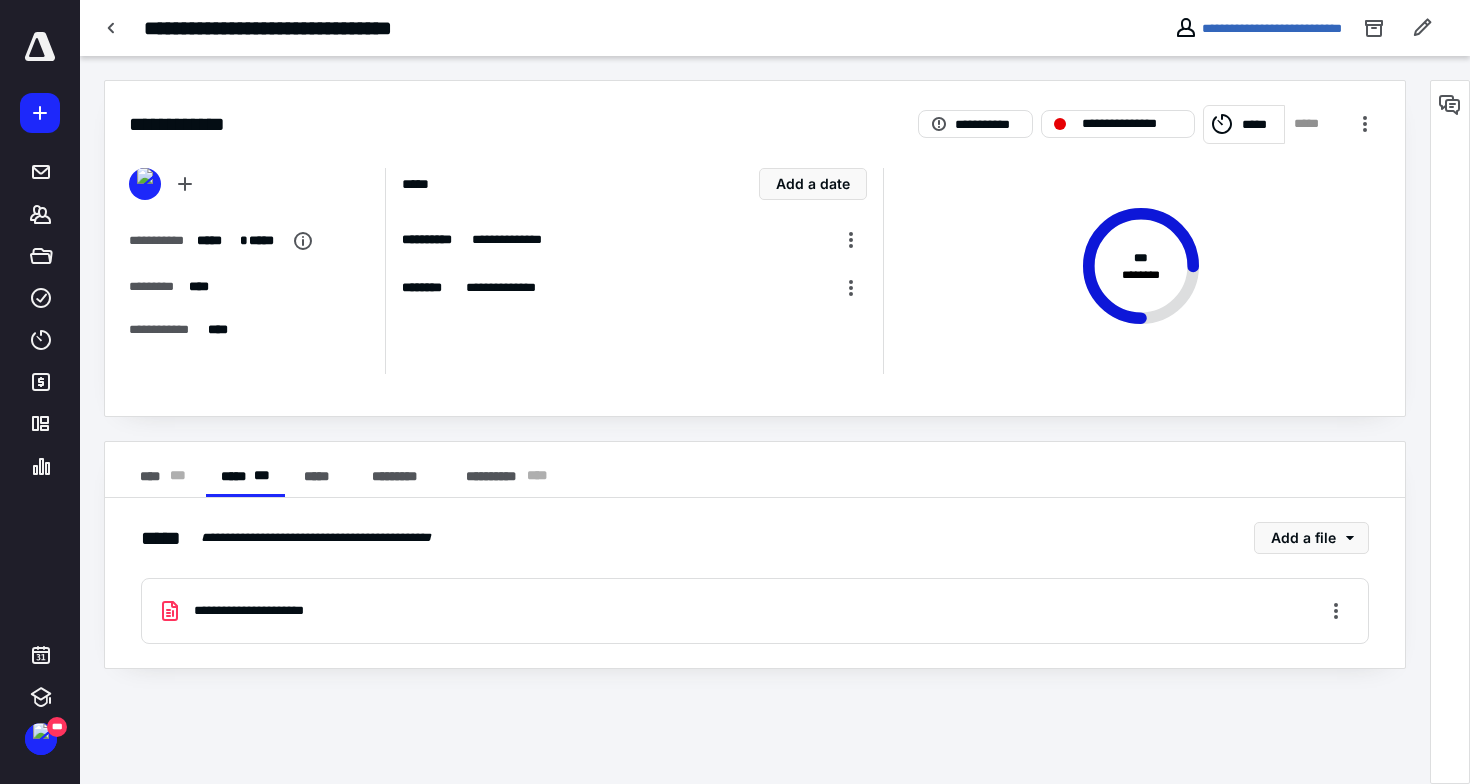 click on "**********" at bounding box center (340, 538) 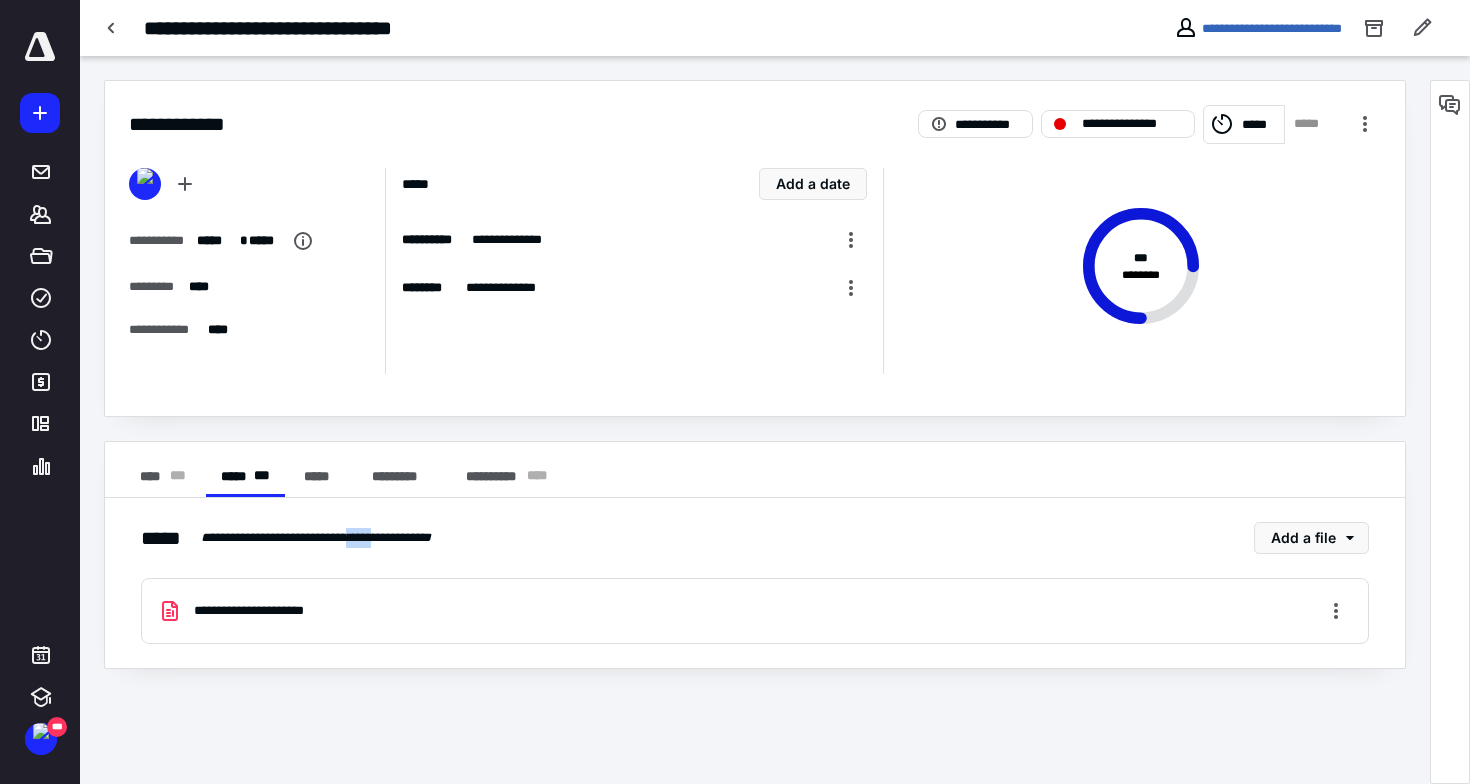 click on "**********" at bounding box center [340, 538] 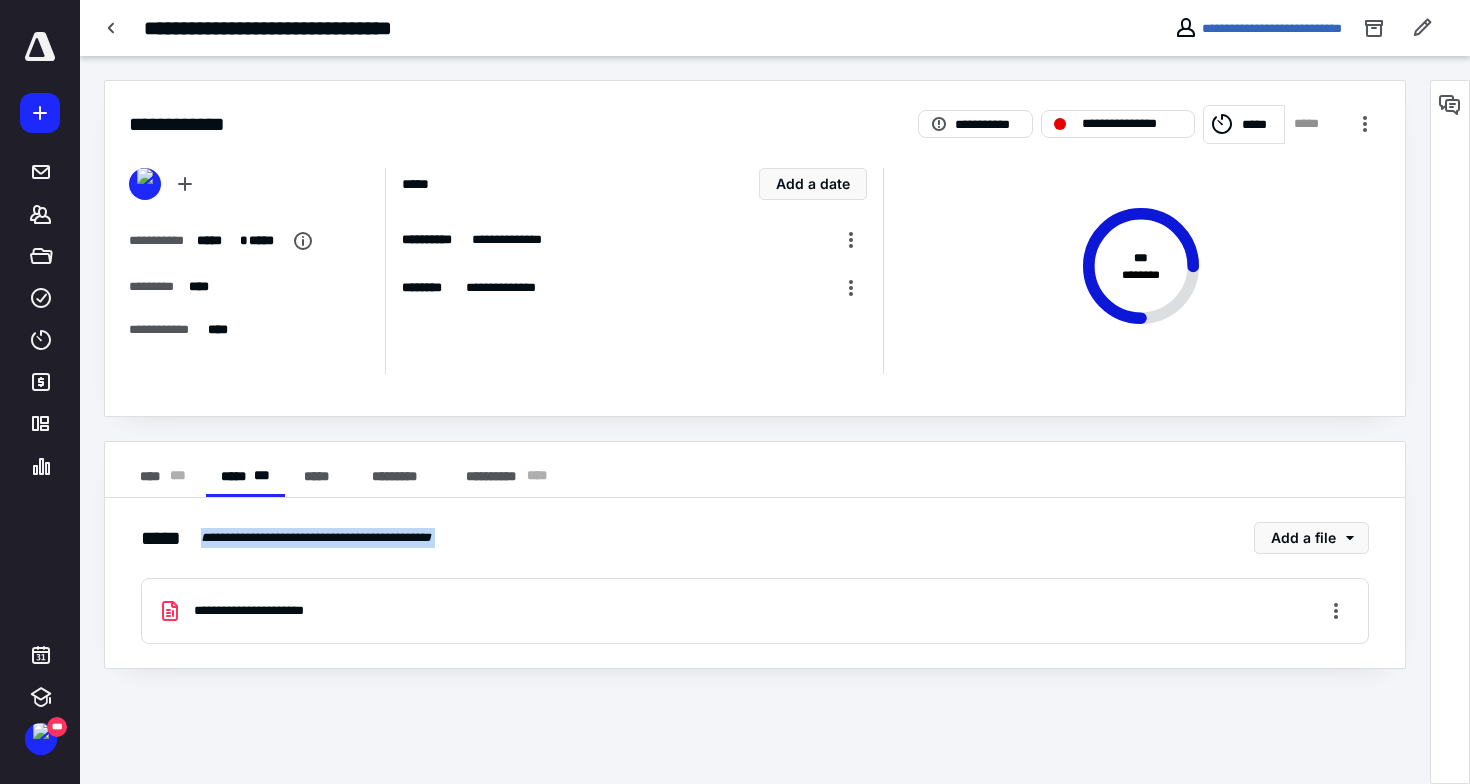click on "**********" at bounding box center (340, 538) 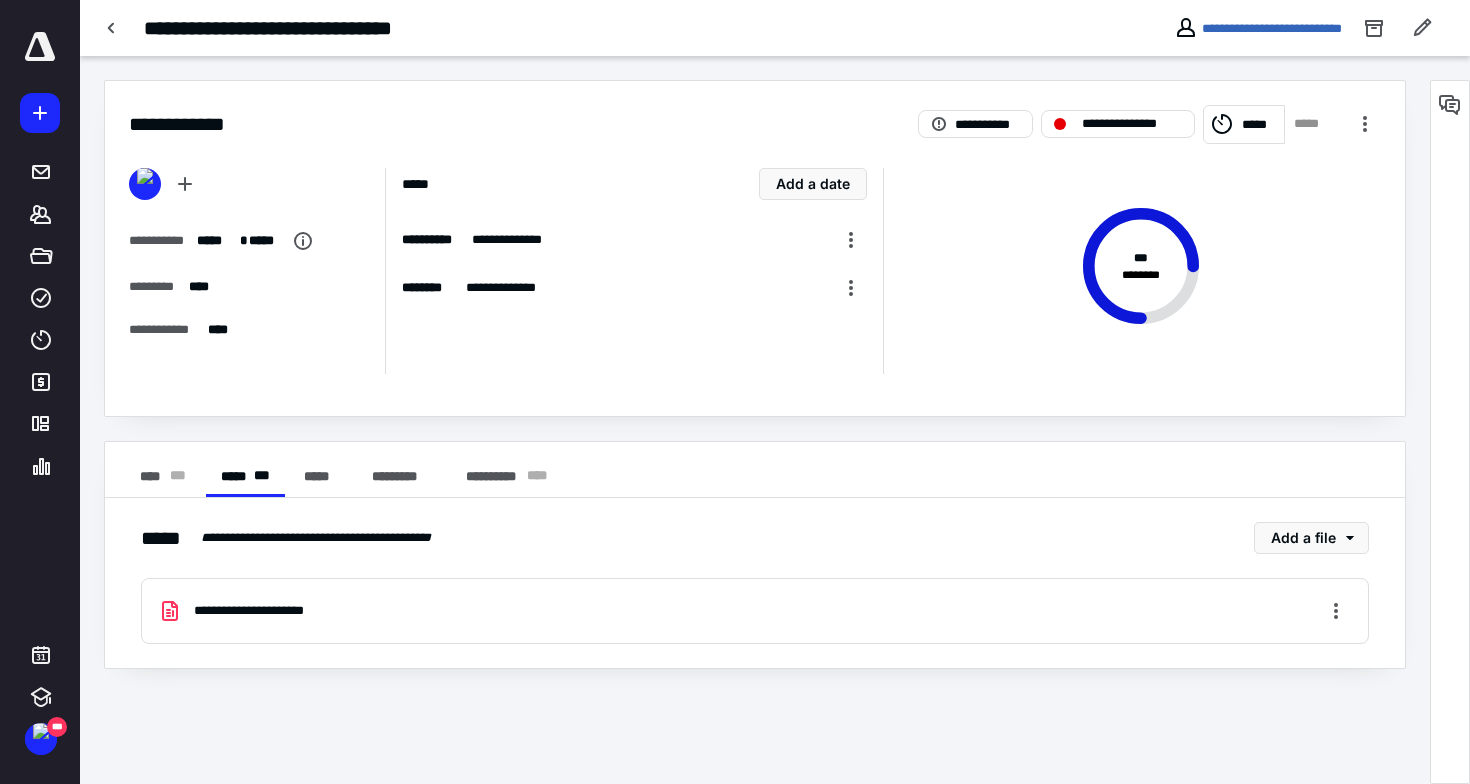 click on "**********" at bounding box center [755, 611] 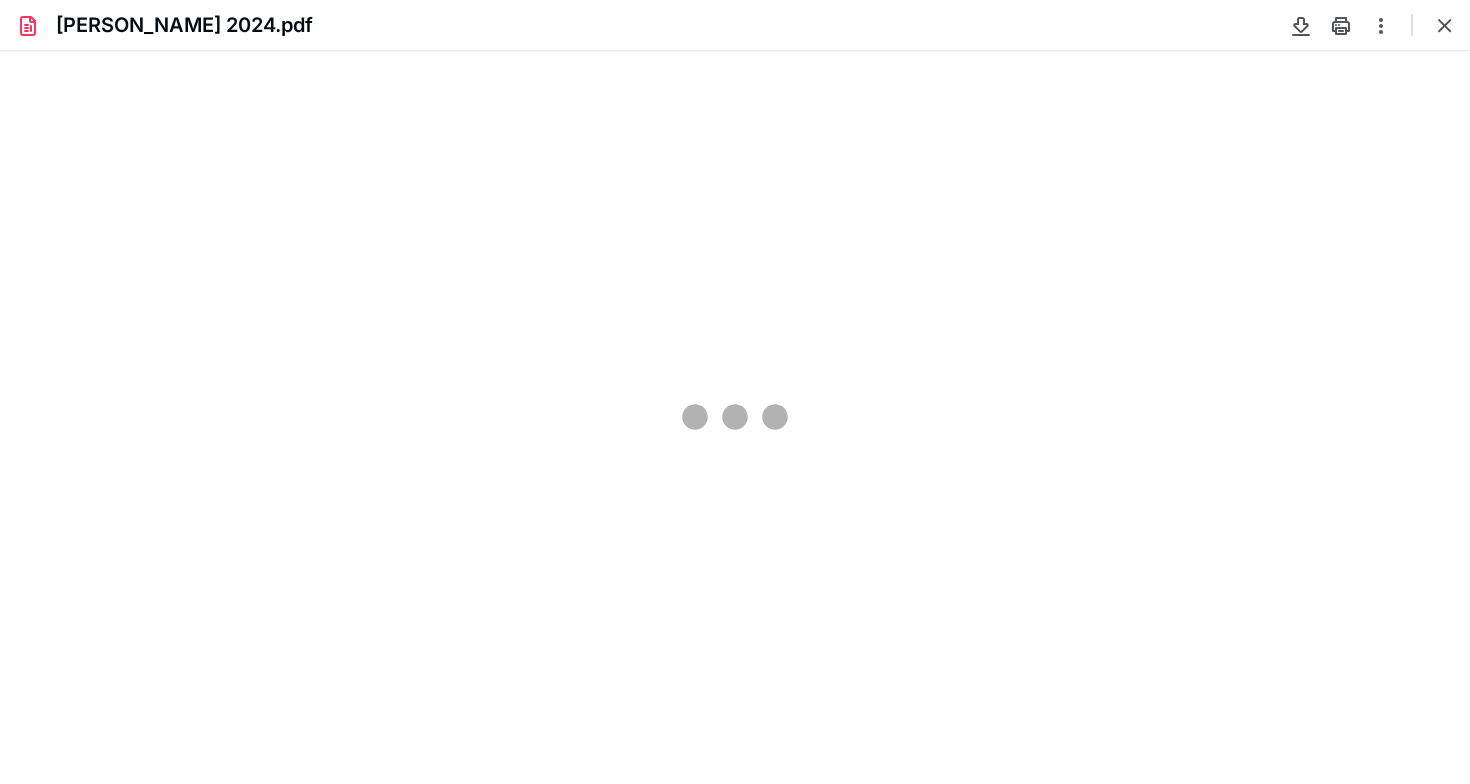 scroll, scrollTop: 0, scrollLeft: 0, axis: both 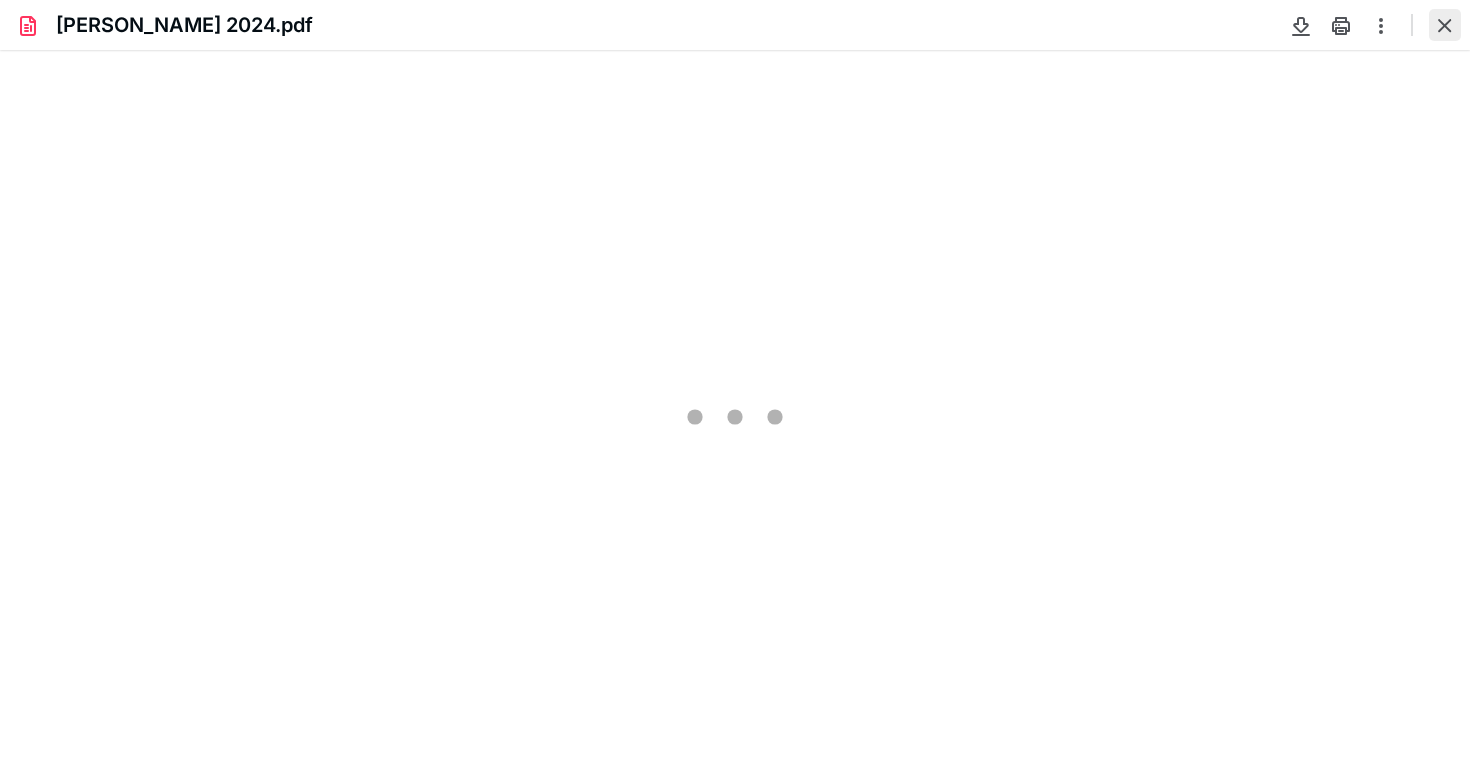 type on "83" 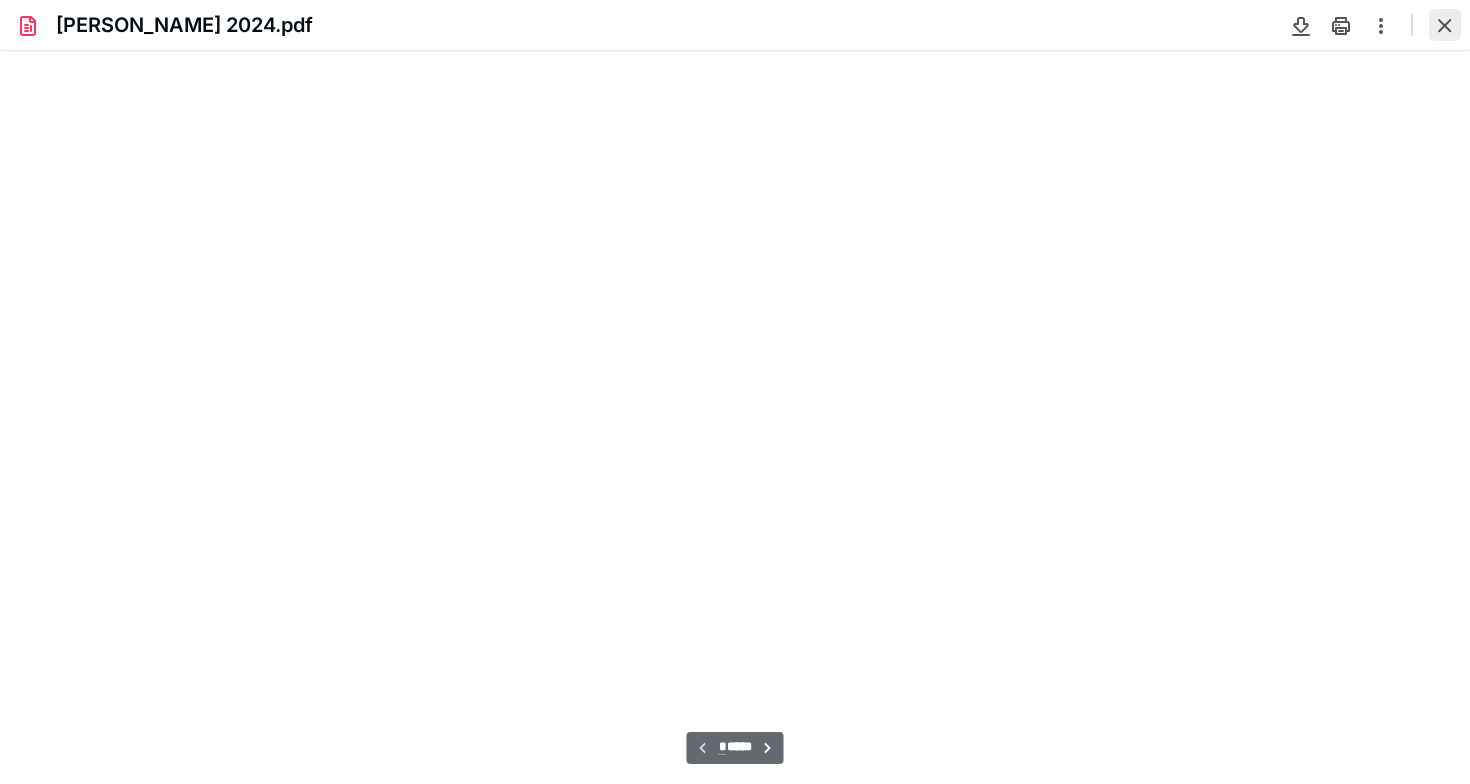 scroll, scrollTop: 79, scrollLeft: 0, axis: vertical 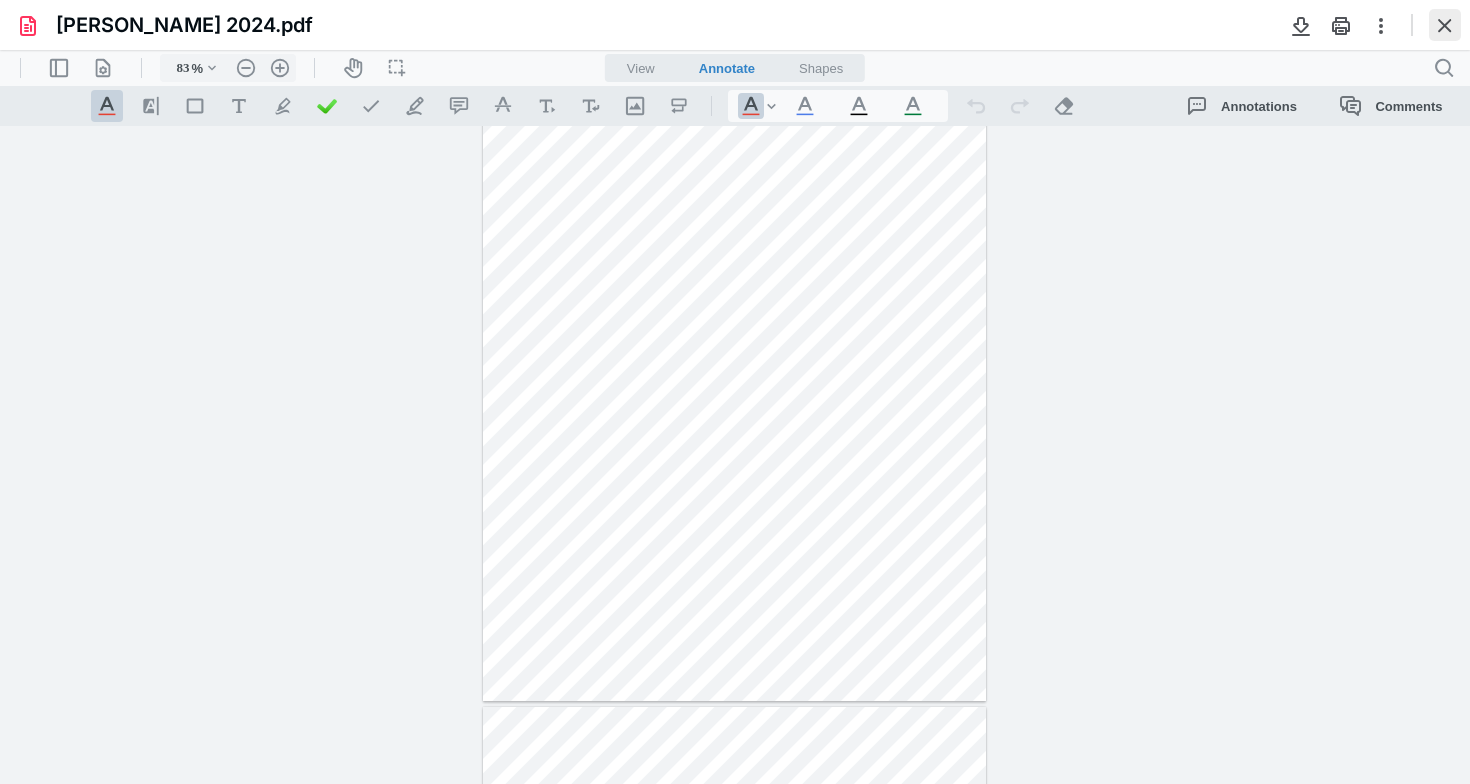click at bounding box center (1445, 25) 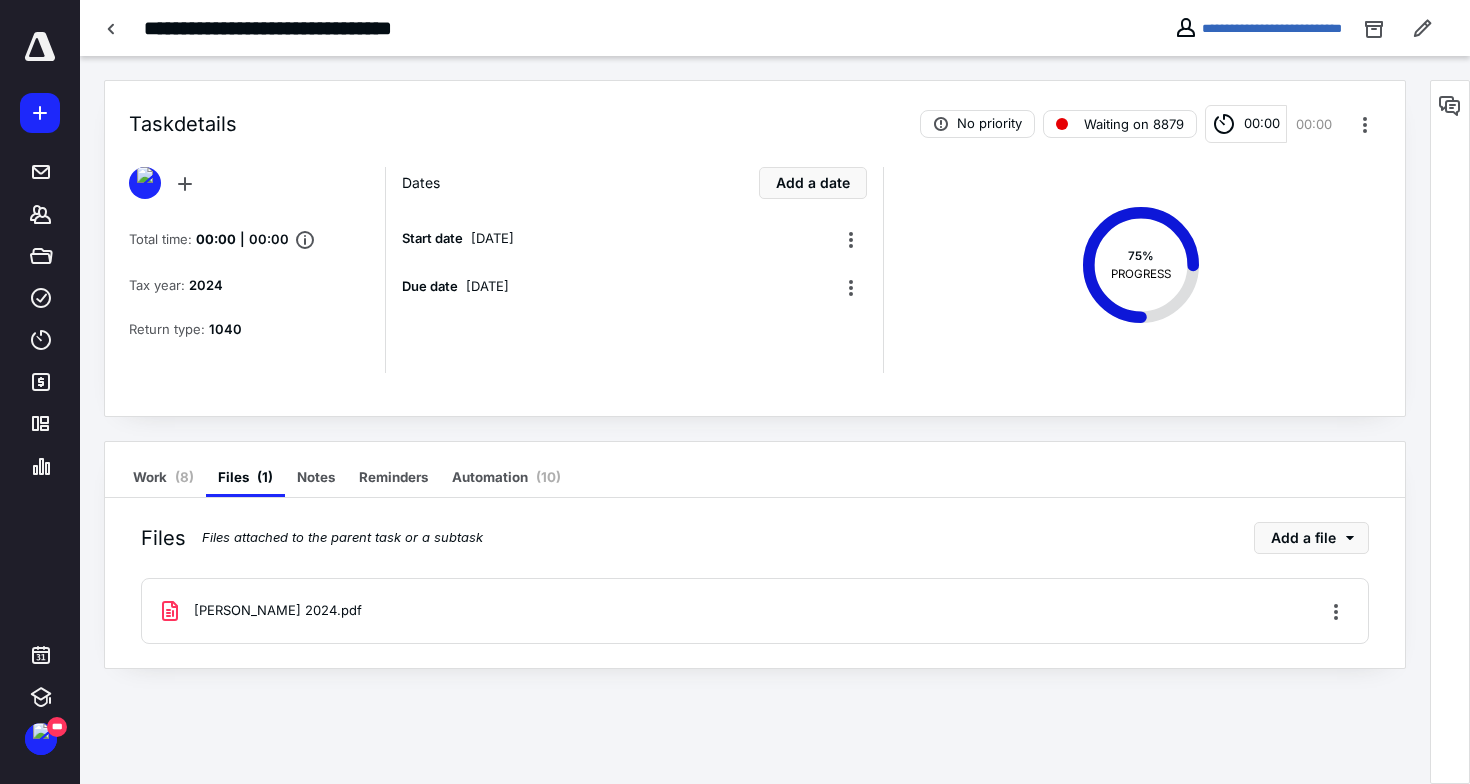 click on "Work ( 8 ) Files ( 1 ) Notes Reminders Automation ( 10 )" at bounding box center [755, 470] 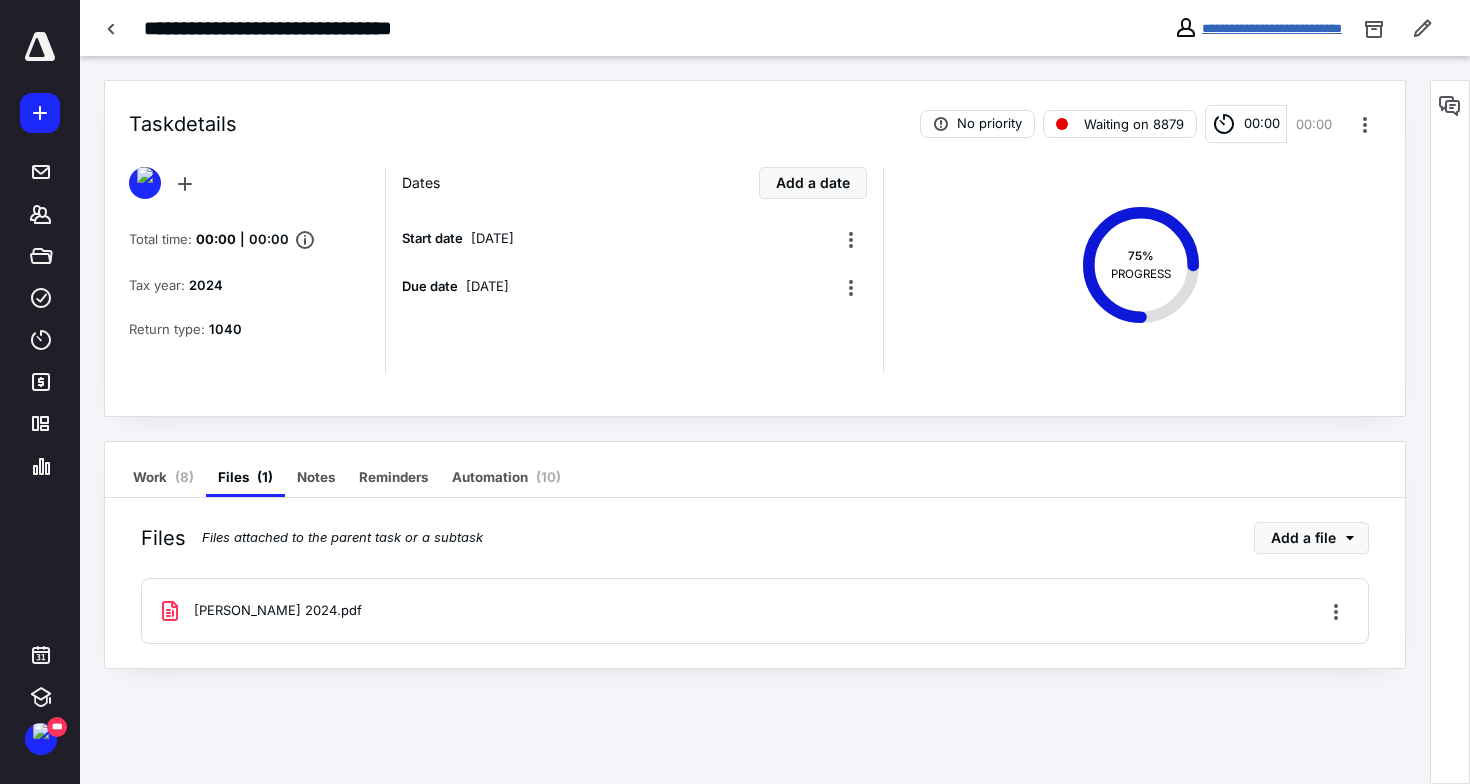 click on "**********" at bounding box center [1272, 28] 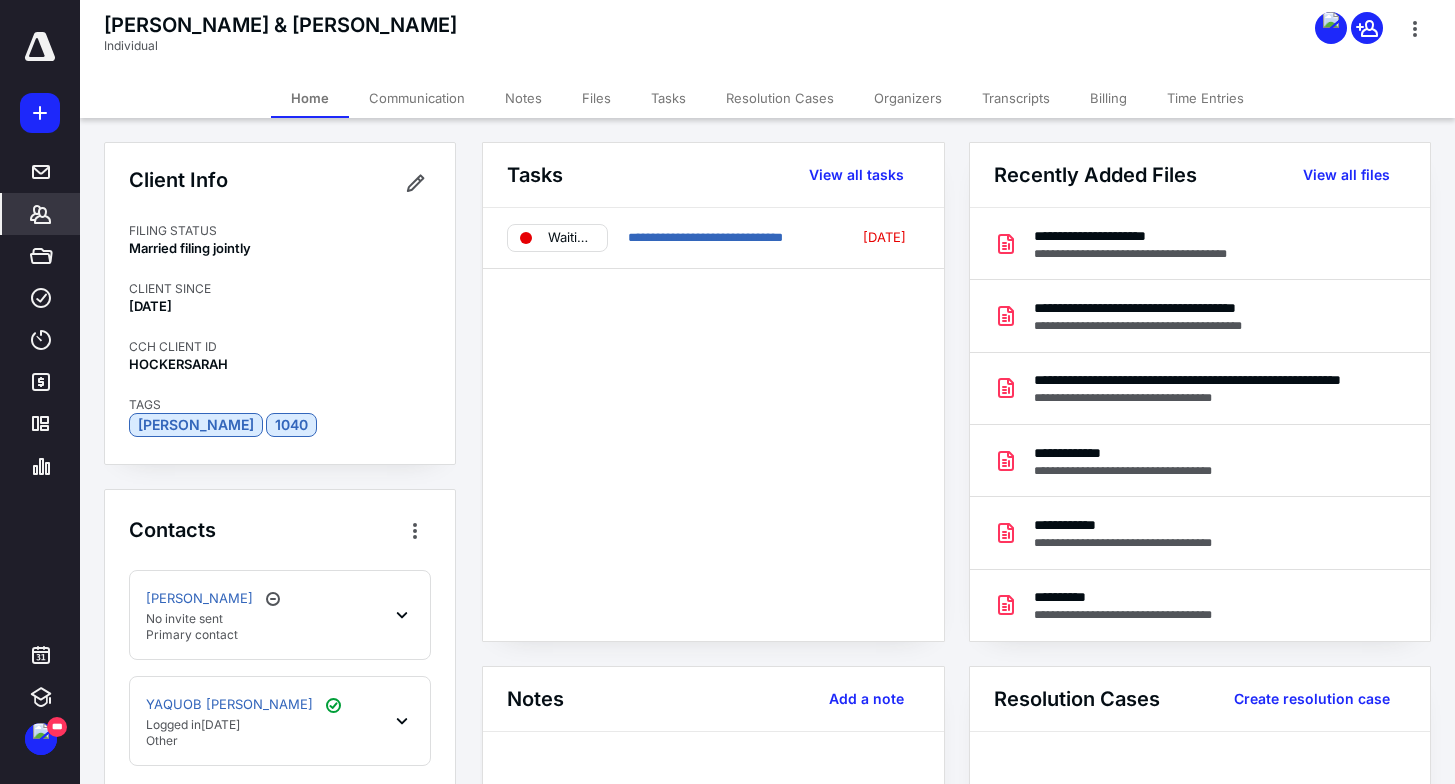 click on "***** ******* ***** **** **** ******* ********* ********" at bounding box center (40, 259) 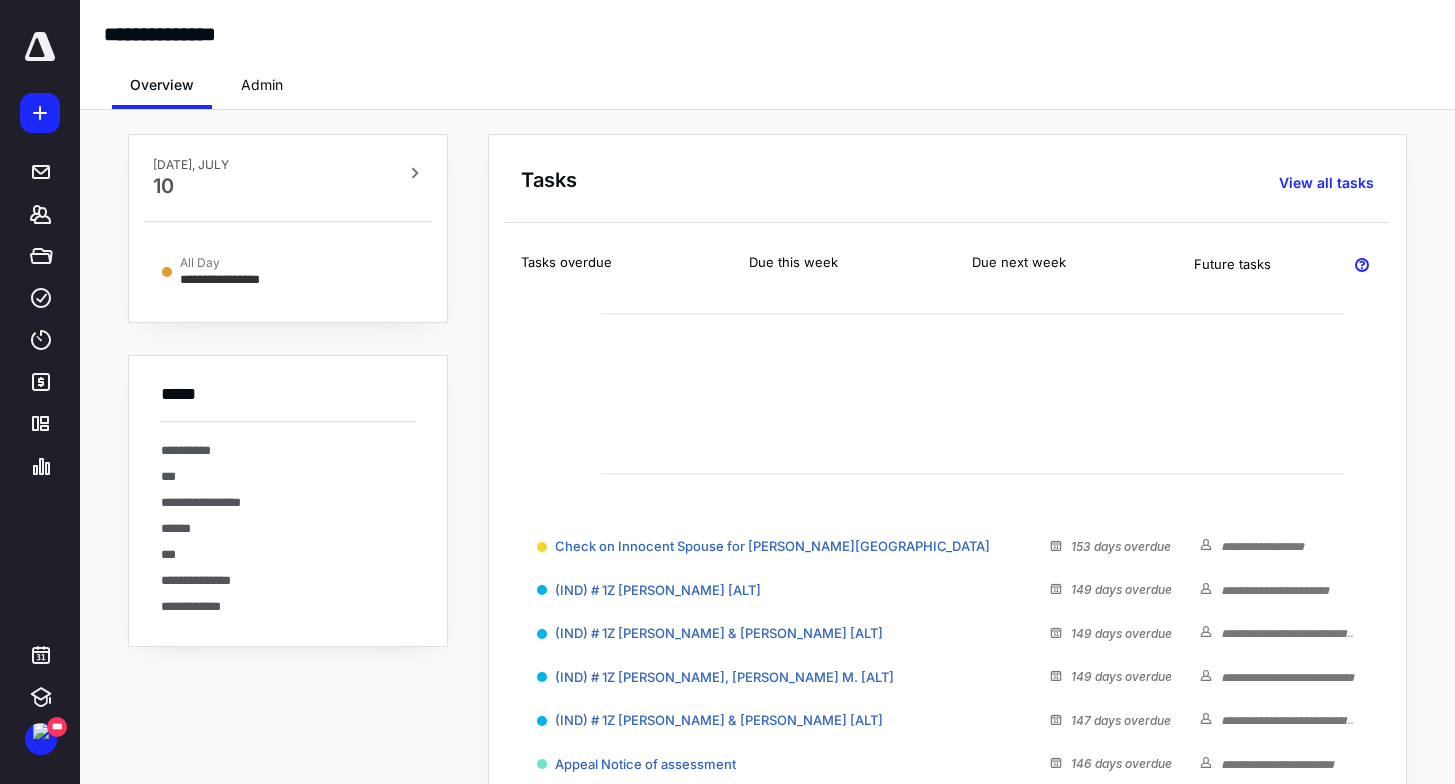 scroll, scrollTop: 0, scrollLeft: 0, axis: both 